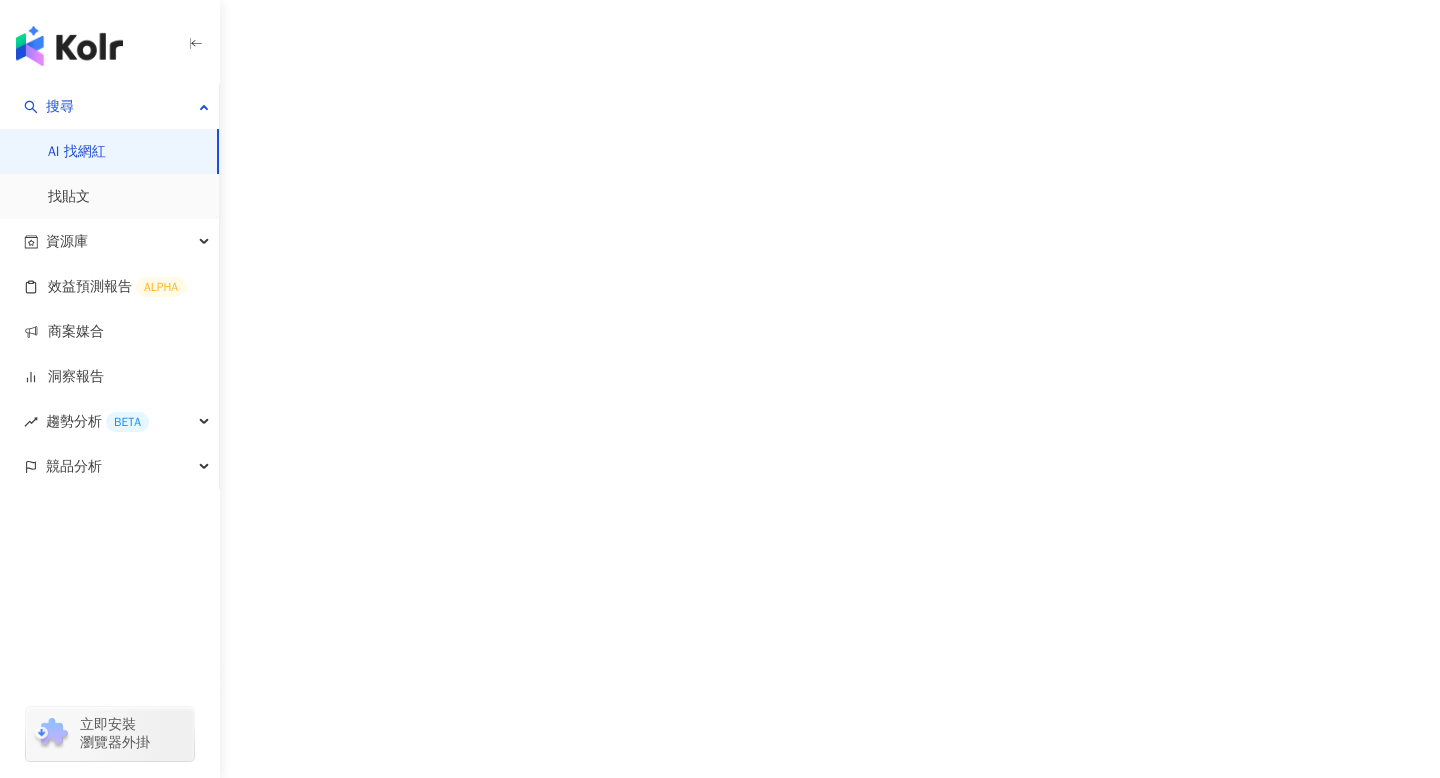 scroll, scrollTop: 0, scrollLeft: 0, axis: both 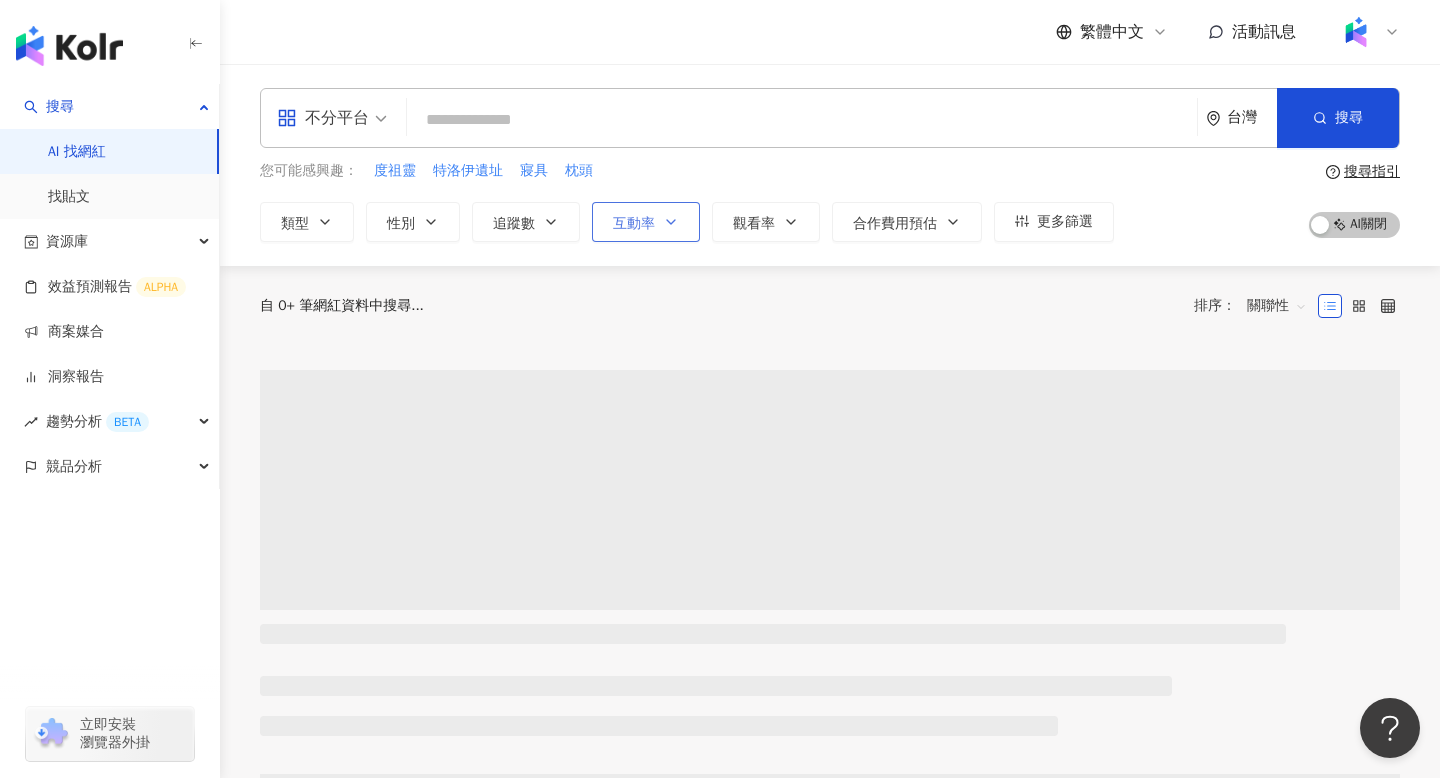 click on "互動率" at bounding box center [634, 224] 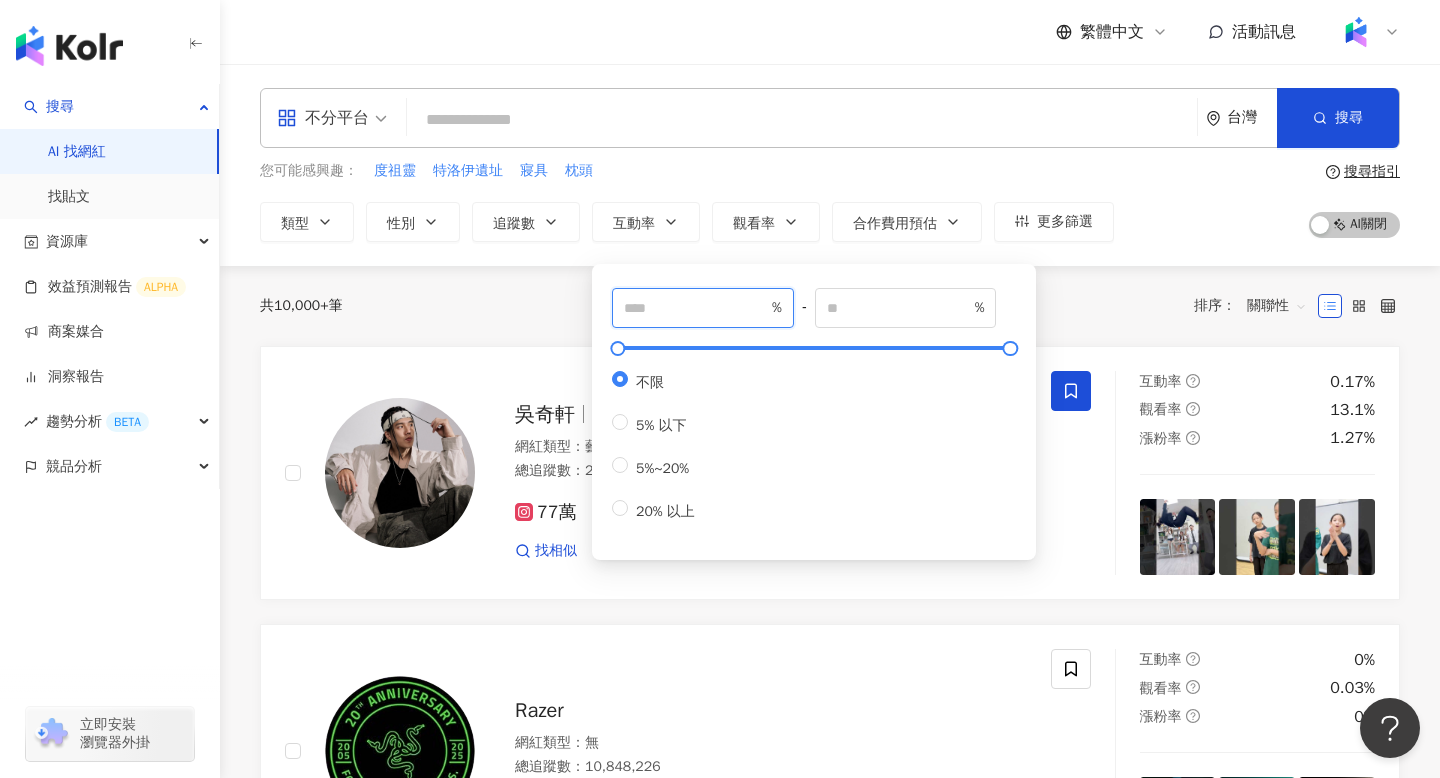 click at bounding box center (696, 308) 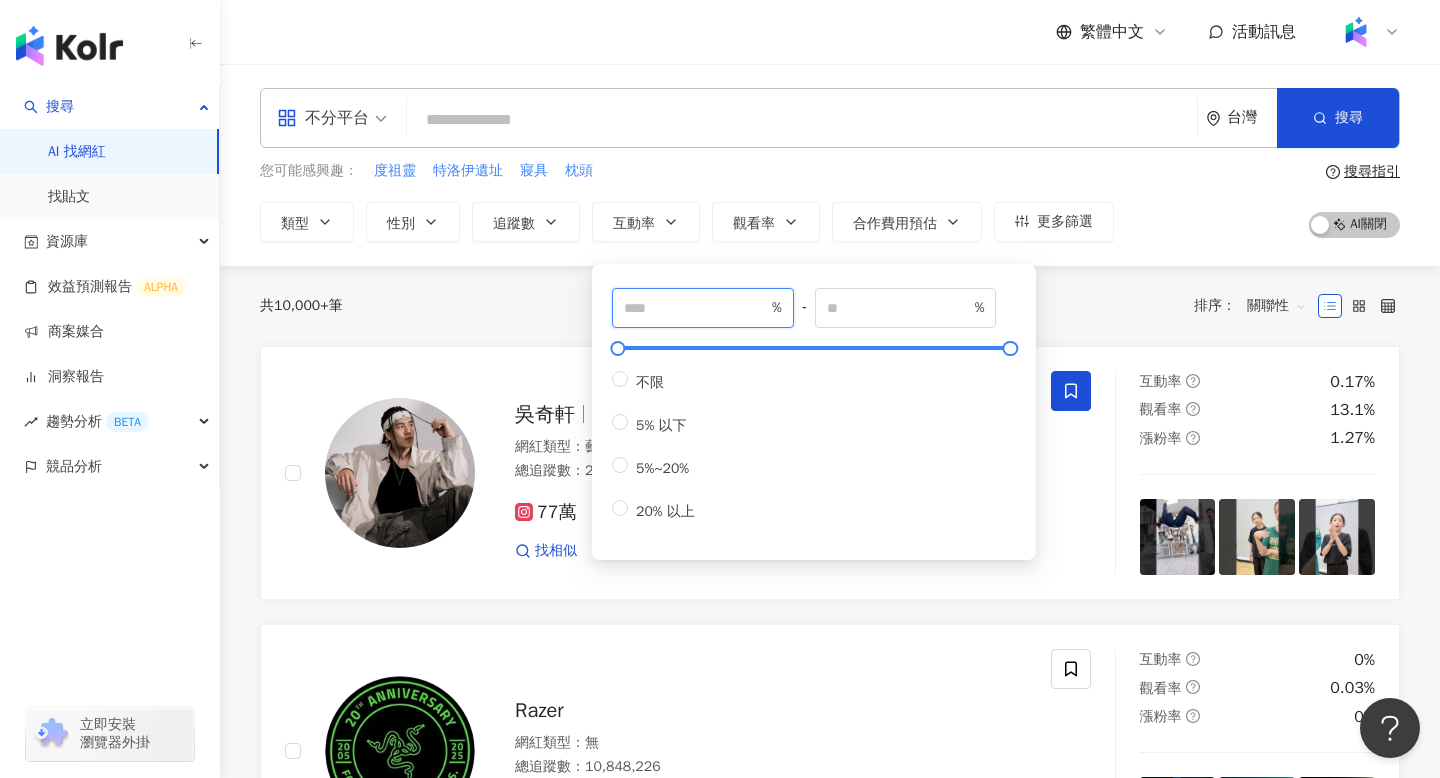 type on "*" 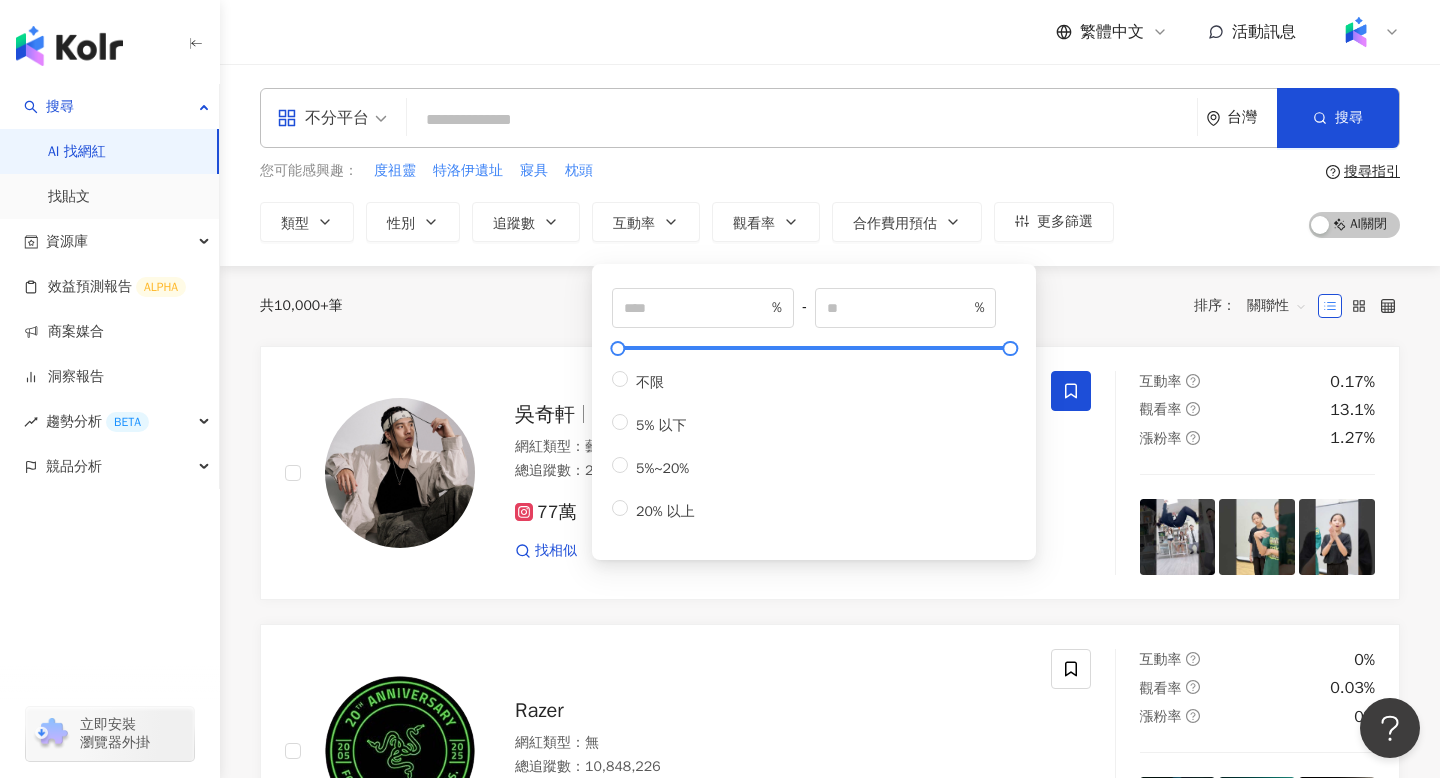click on "您可能感興趣： 度祖靈  特洛伊遺址  寢具  枕頭" at bounding box center (687, 171) 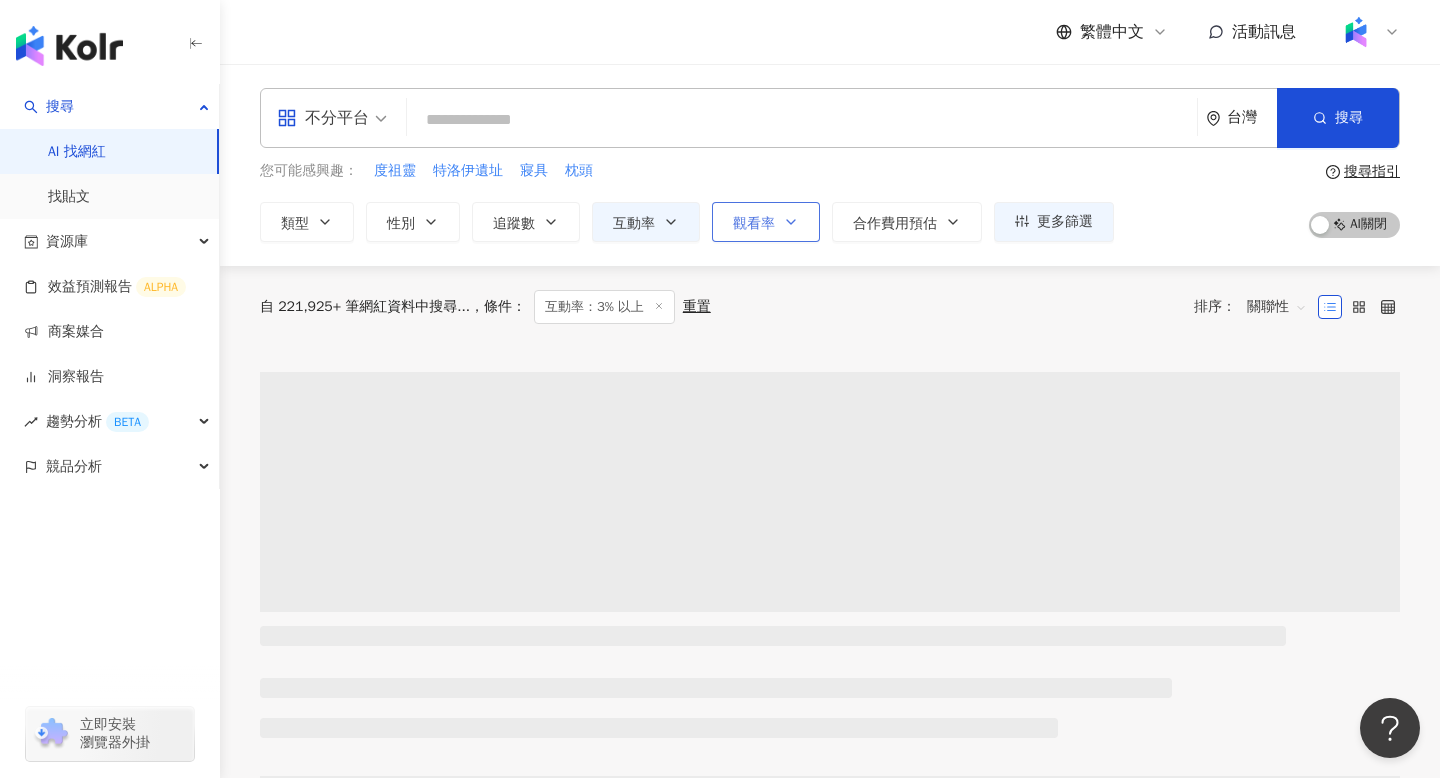 click on "觀看率" at bounding box center (766, 222) 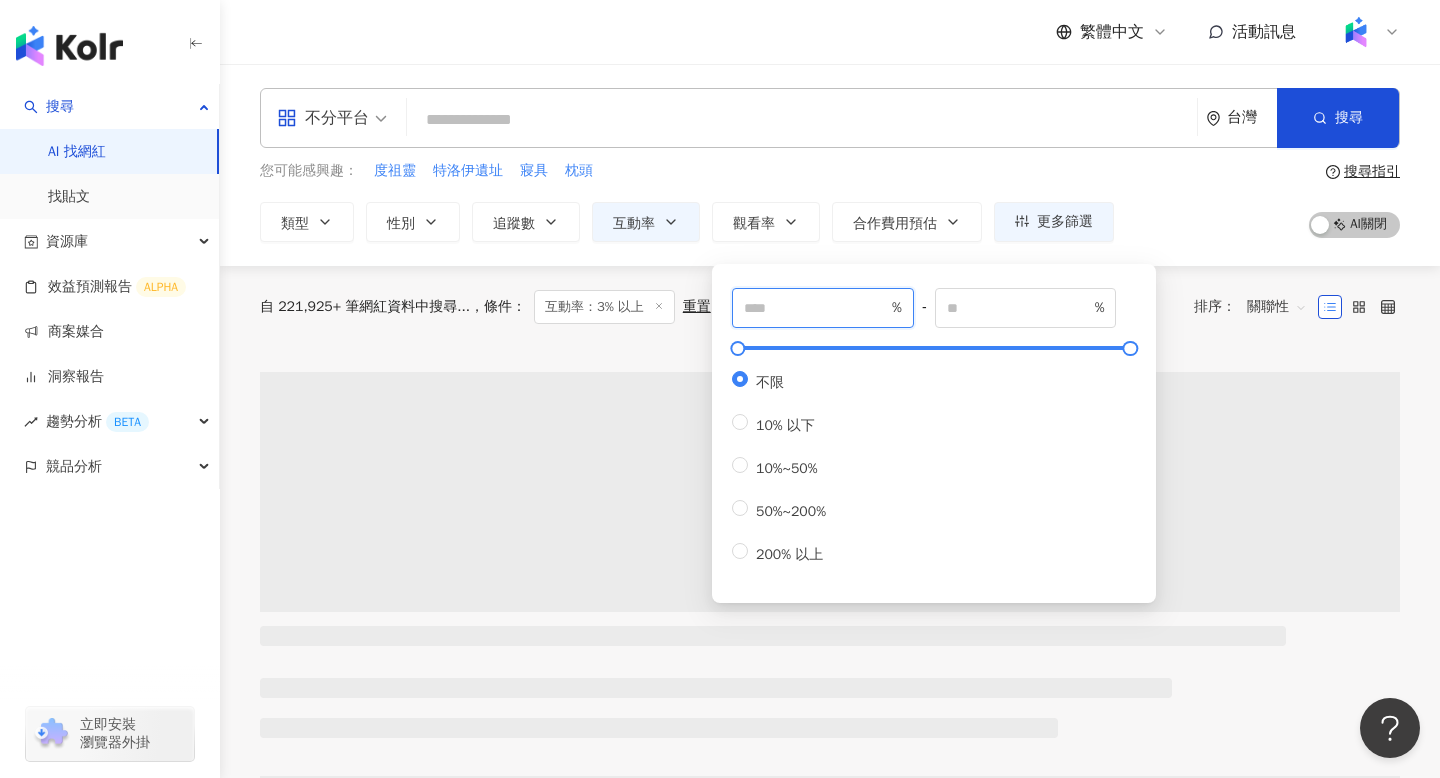 click at bounding box center [816, 308] 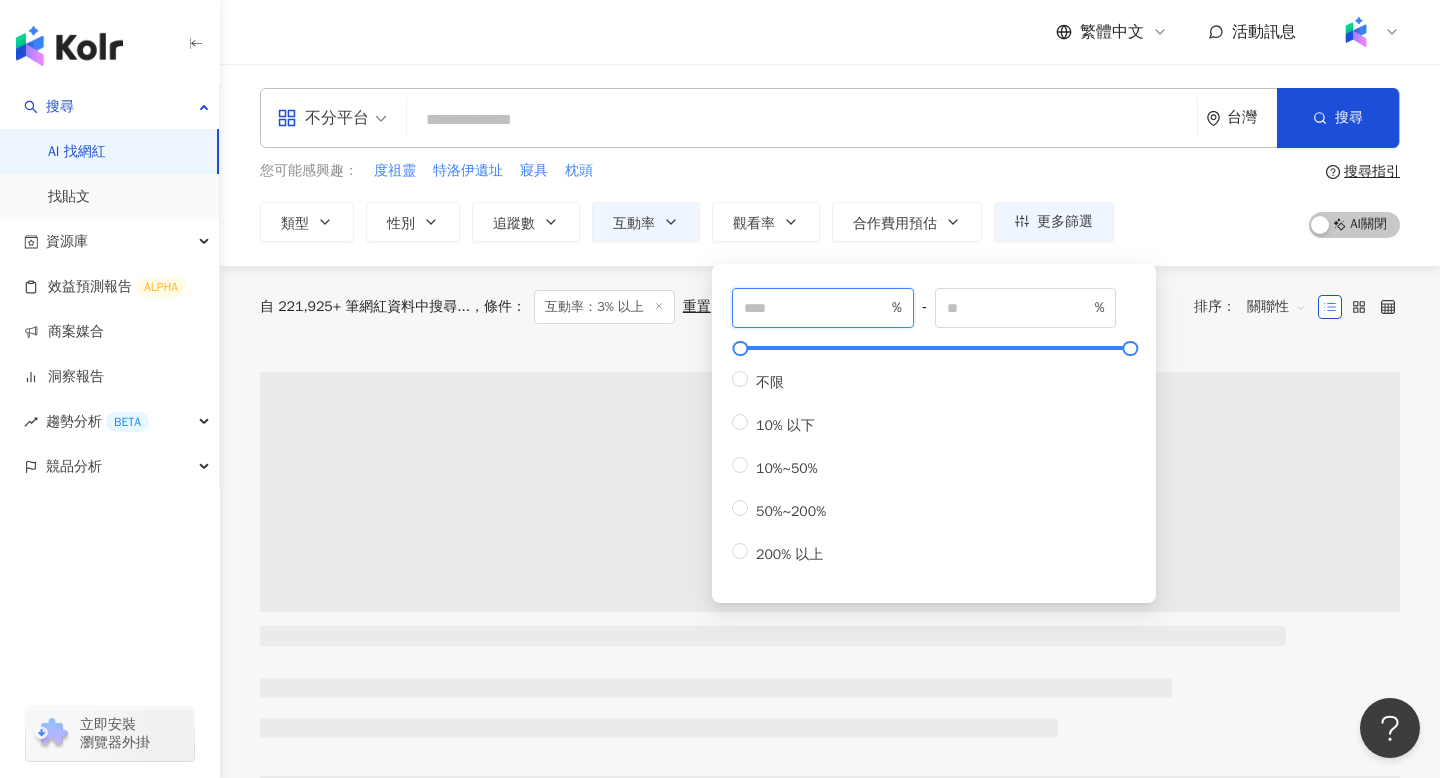 type on "**" 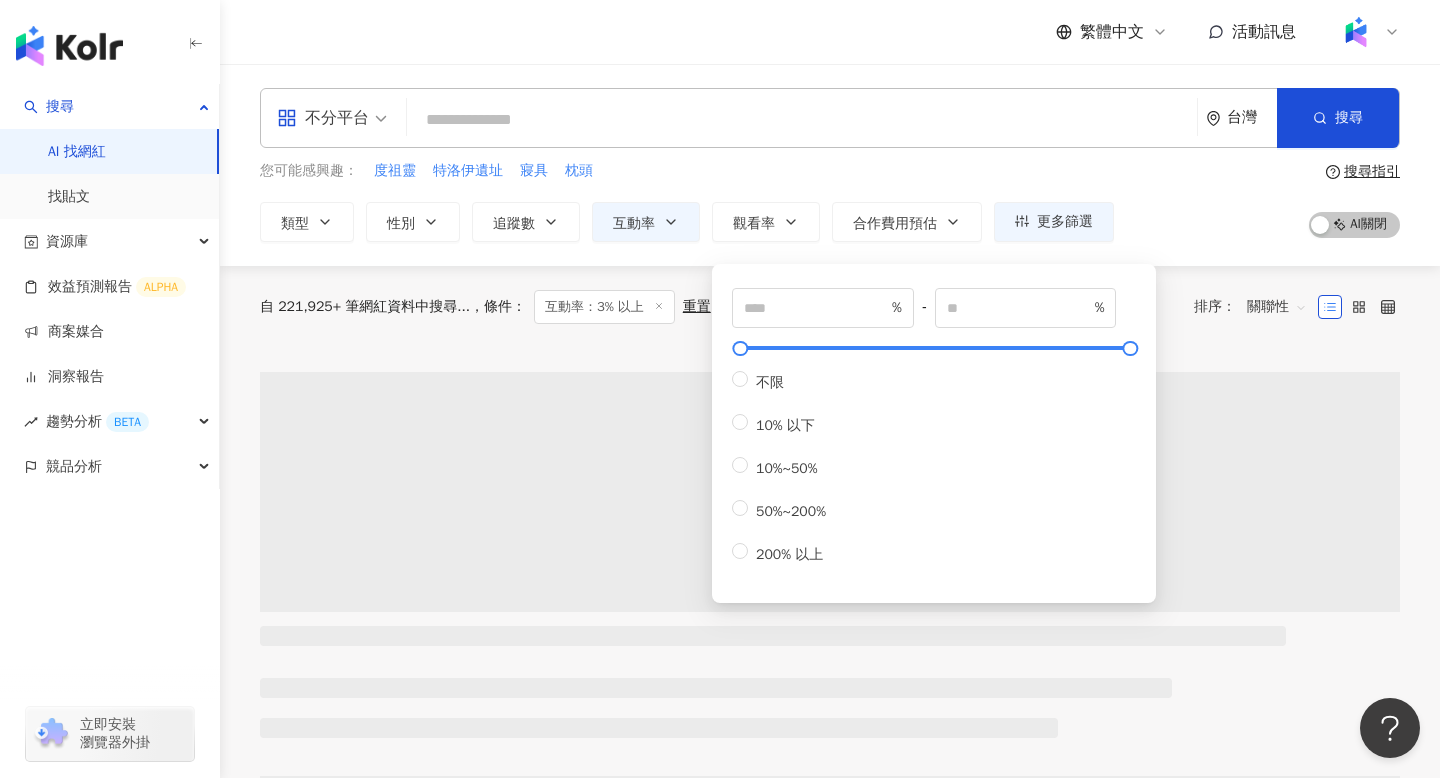 click on "您可能感興趣： 度祖靈  特洛伊遺址  寢具  枕頭" at bounding box center (687, 171) 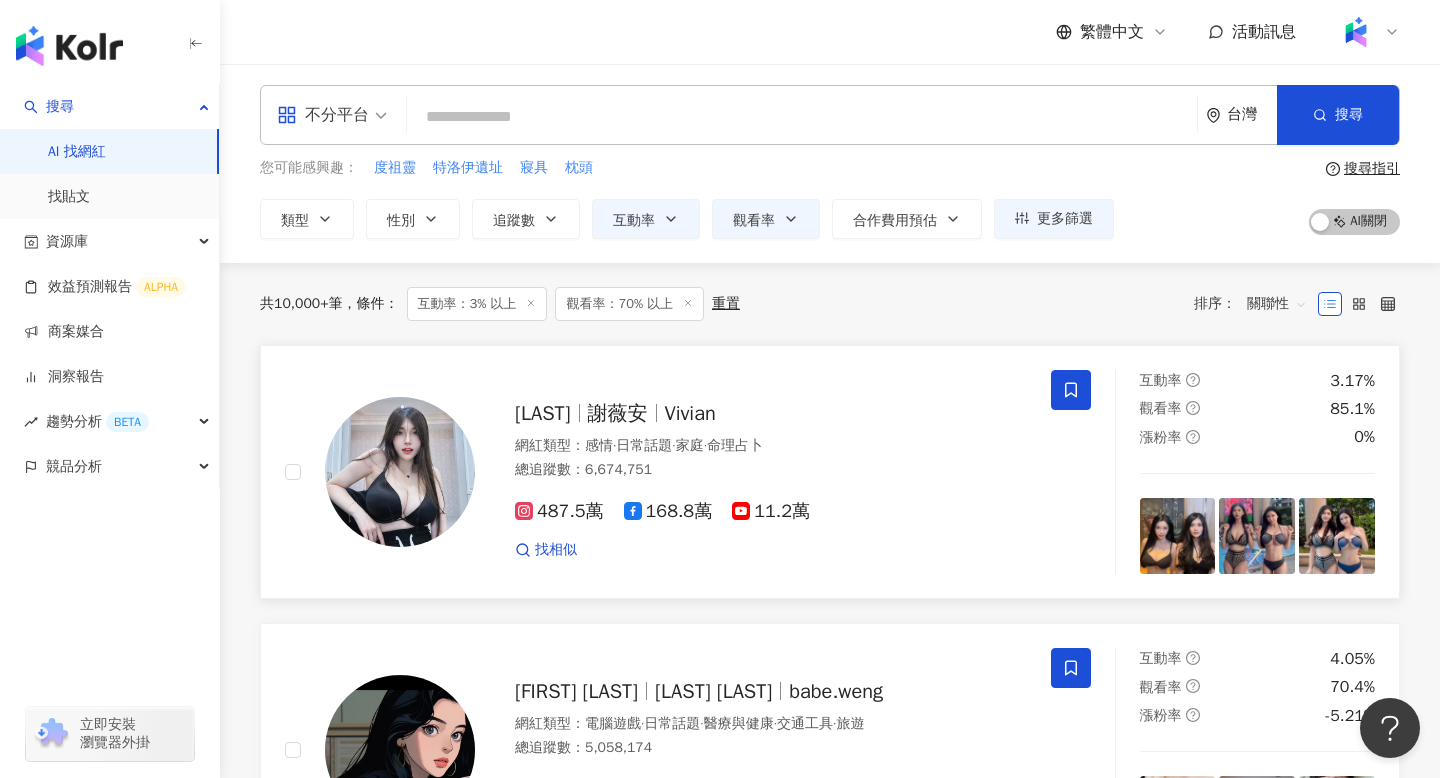 scroll, scrollTop: 0, scrollLeft: 0, axis: both 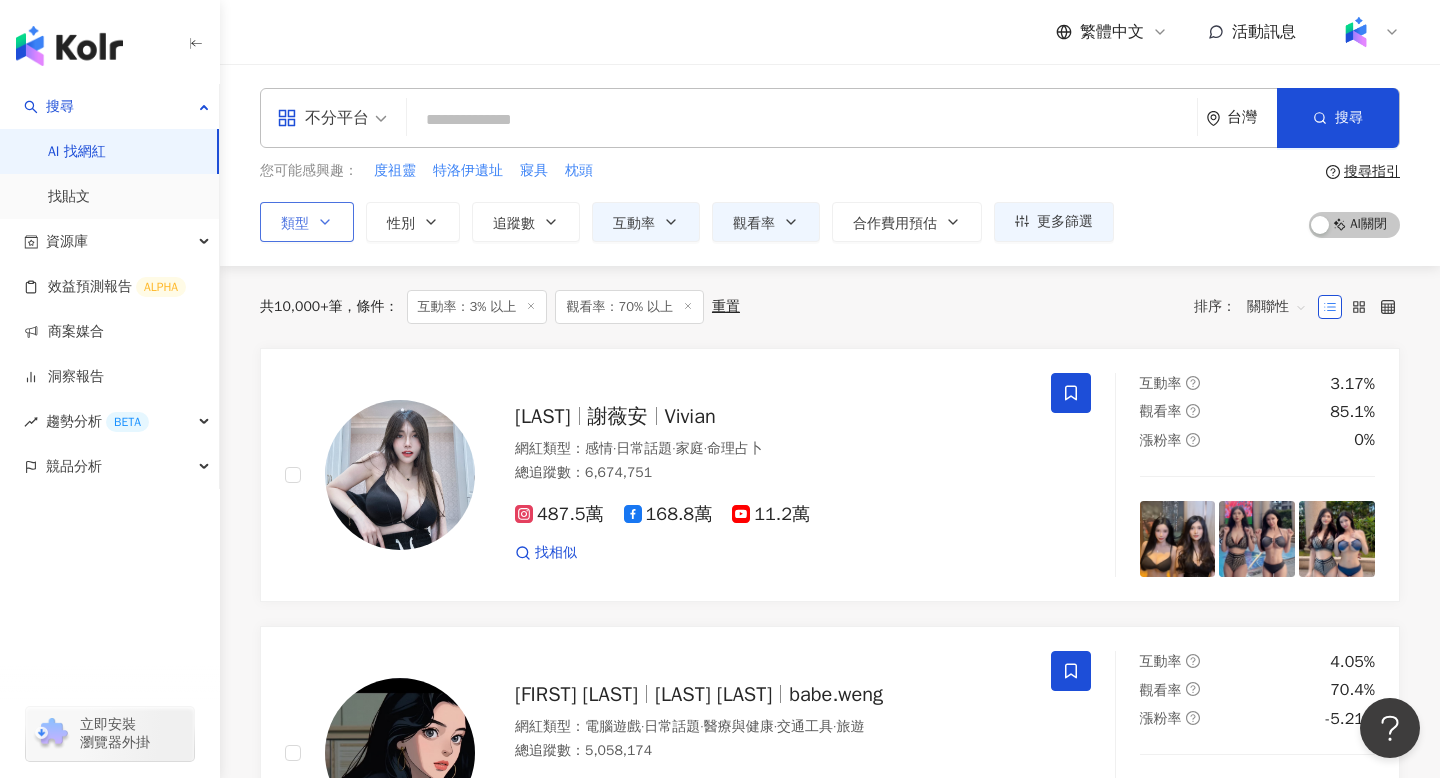 click on "類型" at bounding box center (307, 222) 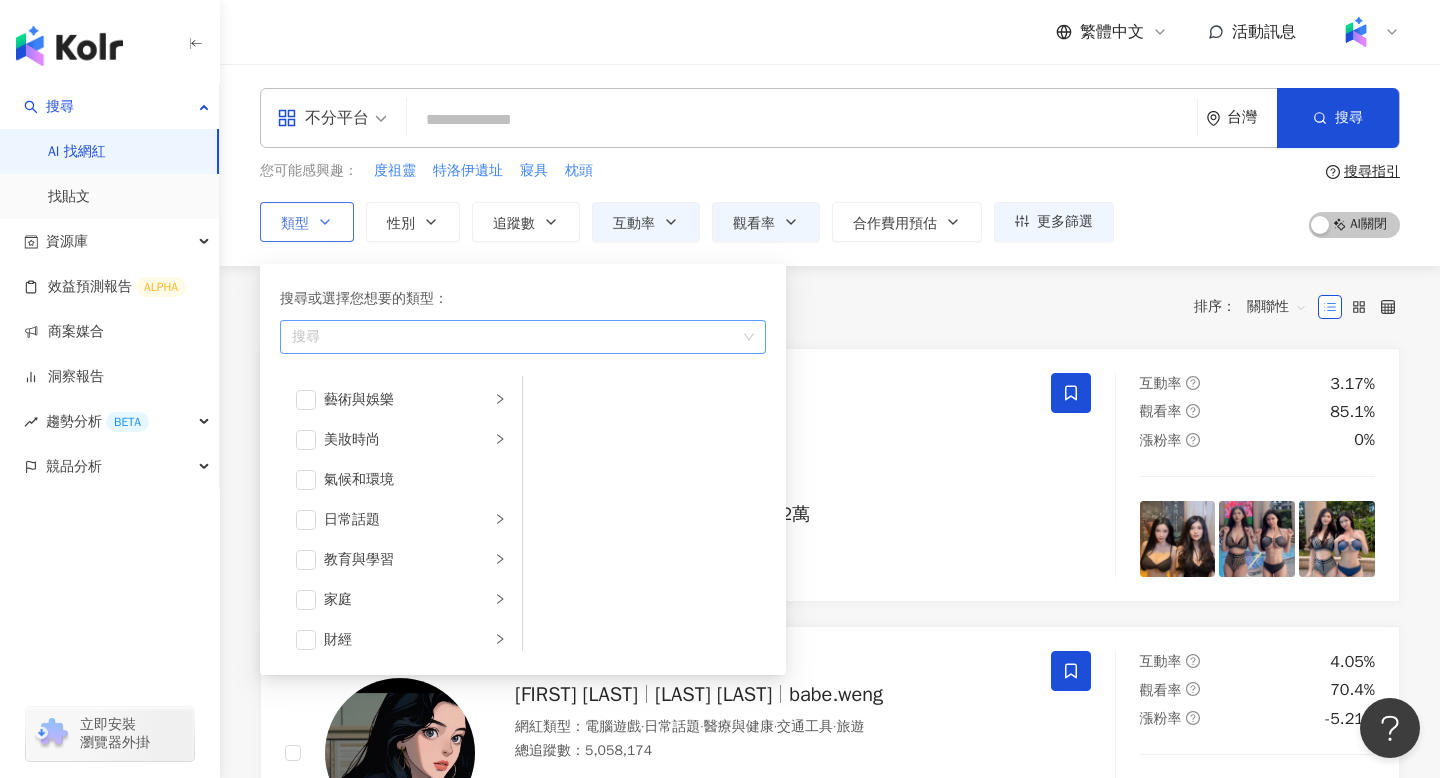 click on "搜尋" at bounding box center (523, 337) 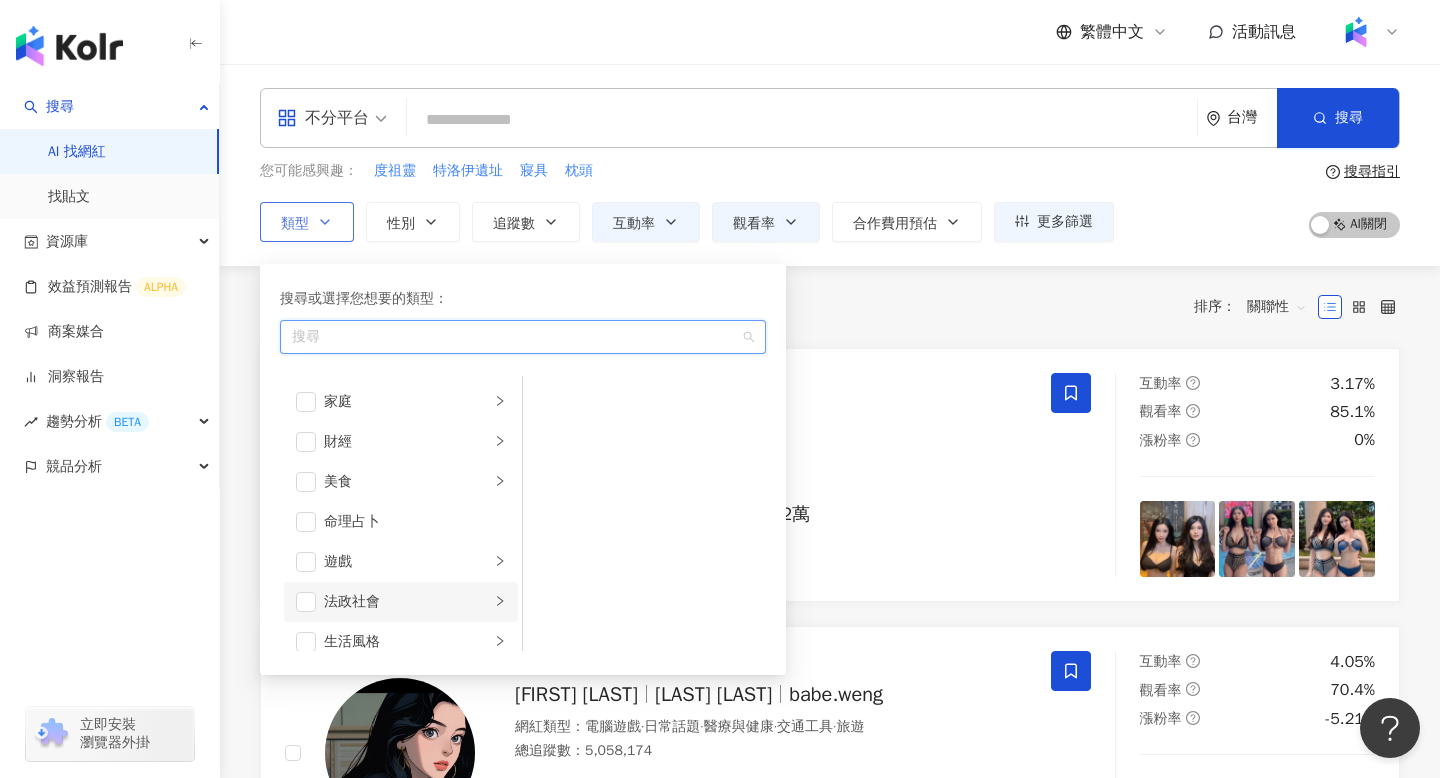 scroll, scrollTop: 186, scrollLeft: 0, axis: vertical 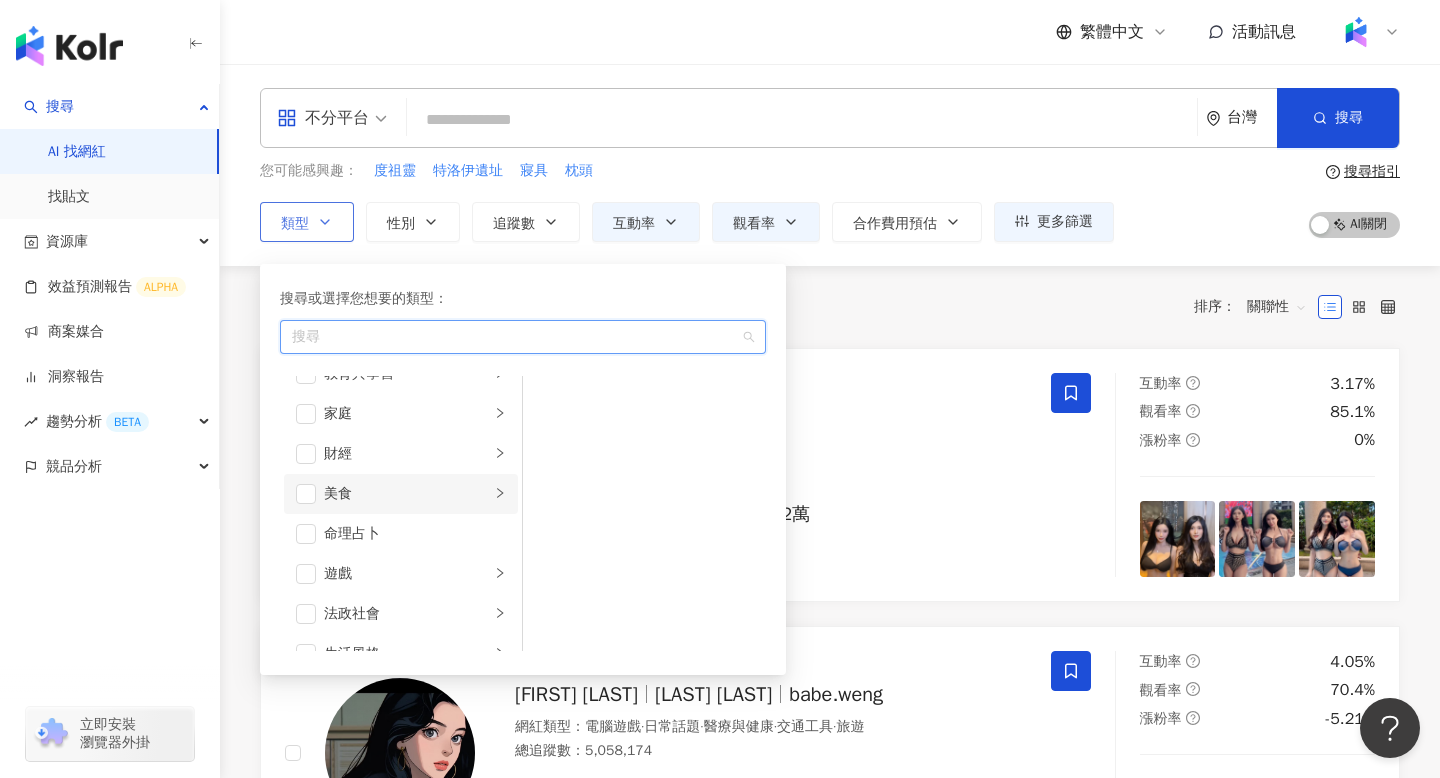click on "美食" at bounding box center (401, 494) 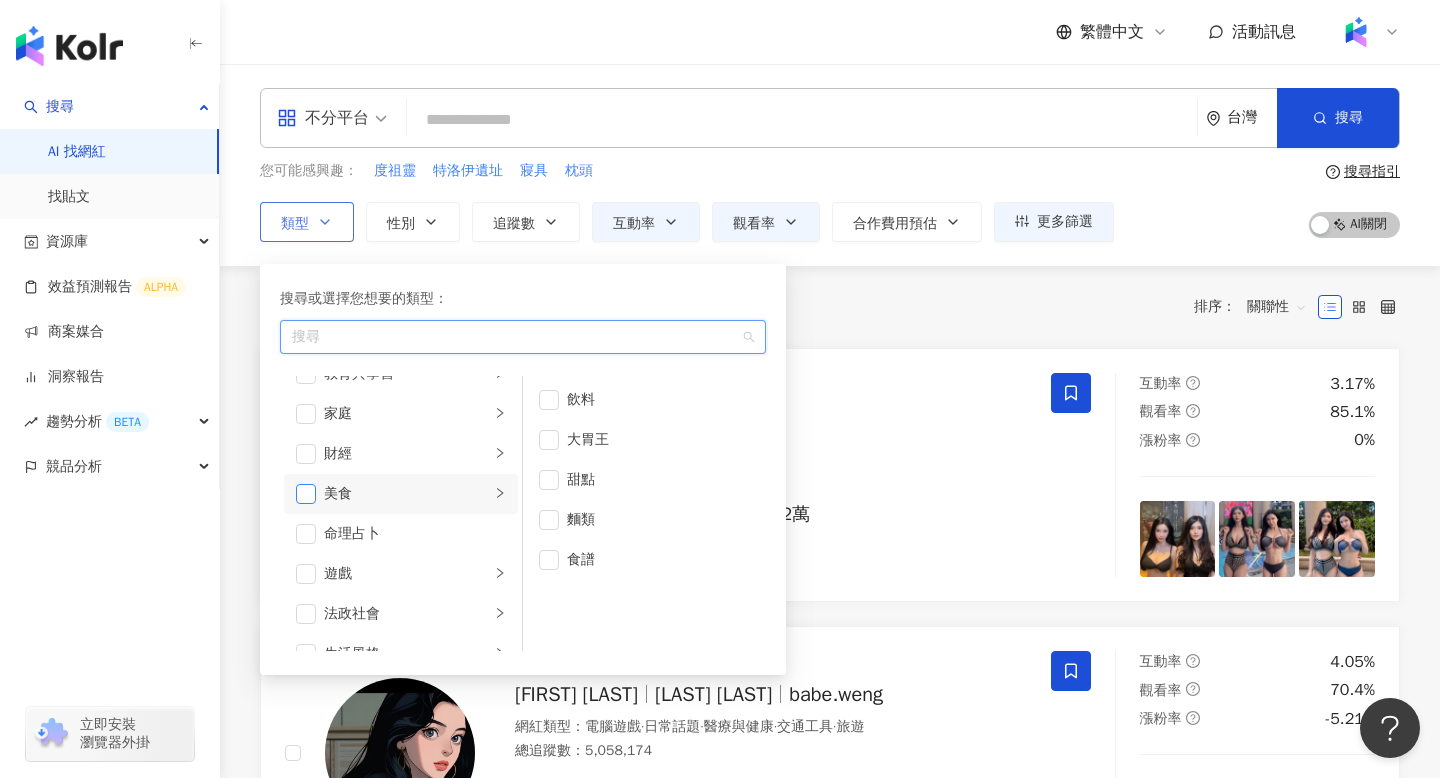 click at bounding box center [306, 494] 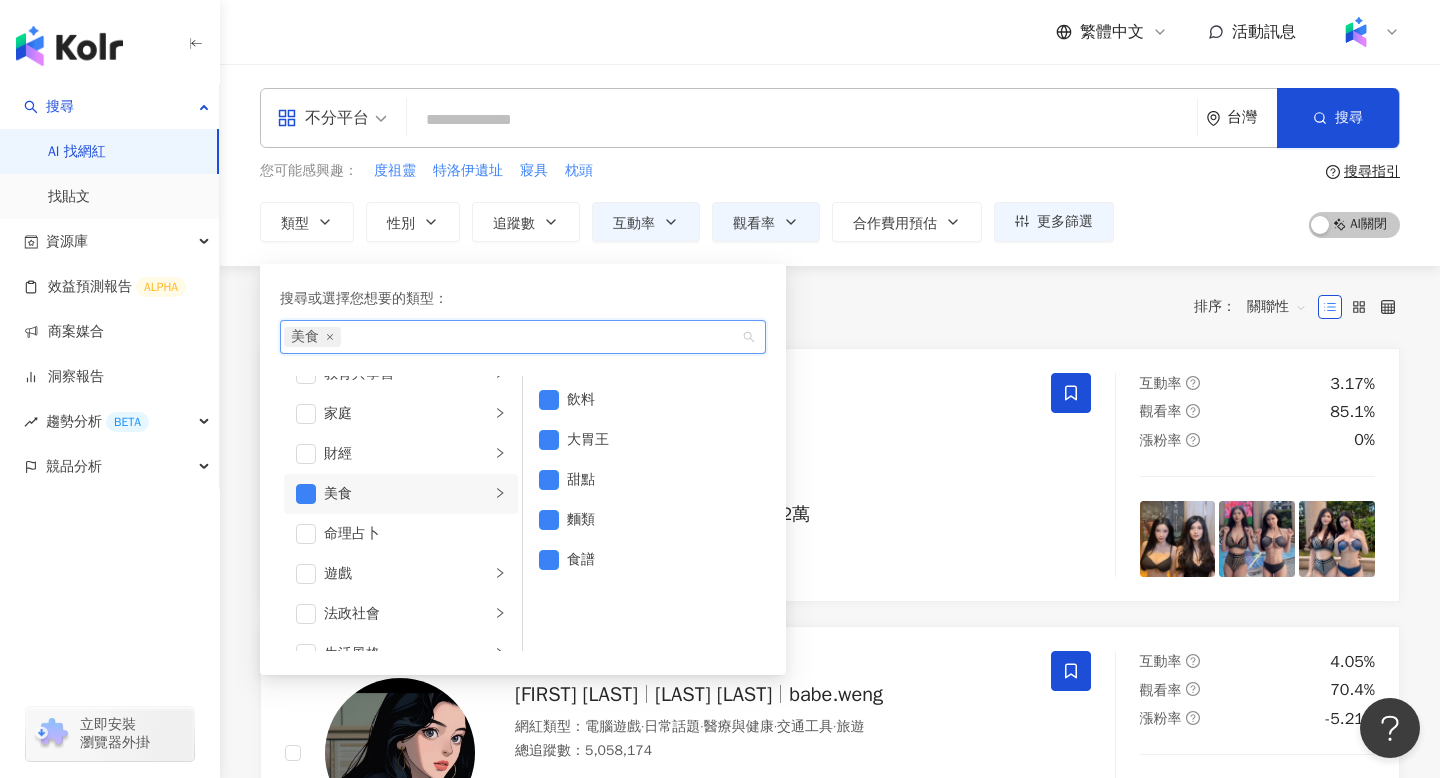 click on "不分平台 台灣 搜尋 您可能感興趣： 度祖靈  特洛伊遺址  寢具  枕頭  類型 搜尋或選擇您想要的類型： 美食   藝術與娛樂 美妝時尚 氣候和環境 日常話題 教育與學習 家庭 財經 美食 命理占卜 遊戲 法政社會 生活風格 影視娛樂 醫療與健康 寵物 攝影 感情 宗教 促購導購 運動 科技 交通工具 旅遊 成人 飲料 大胃王 甜點 麵類 食譜 性別 追蹤數 互動率 觀看率 合作費用預估  更多篩選 * %  -  % 不限 5% 以下 5%~20% 20% 以上 ** %  -  % 不限 10% 以下 10%~50% 50%~200% 200% 以上 搜尋指引 AI  開啟 AI  關閉" at bounding box center [830, 165] 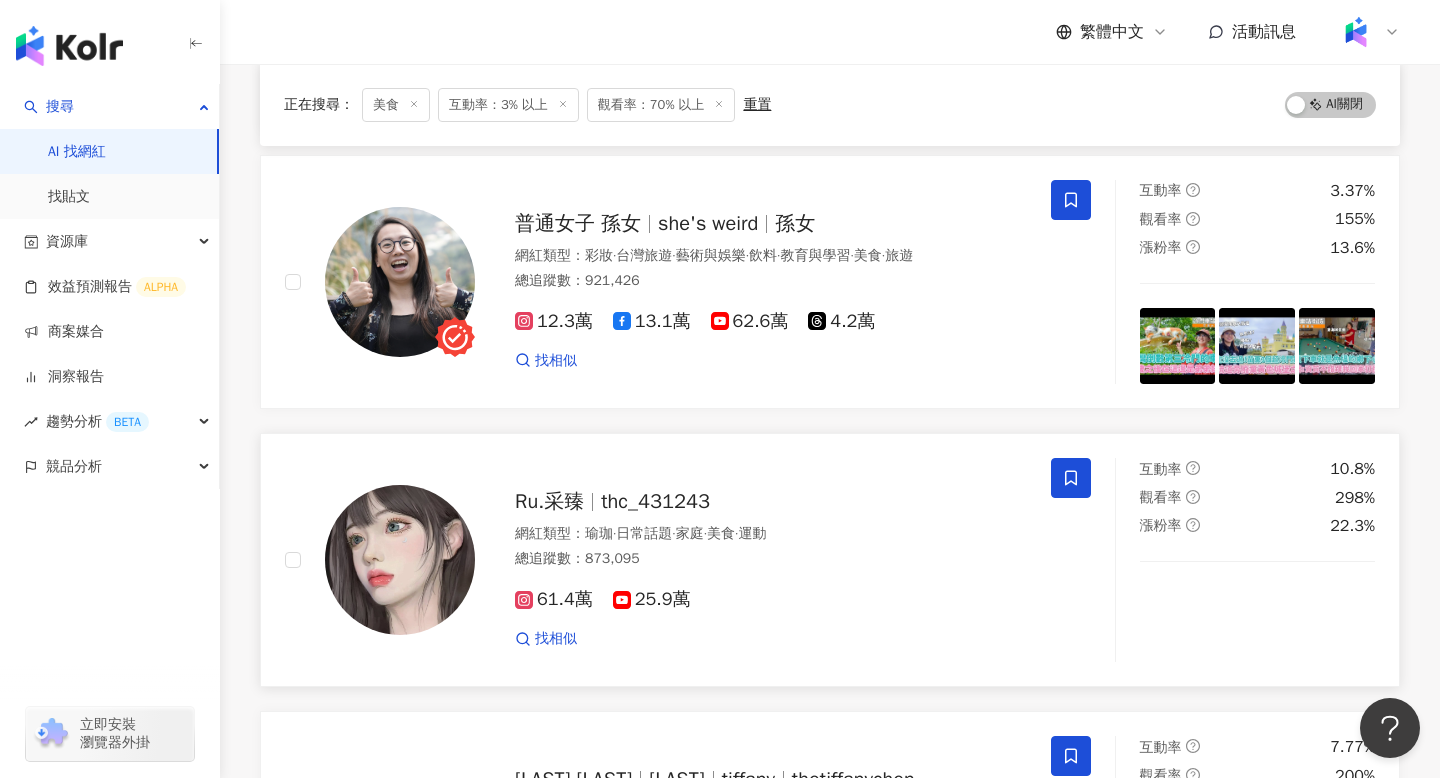 scroll, scrollTop: 735, scrollLeft: 0, axis: vertical 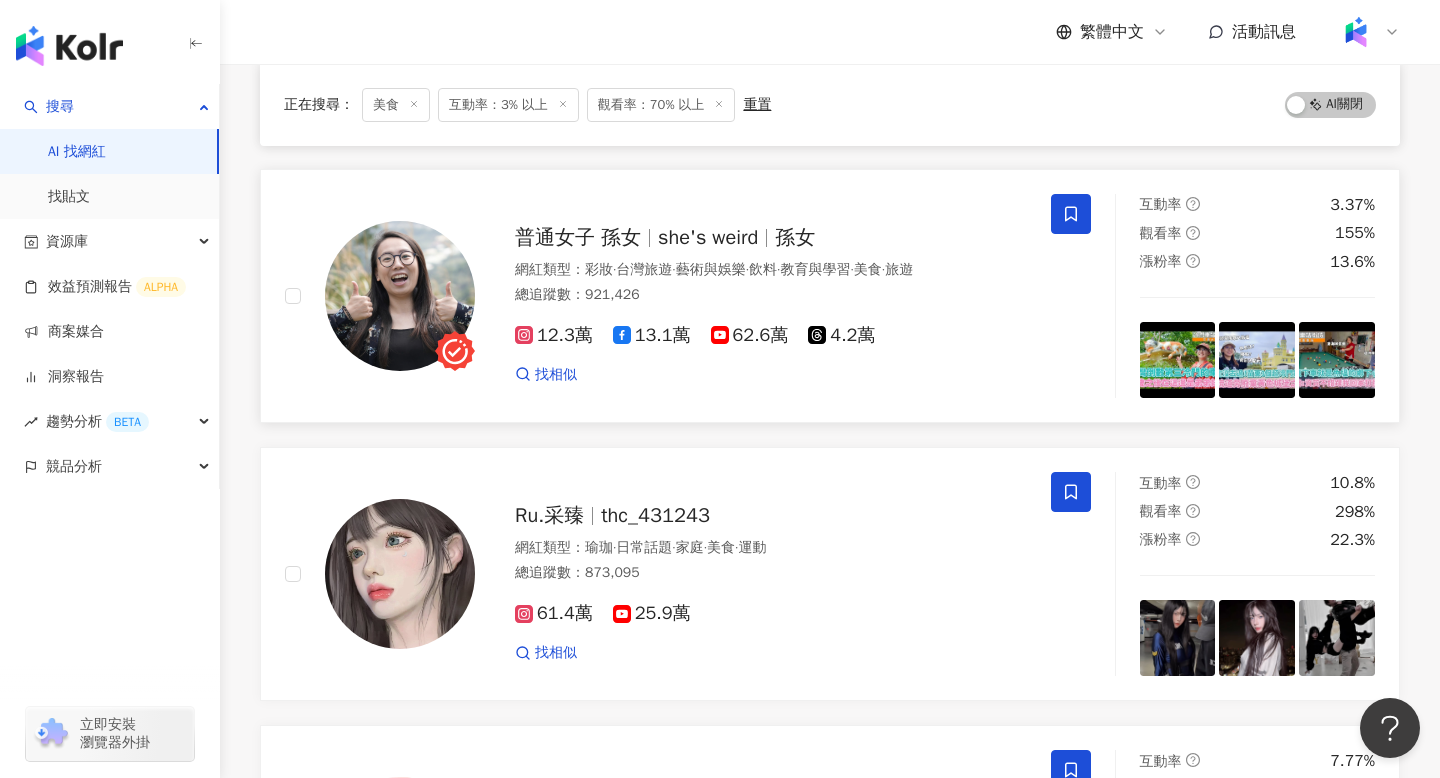 click on "普通女子 孫女" at bounding box center (586, 237) 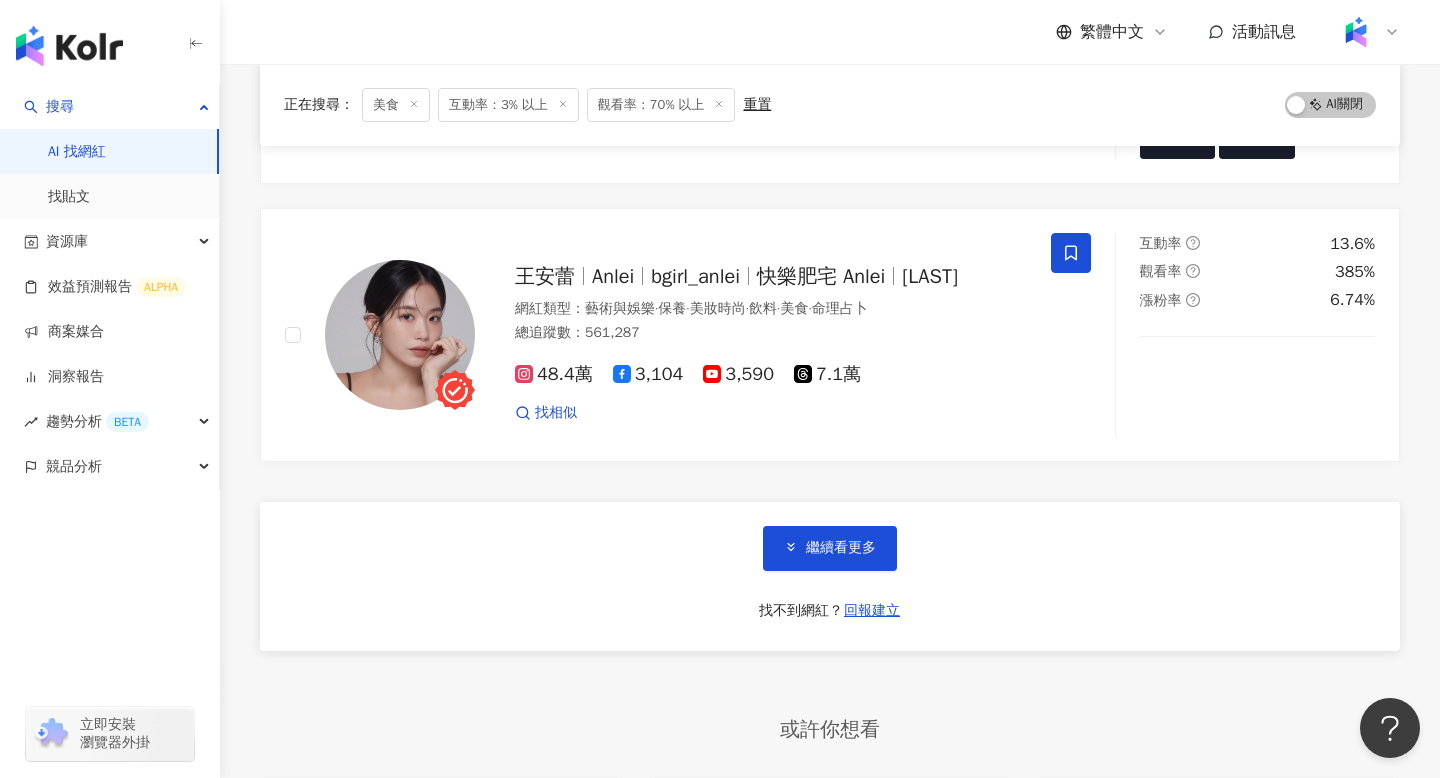 scroll, scrollTop: 3202, scrollLeft: 0, axis: vertical 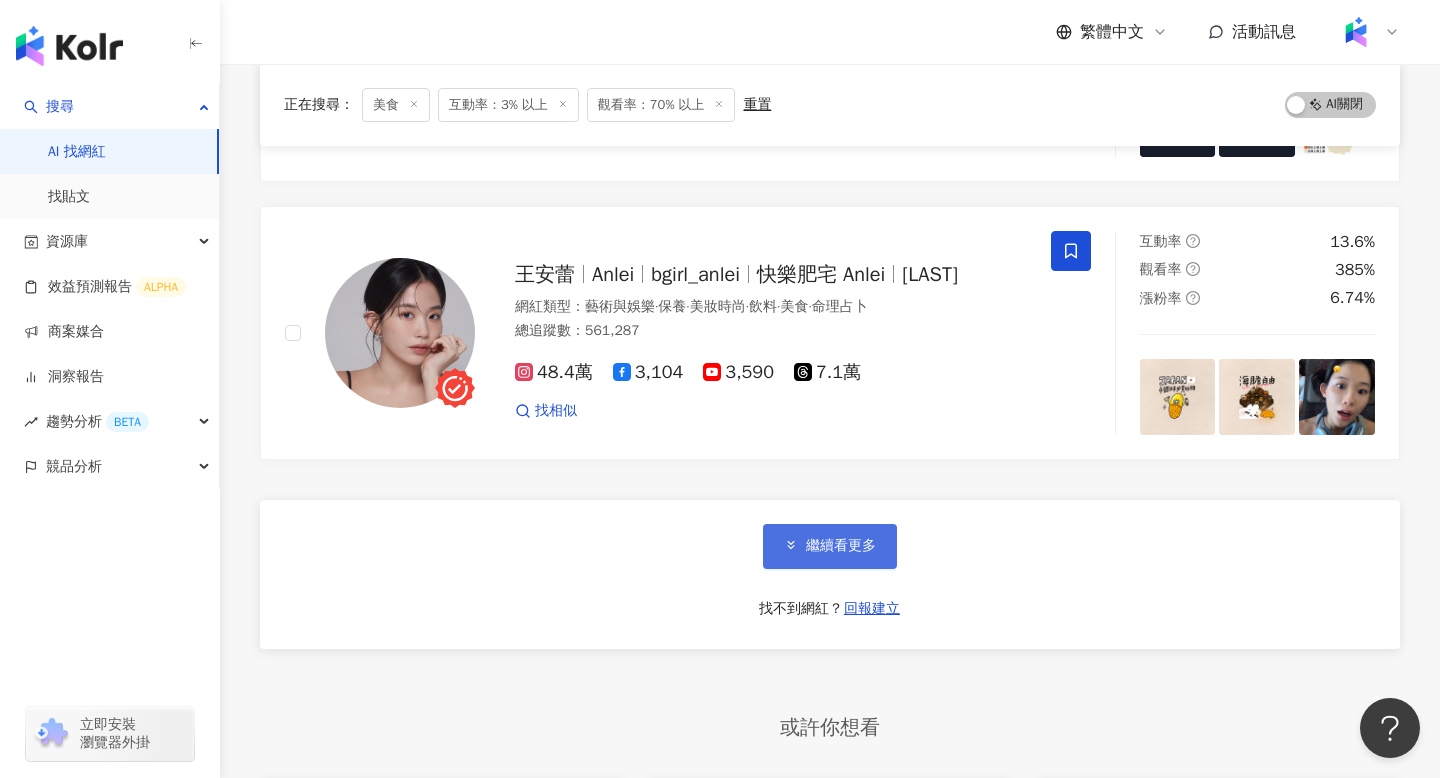 click on "繼續看更多" at bounding box center [830, 546] 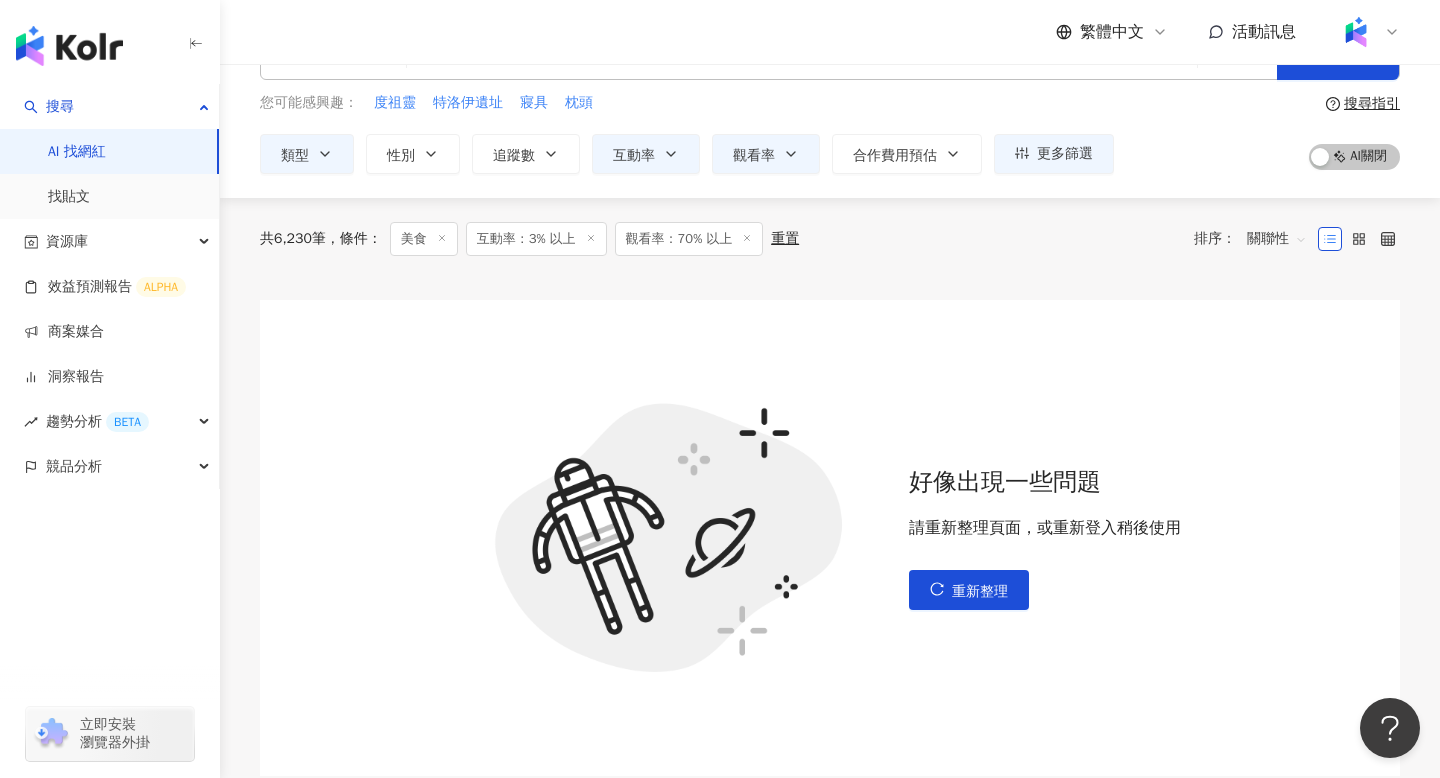 scroll, scrollTop: 0, scrollLeft: 0, axis: both 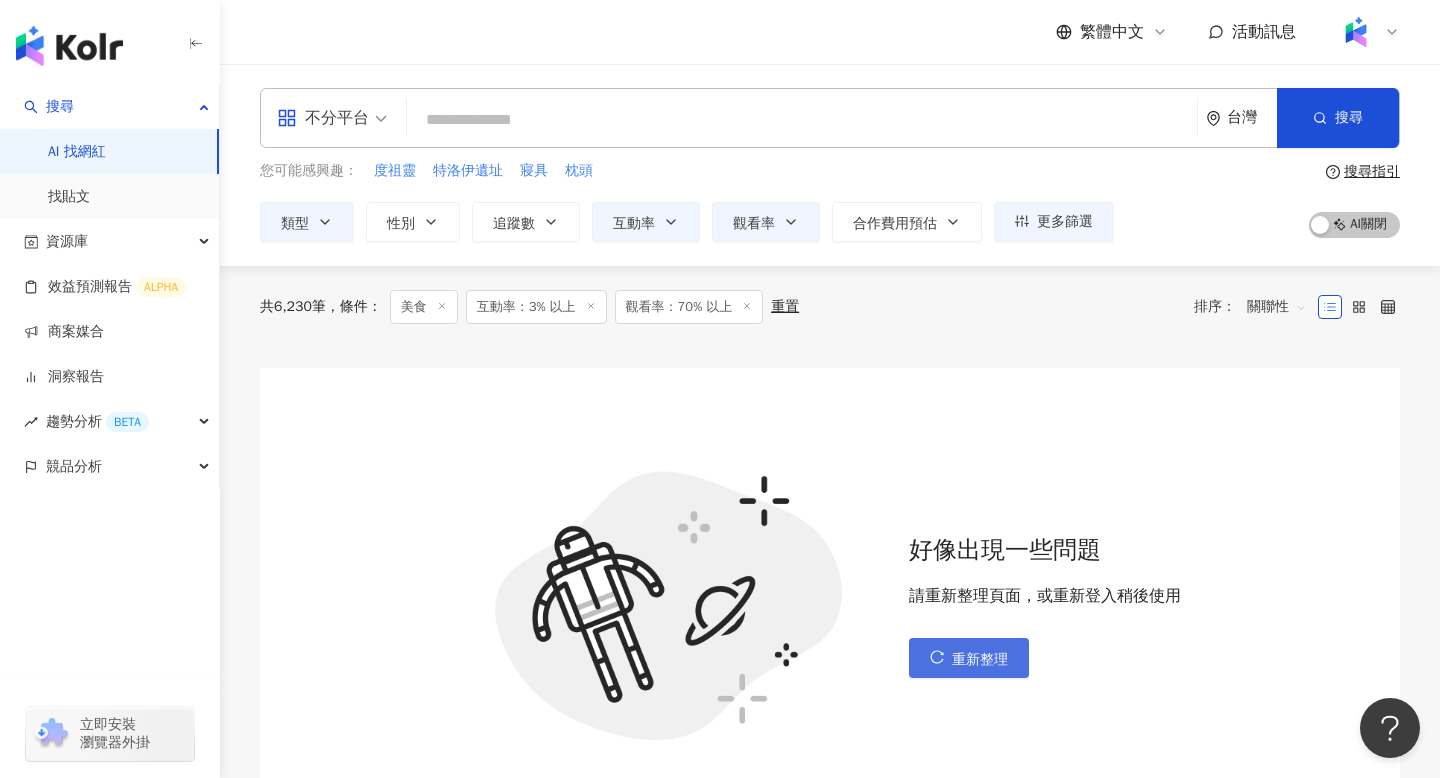 click on "重新整理" at bounding box center [969, 658] 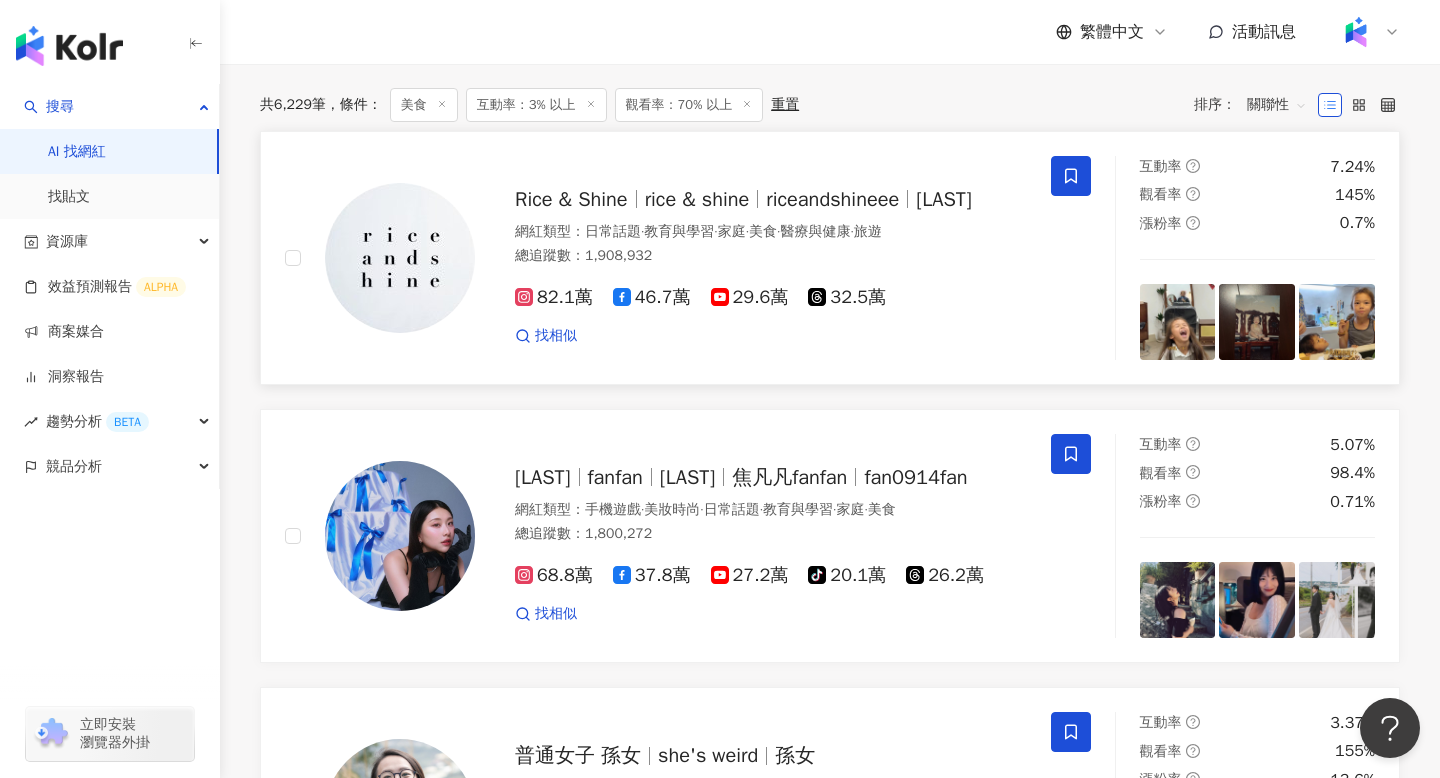 scroll, scrollTop: 0, scrollLeft: 0, axis: both 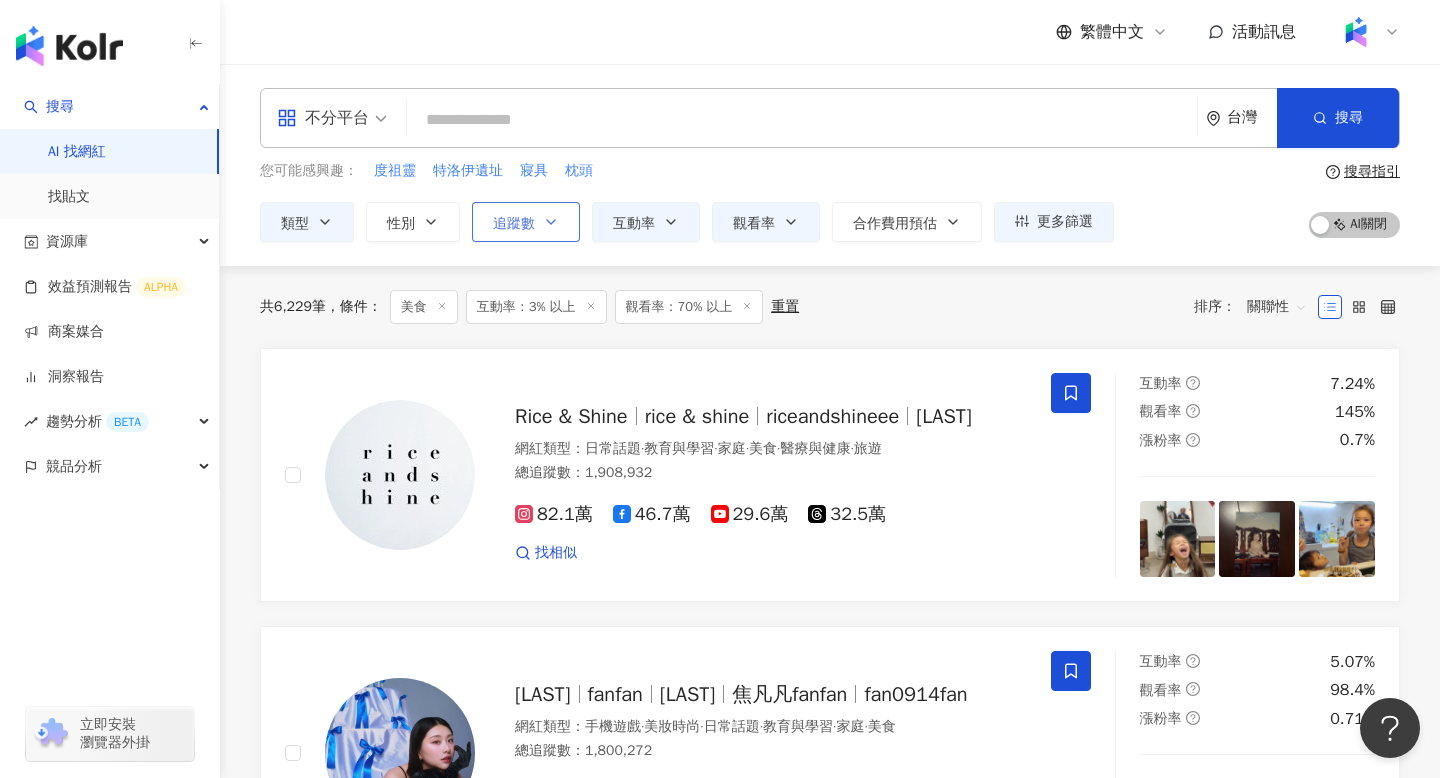 click 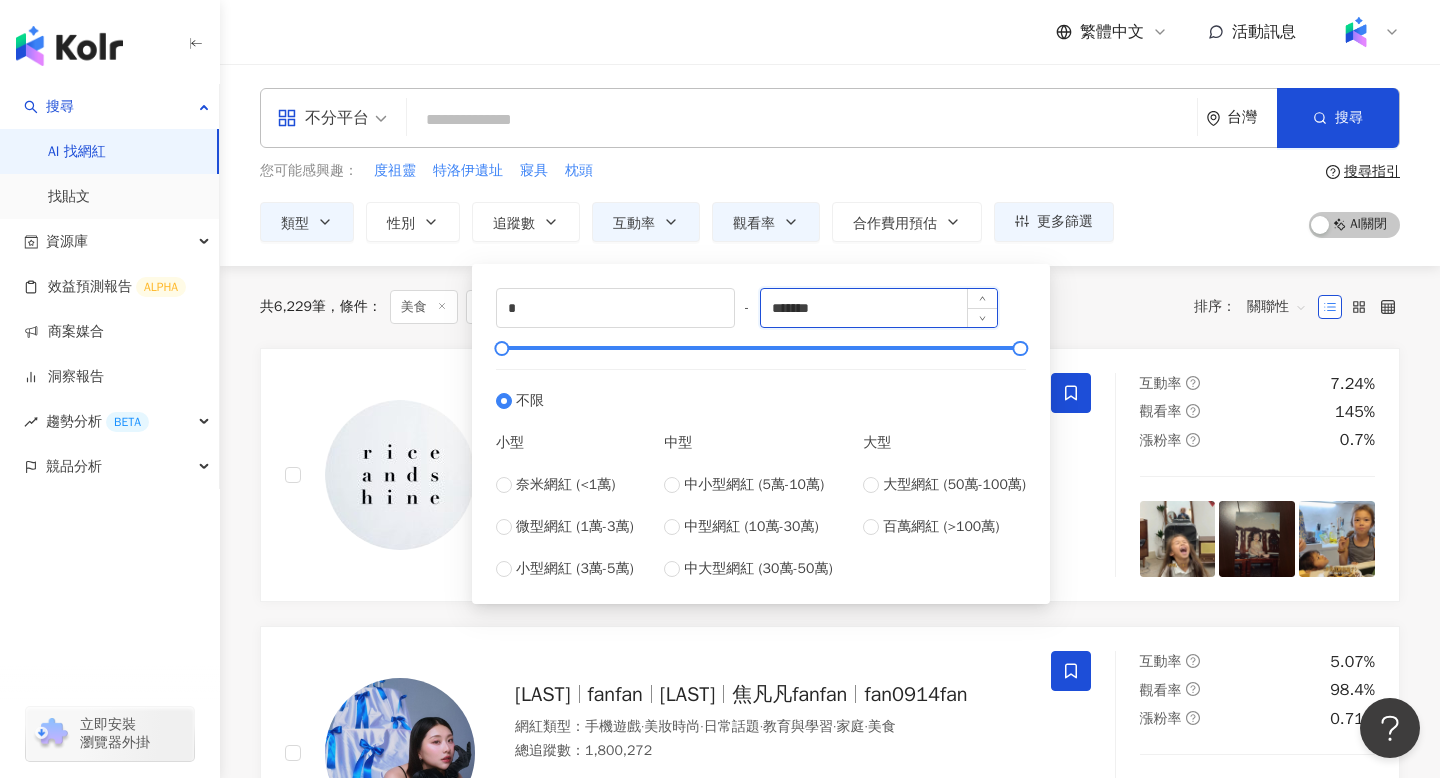 click on "*******" at bounding box center [879, 308] 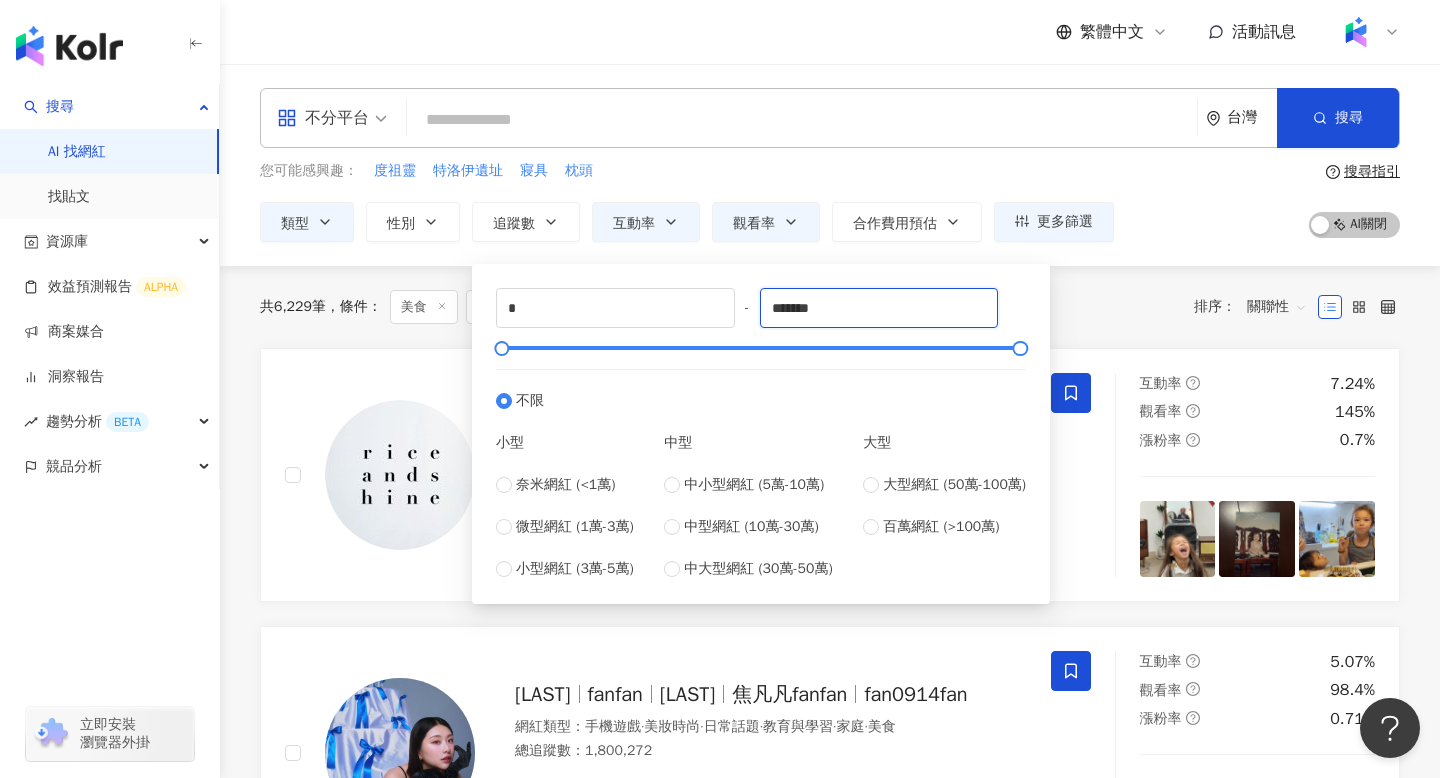 drag, startPoint x: 852, startPoint y: 314, endPoint x: 751, endPoint y: 301, distance: 101.8332 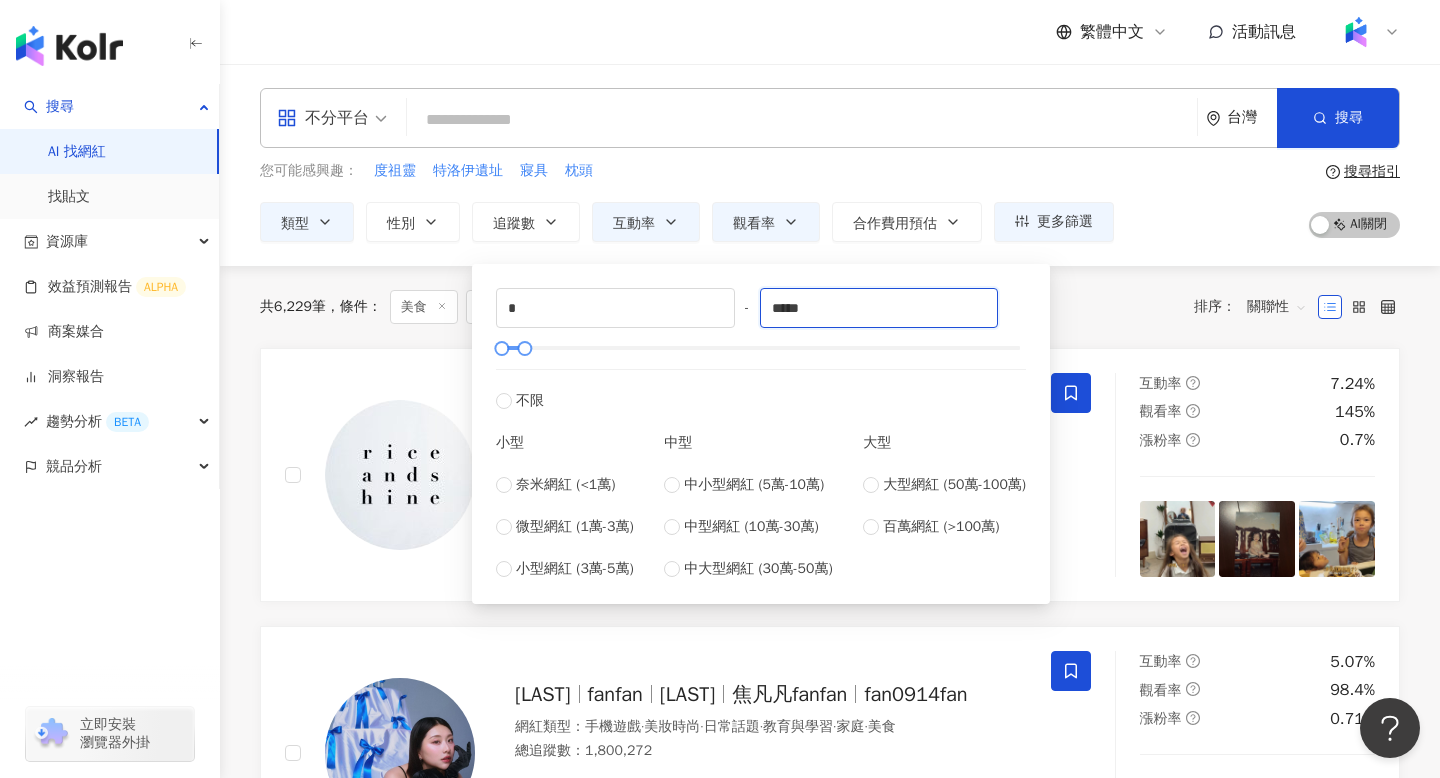 type on "*****" 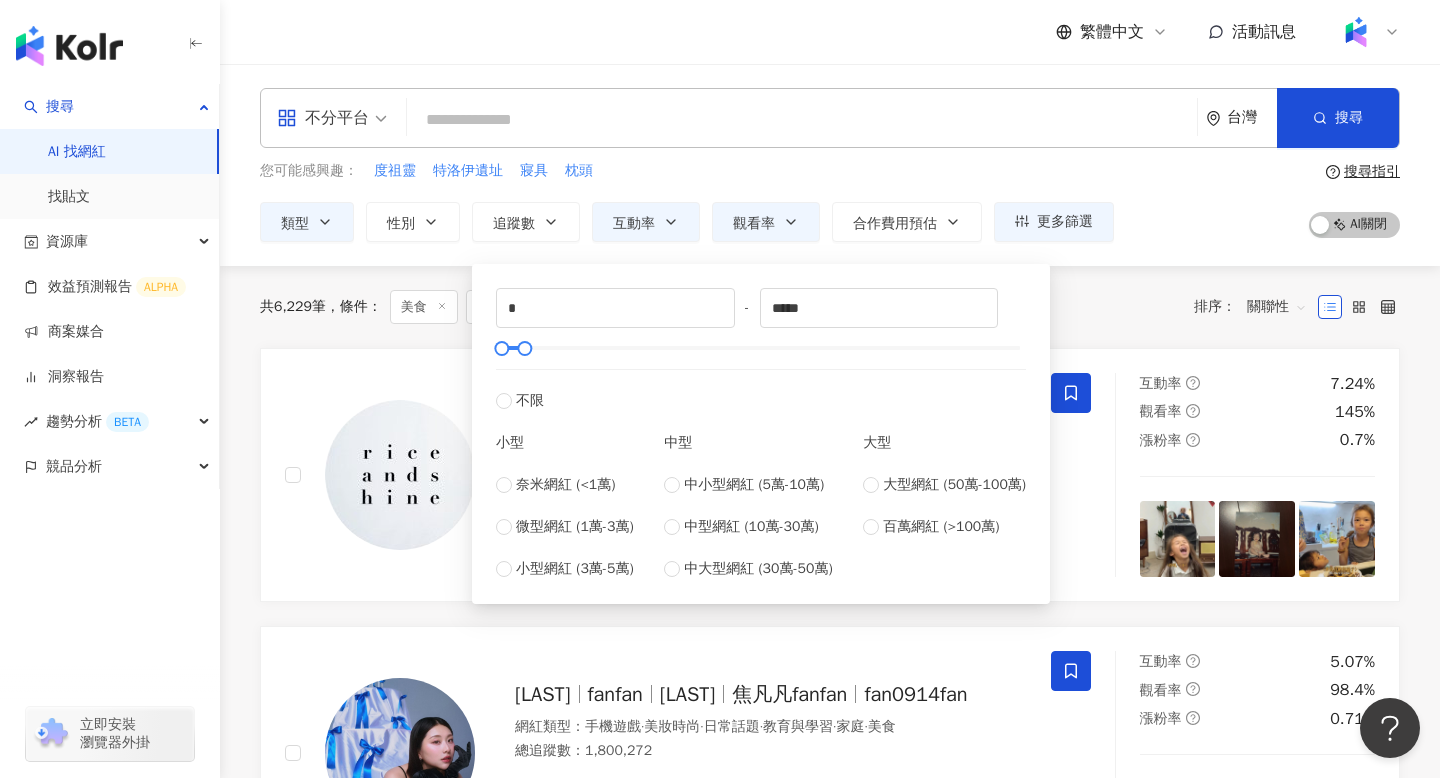 click on "您可能感興趣： 度祖靈  特洛伊遺址  寢具  枕頭  類型 性別 追蹤數 互動率 觀看率 合作費用預估  更多篩選 * %  -  % 不限 5% 以下 5%~20% 20% 以上 ** %  -  % 不限 10% 以下 10%~50% 50%~200% 200% 以上 *  -  ***** 不限 小型 奈米網紅 (<1萬) 微型網紅 (1萬-3萬) 小型網紅 (3萬-5萬) 中型 中小型網紅 (5萬-10萬) 中型網紅 (10萬-30萬) 中大型網紅 (30萬-50萬) 大型 大型網紅 (50萬-100萬) 百萬網紅 (>100萬)" at bounding box center [687, 201] 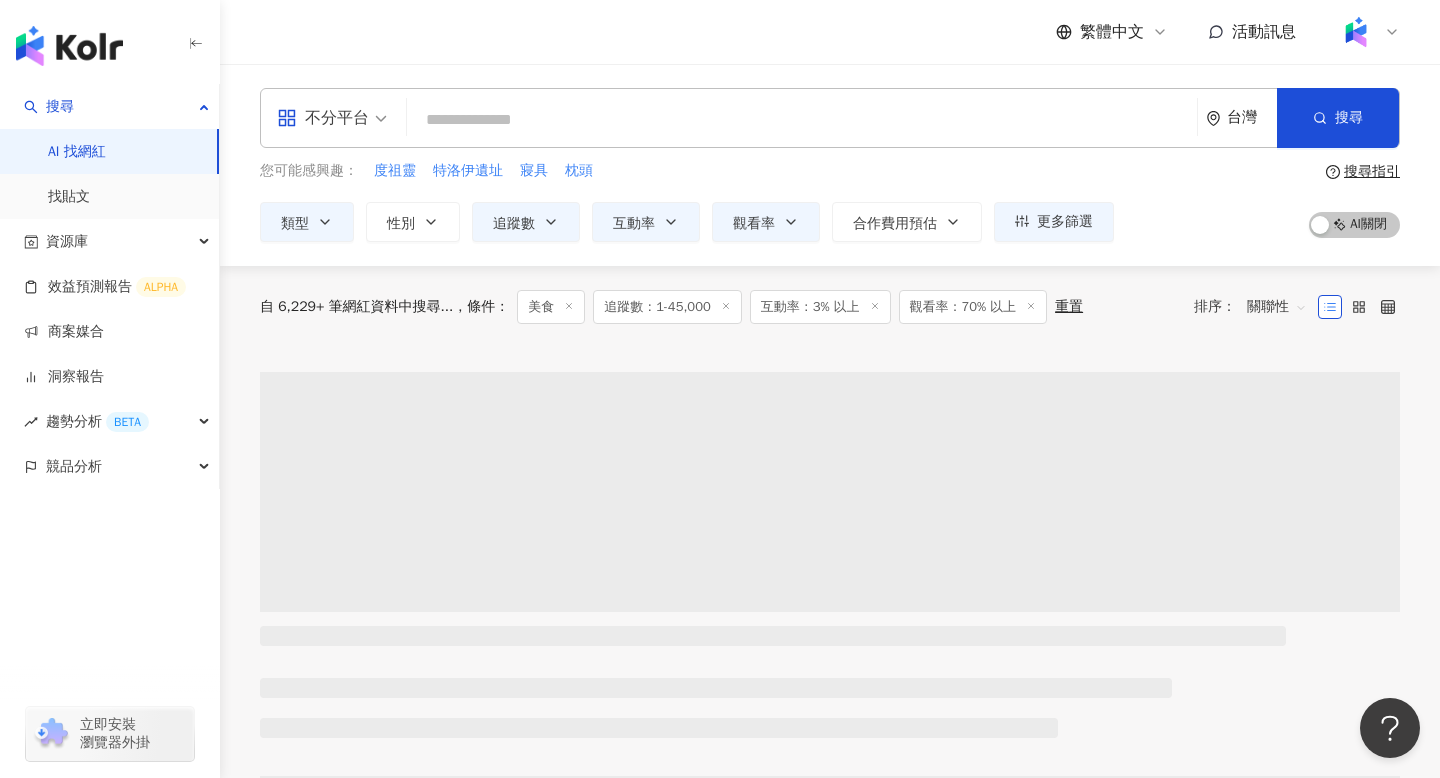 click on "不分平台" at bounding box center (323, 118) 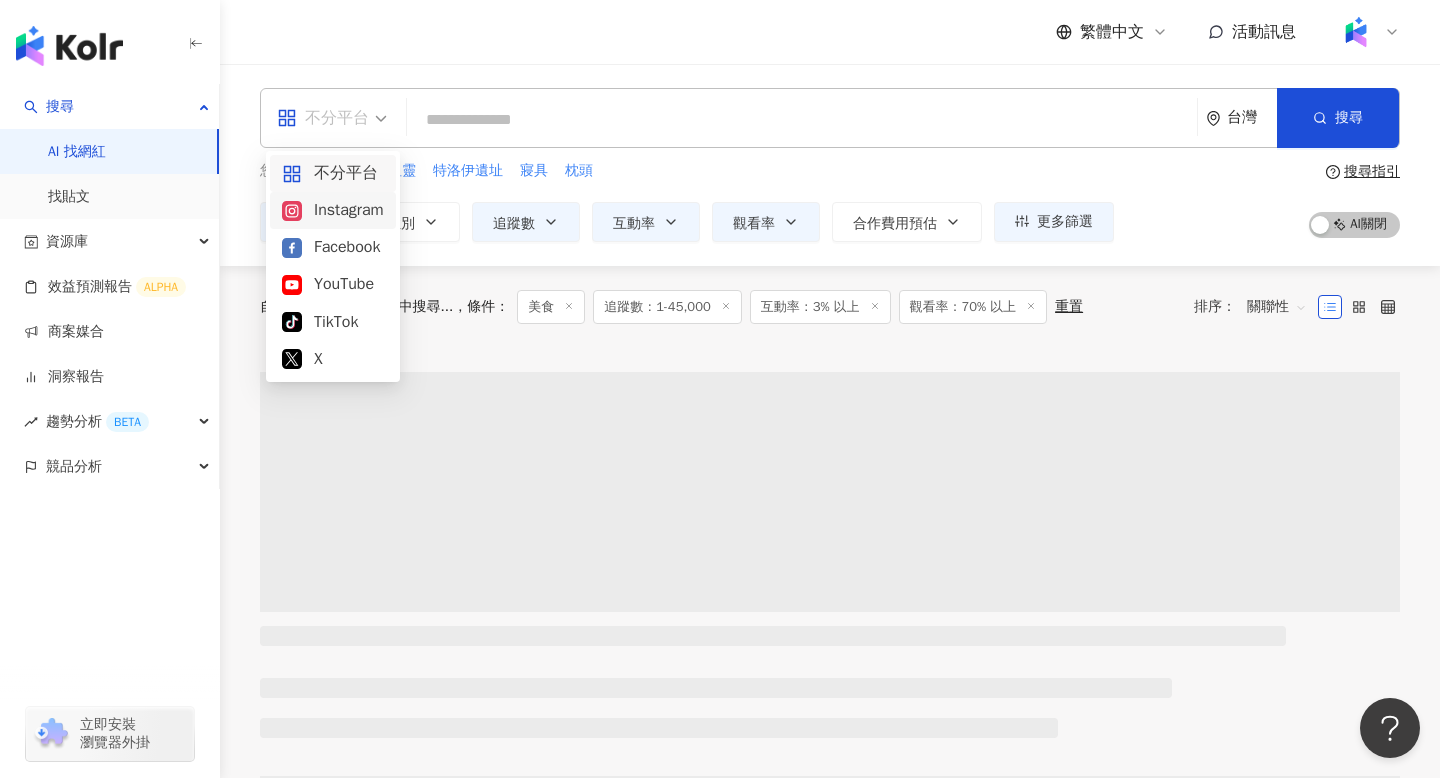 click on "Instagram" at bounding box center (333, 210) 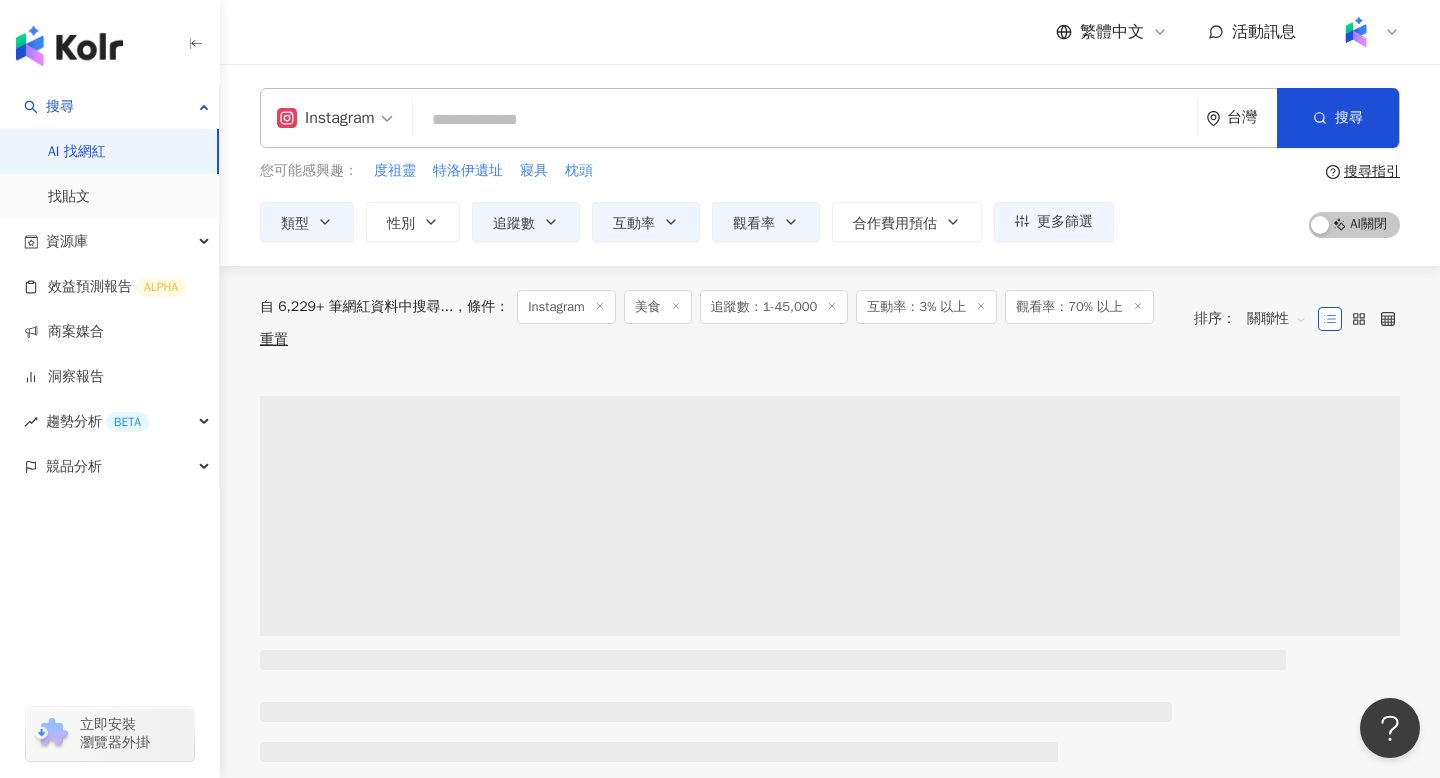 click on "您可能感興趣： 度祖靈  特洛伊遺址  寢具  枕頭" at bounding box center [687, 171] 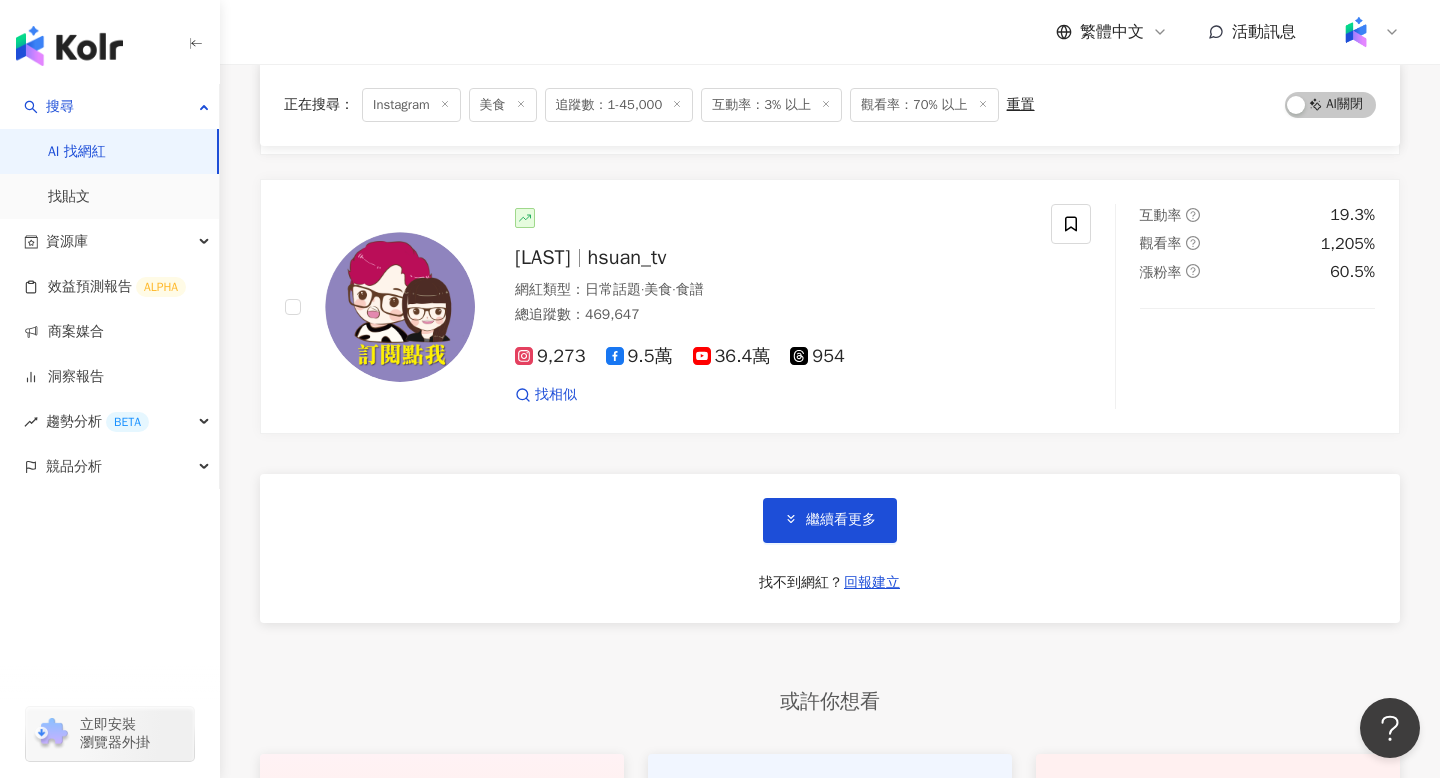 scroll, scrollTop: 3232, scrollLeft: 0, axis: vertical 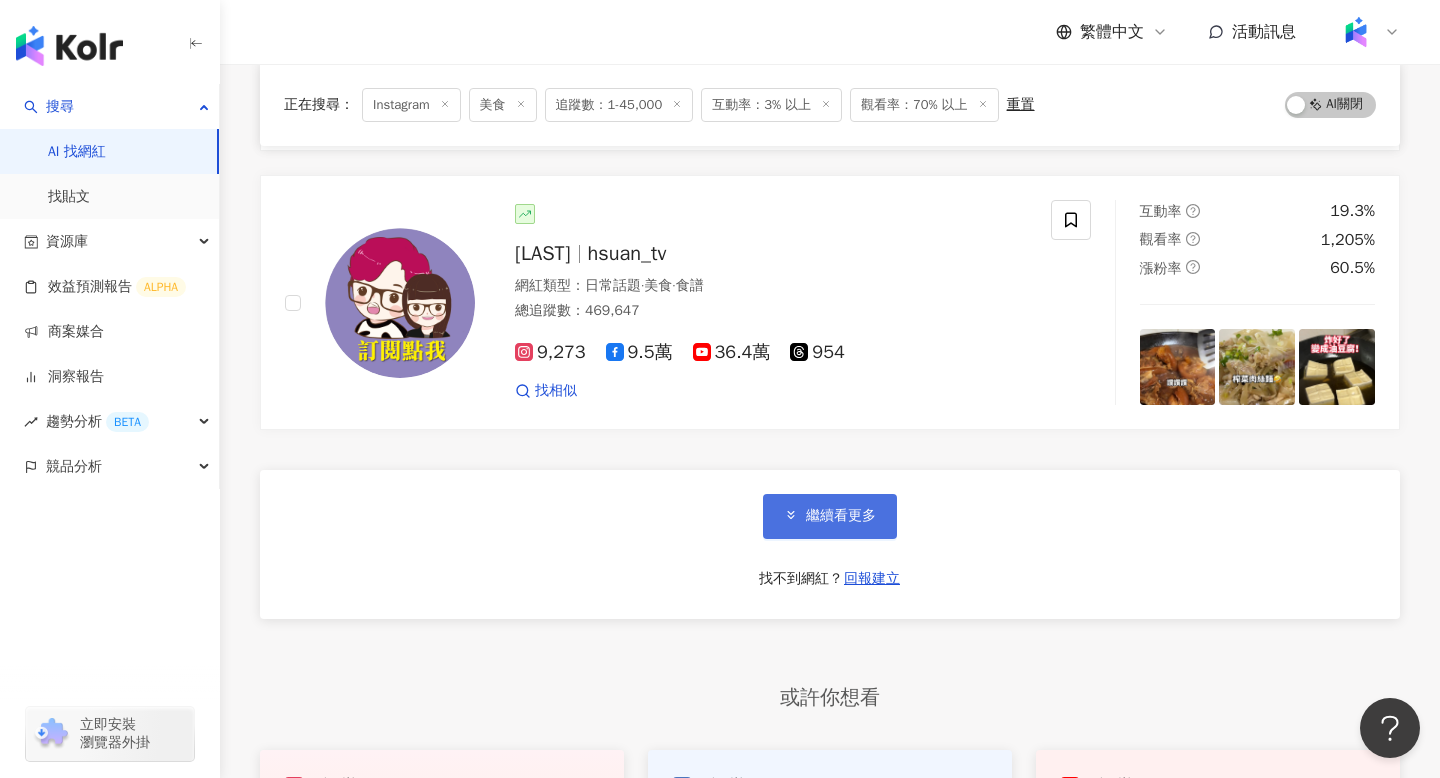 click 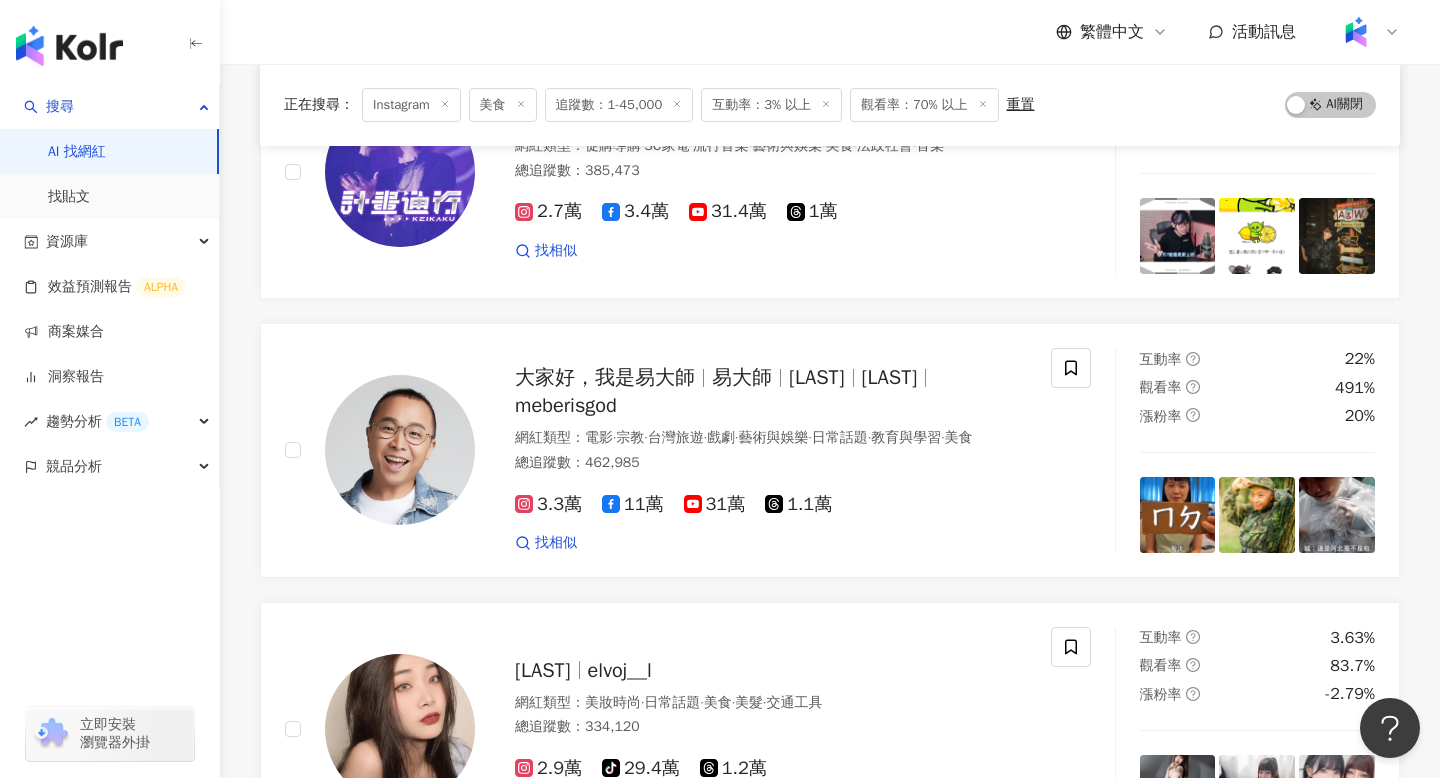 scroll, scrollTop: 4444, scrollLeft: 0, axis: vertical 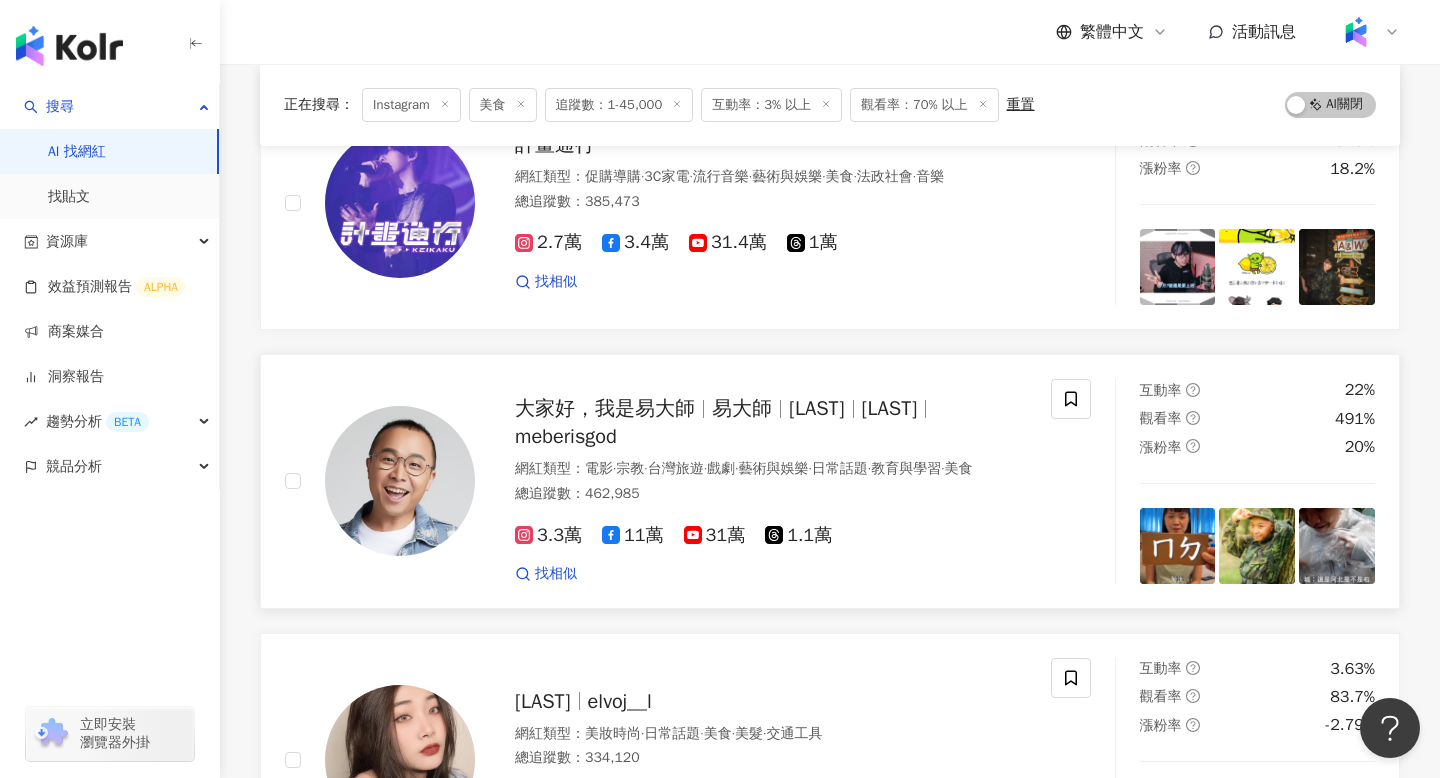 click on "大家好，我是易大師 易大師 梅伯 梅伯豪 meberisgod" at bounding box center (771, 423) 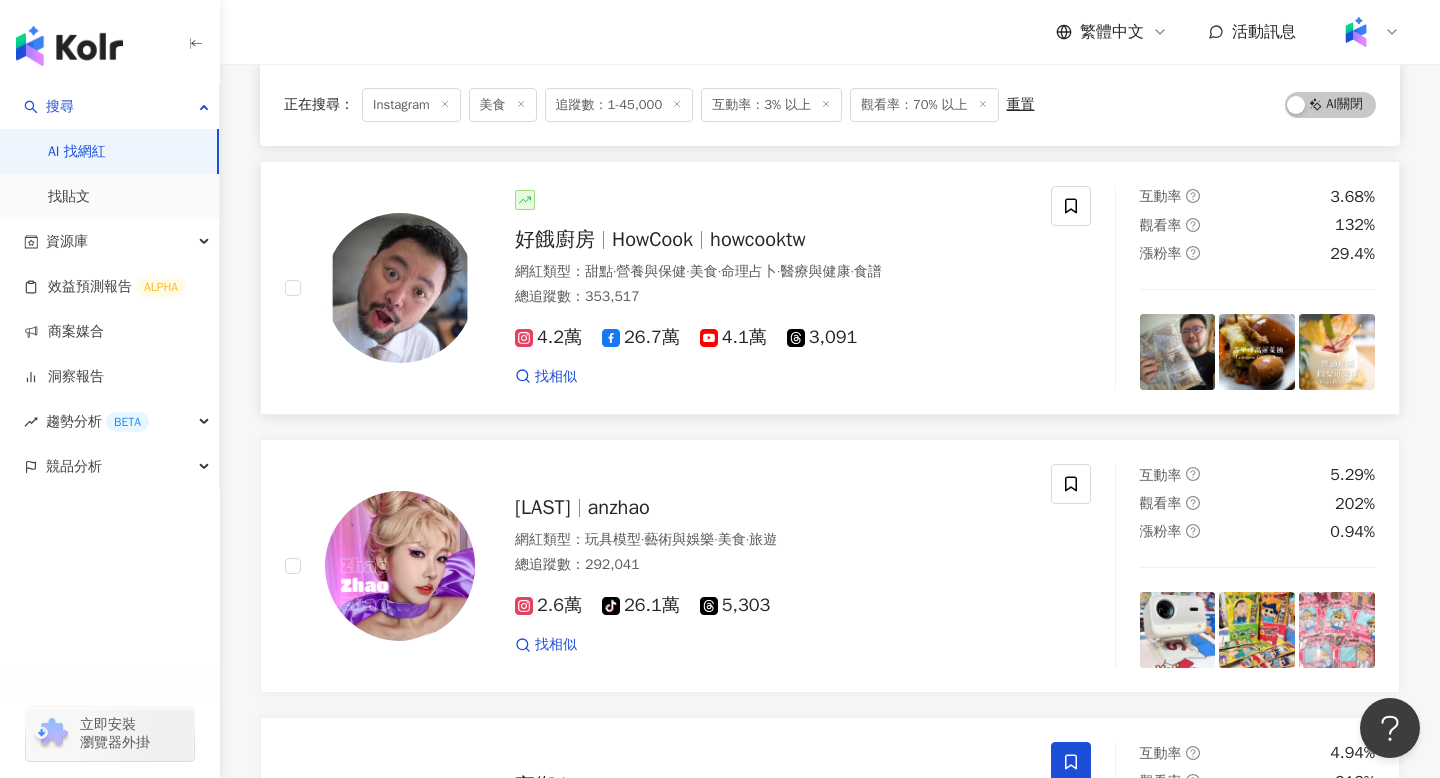 scroll, scrollTop: 5752, scrollLeft: 0, axis: vertical 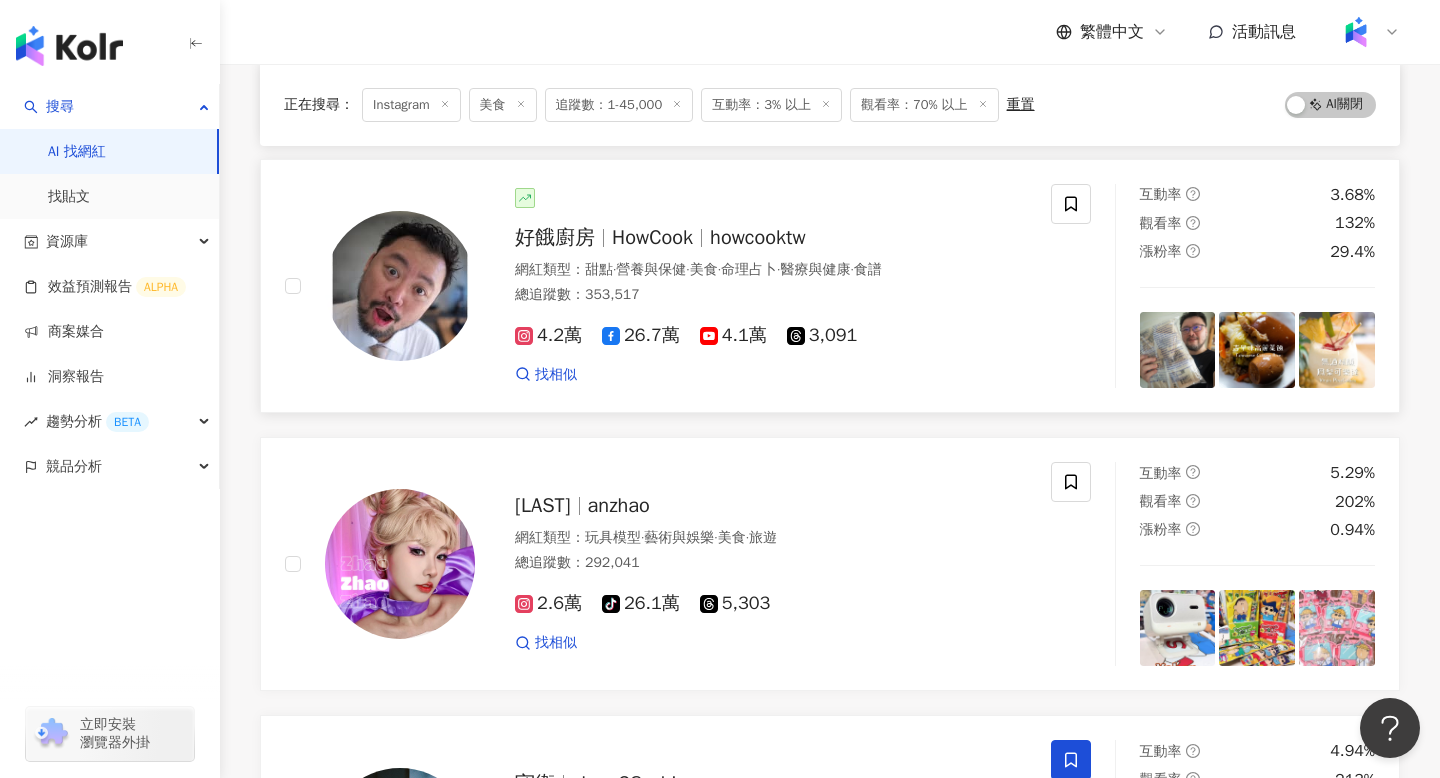 click on "命理占卜" at bounding box center (749, 269) 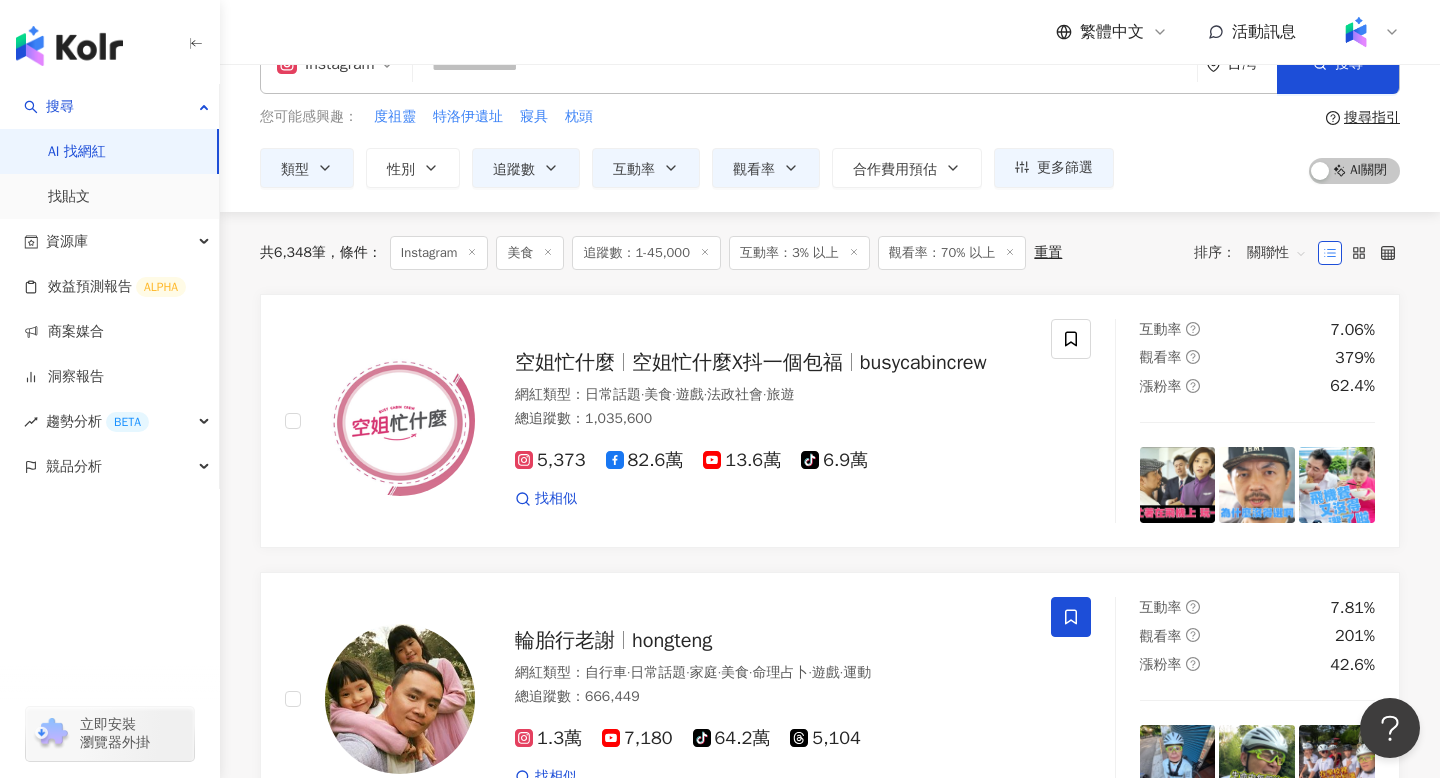 scroll, scrollTop: 0, scrollLeft: 0, axis: both 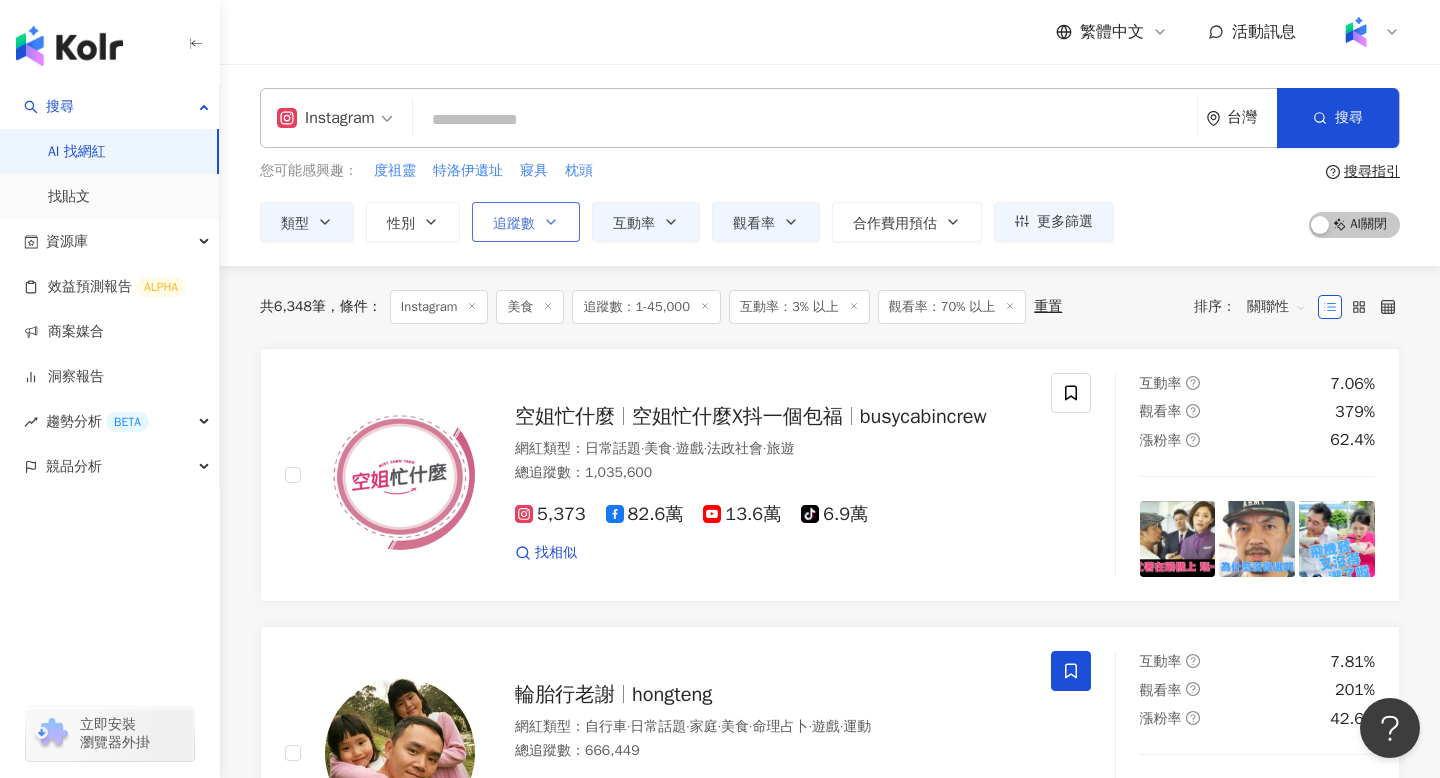 click on "追蹤數" at bounding box center [526, 222] 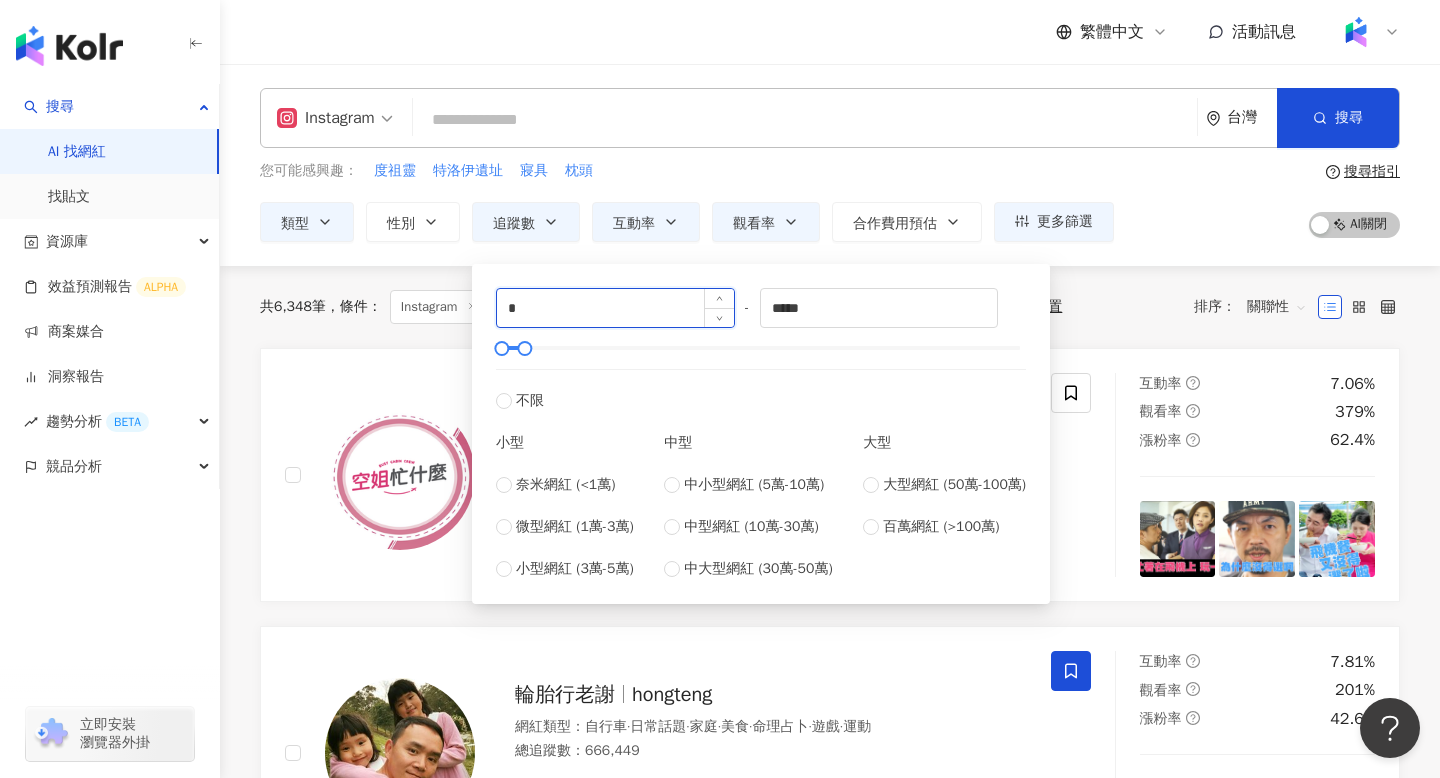click on "*" at bounding box center (615, 308) 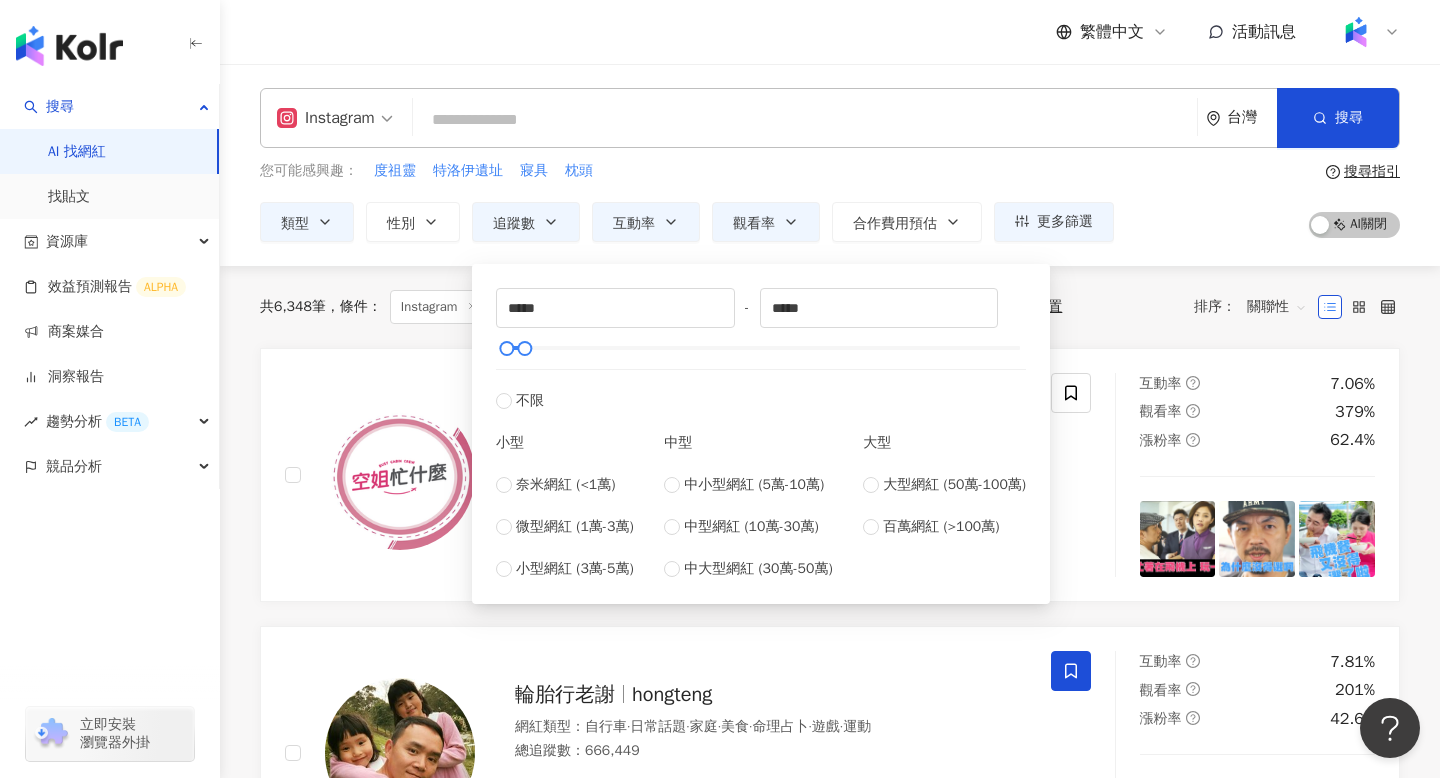 click on "共  6,348  筆 條件 ： Instagram 美食 追蹤數：1-45,000 互動率：3% 以上 觀看率：70% 以上 重置 排序： 關聯性" at bounding box center [830, 307] 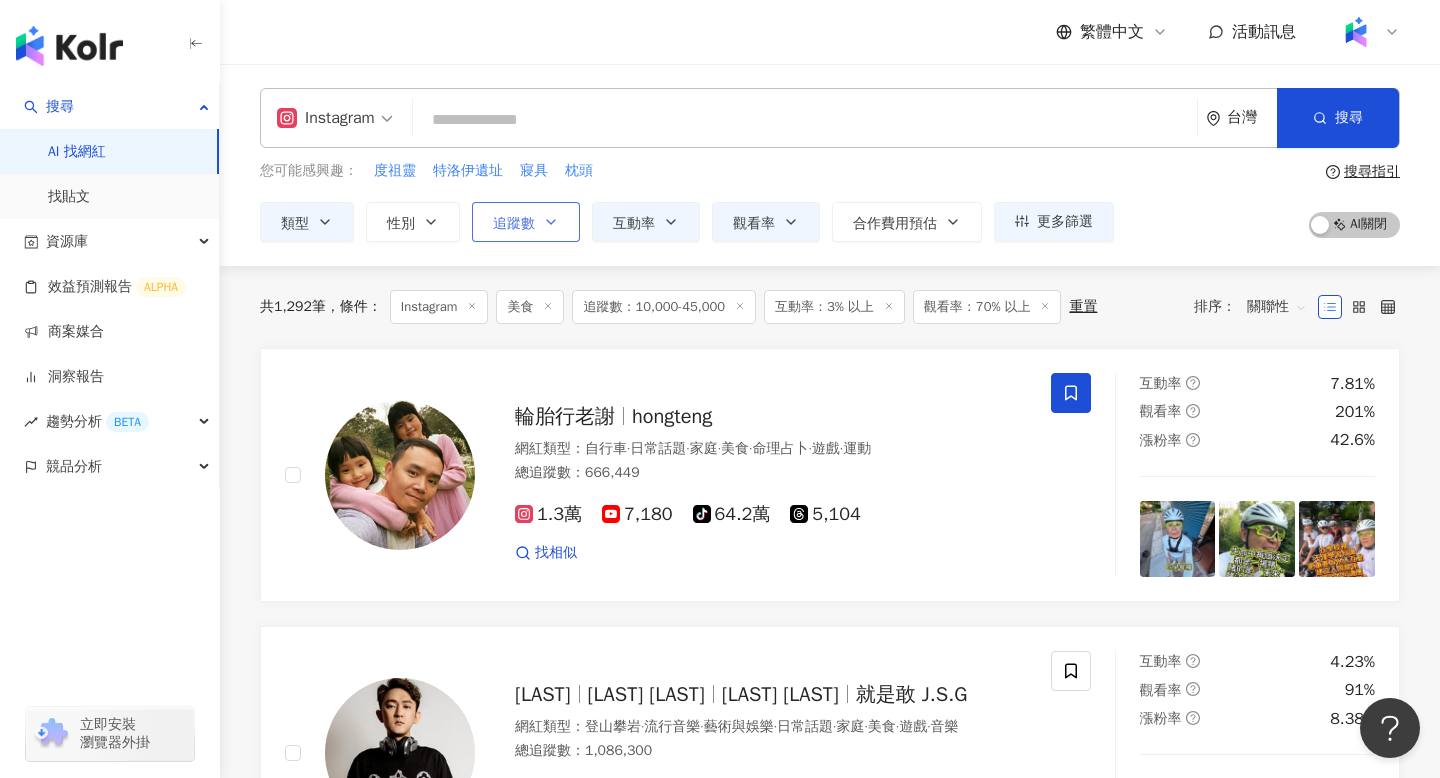 click on "追蹤數" at bounding box center (526, 222) 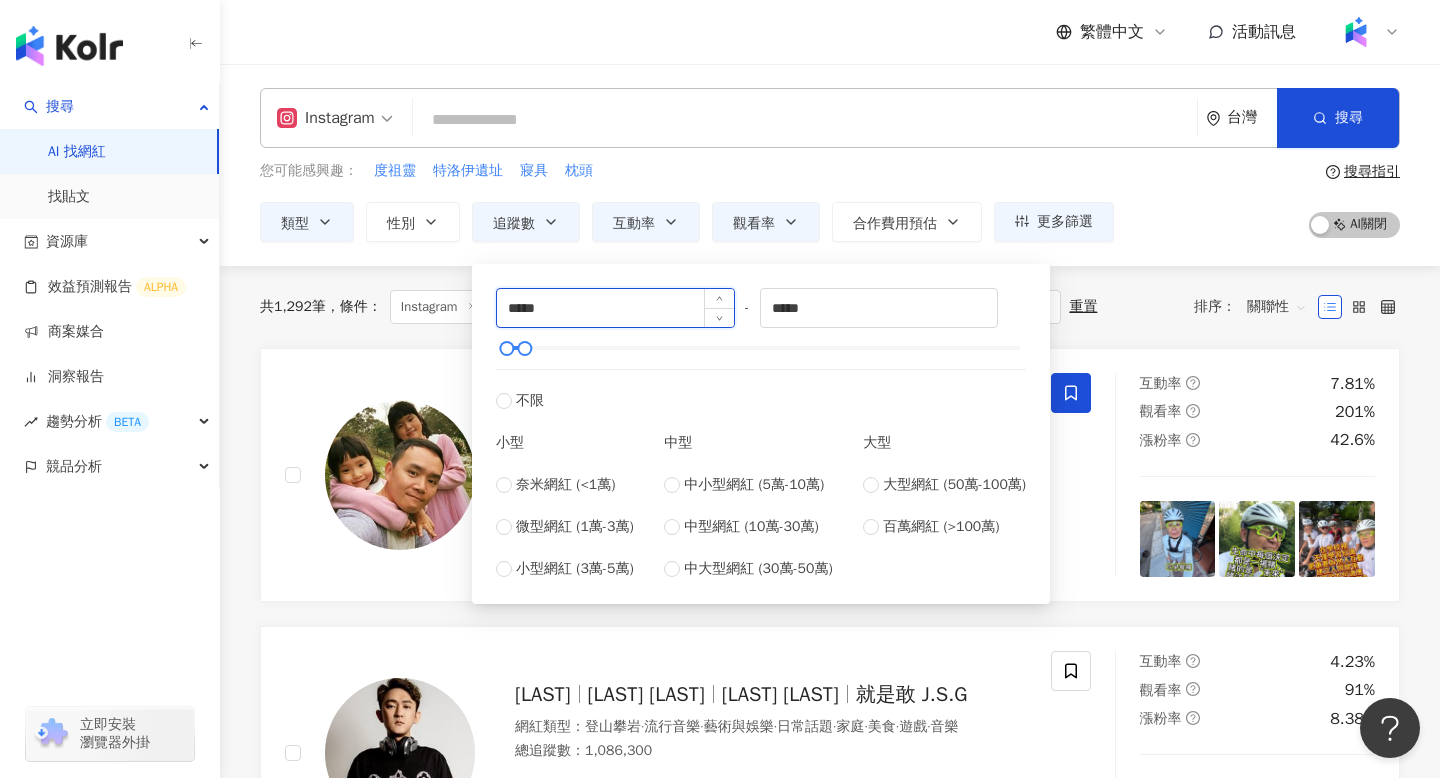 click on "*****" at bounding box center [615, 308] 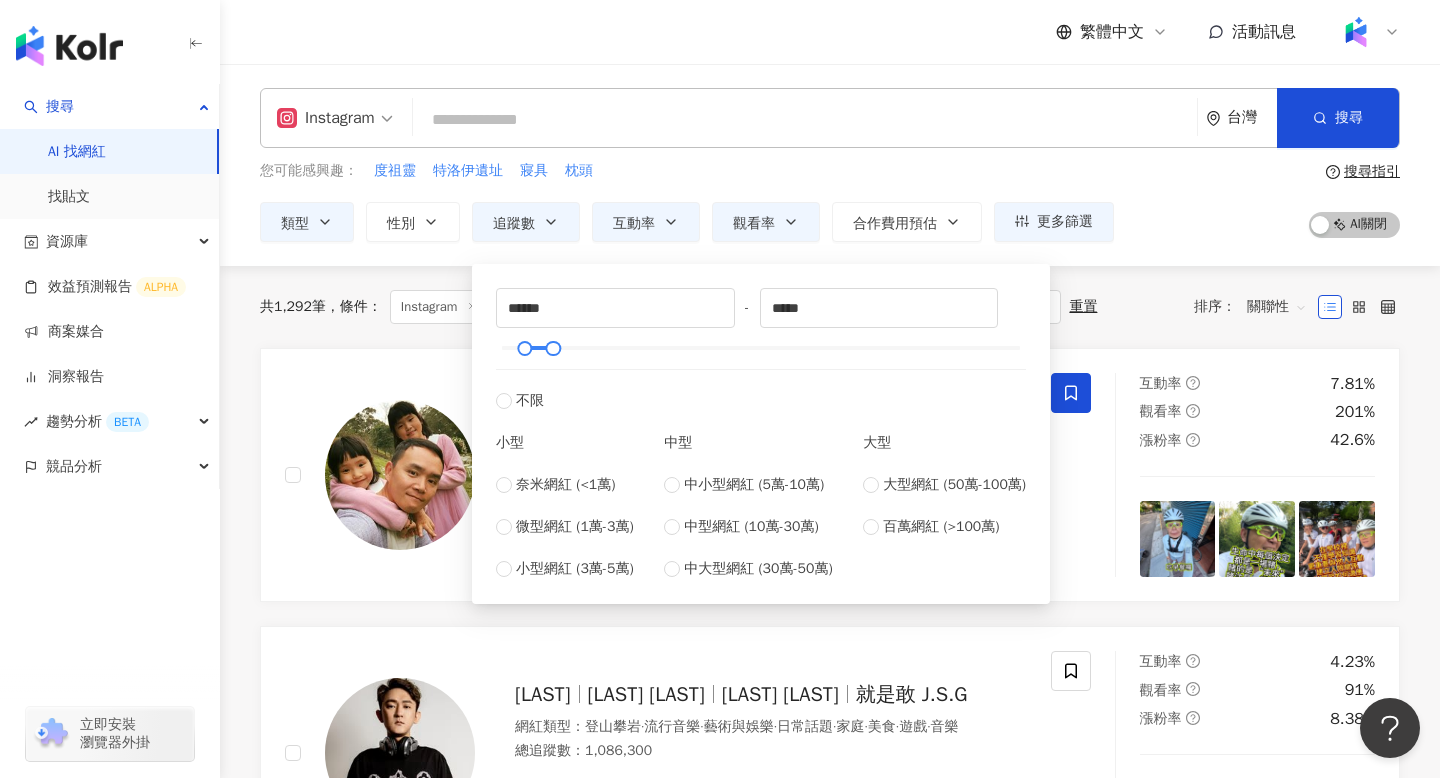 click on "共  1,292  筆 條件 ： Instagram 美食 追蹤數：10,000-45,000 互動率：3% 以上 觀看率：70% 以上 重置 排序： 關聯性" at bounding box center [830, 307] 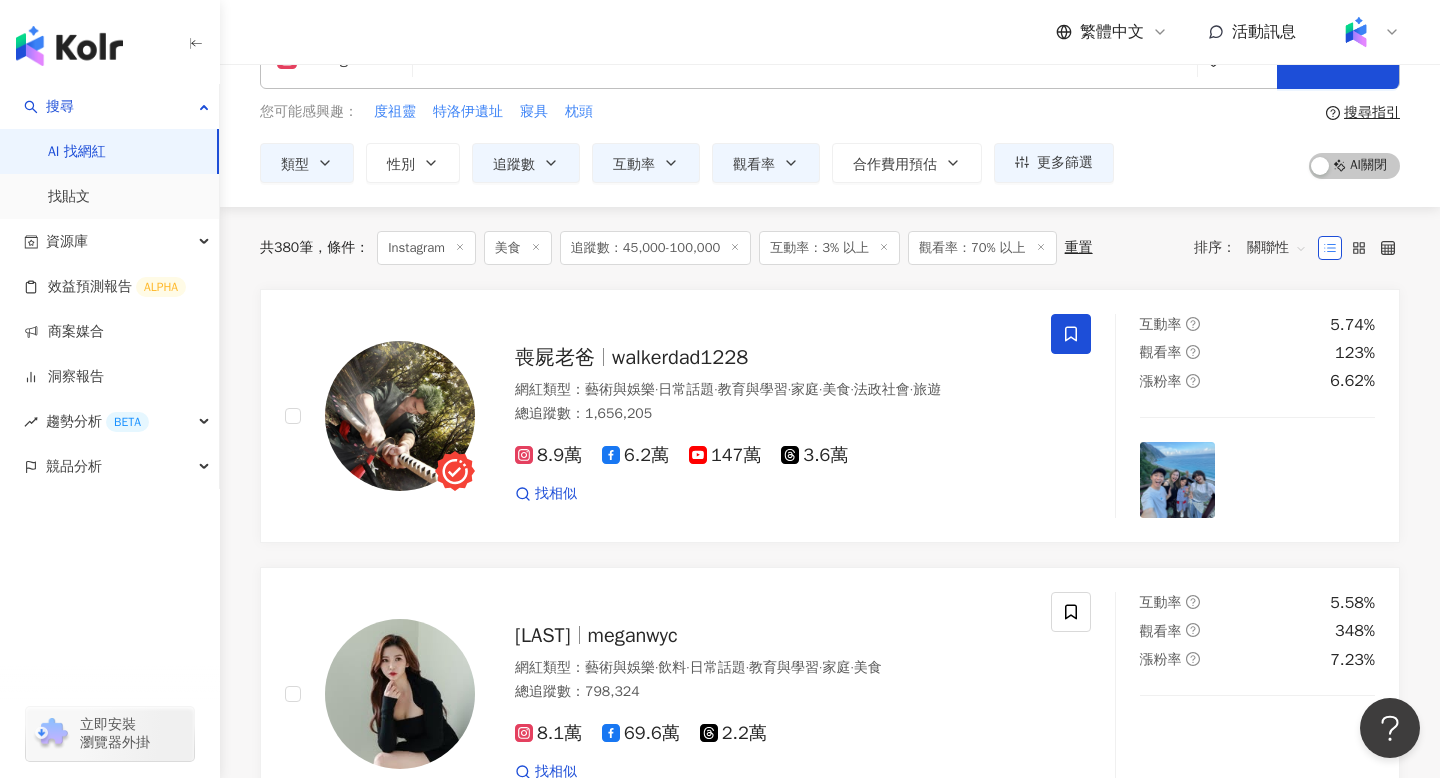 scroll, scrollTop: 0, scrollLeft: 0, axis: both 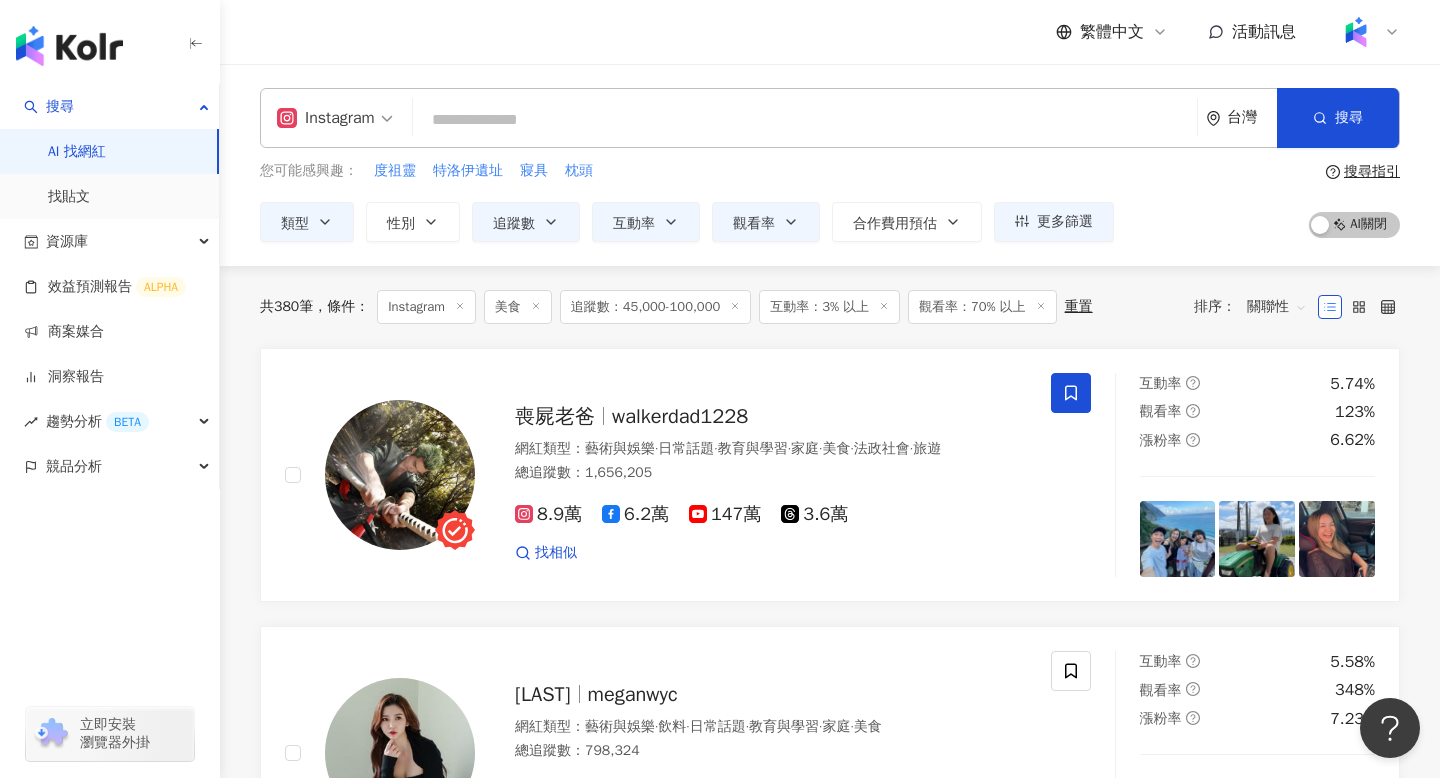click 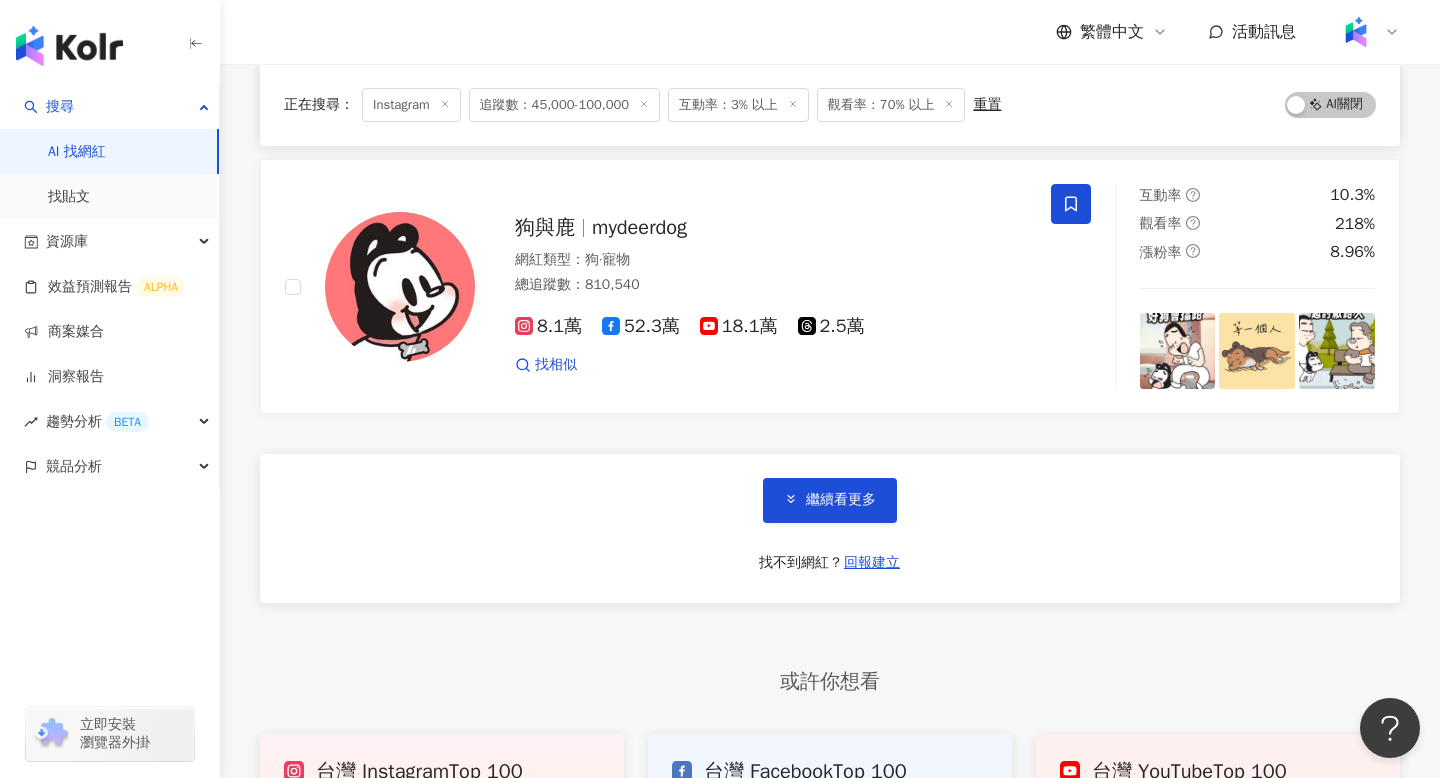 scroll, scrollTop: 3338, scrollLeft: 0, axis: vertical 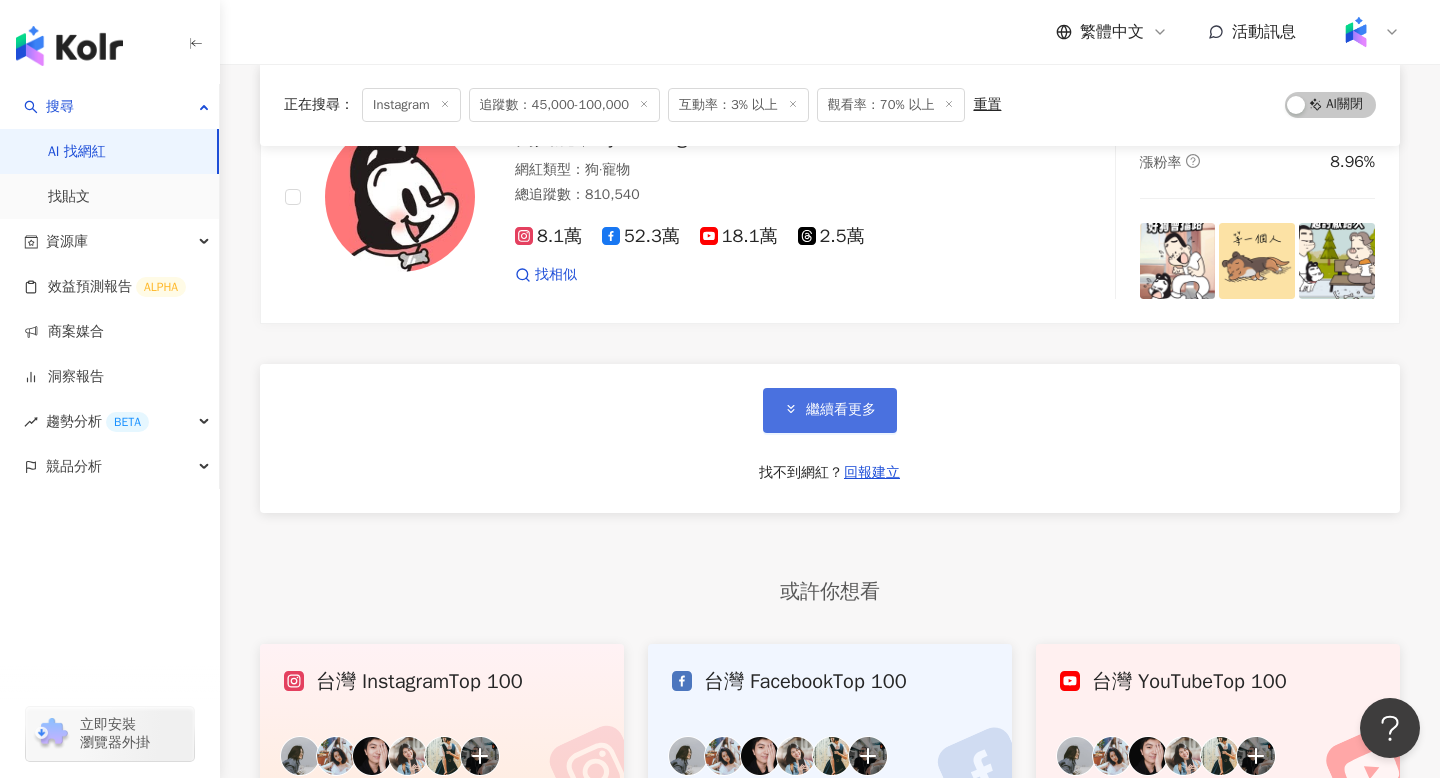 click on "繼續看更多" at bounding box center [830, 410] 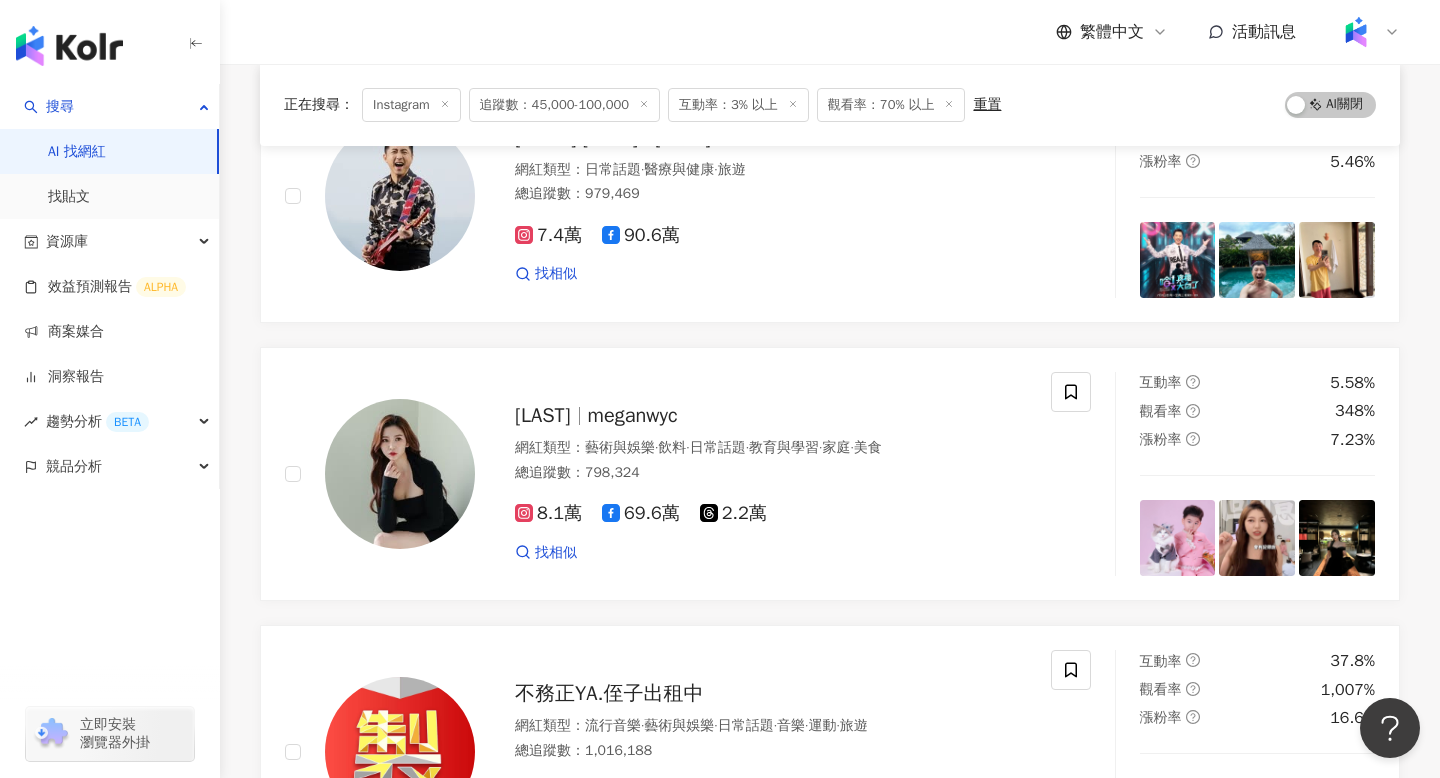 scroll, scrollTop: 0, scrollLeft: 0, axis: both 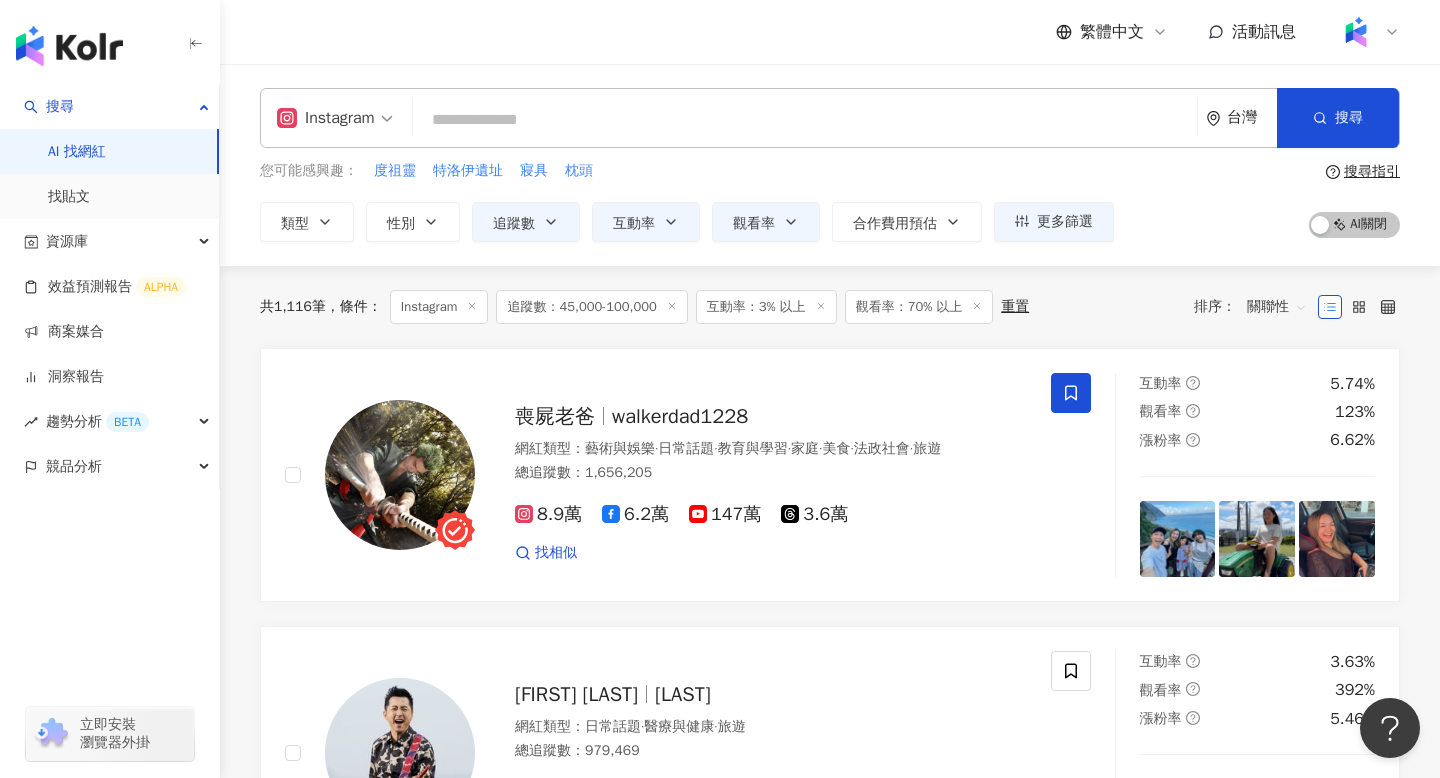 click on "追蹤數：45,000-100,000" at bounding box center [591, 307] 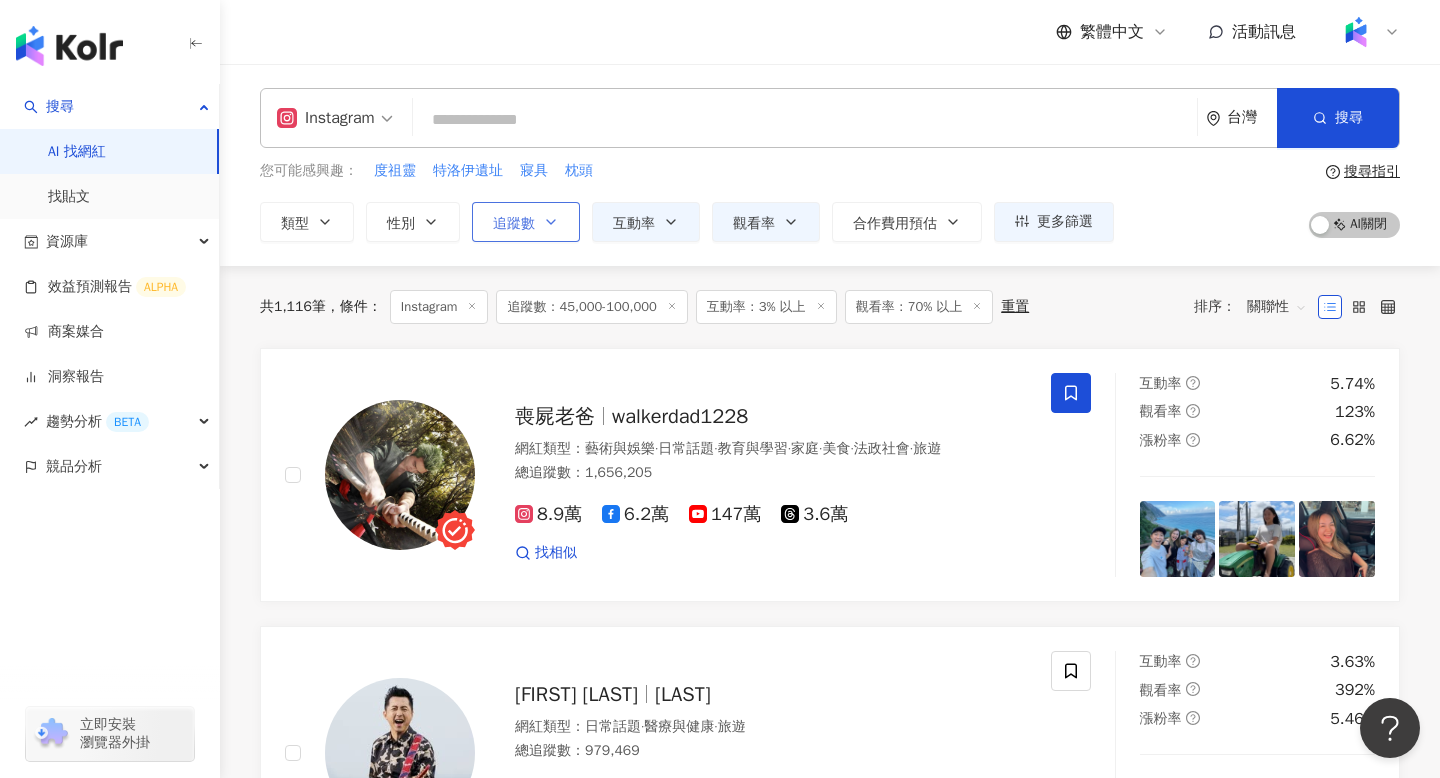 click 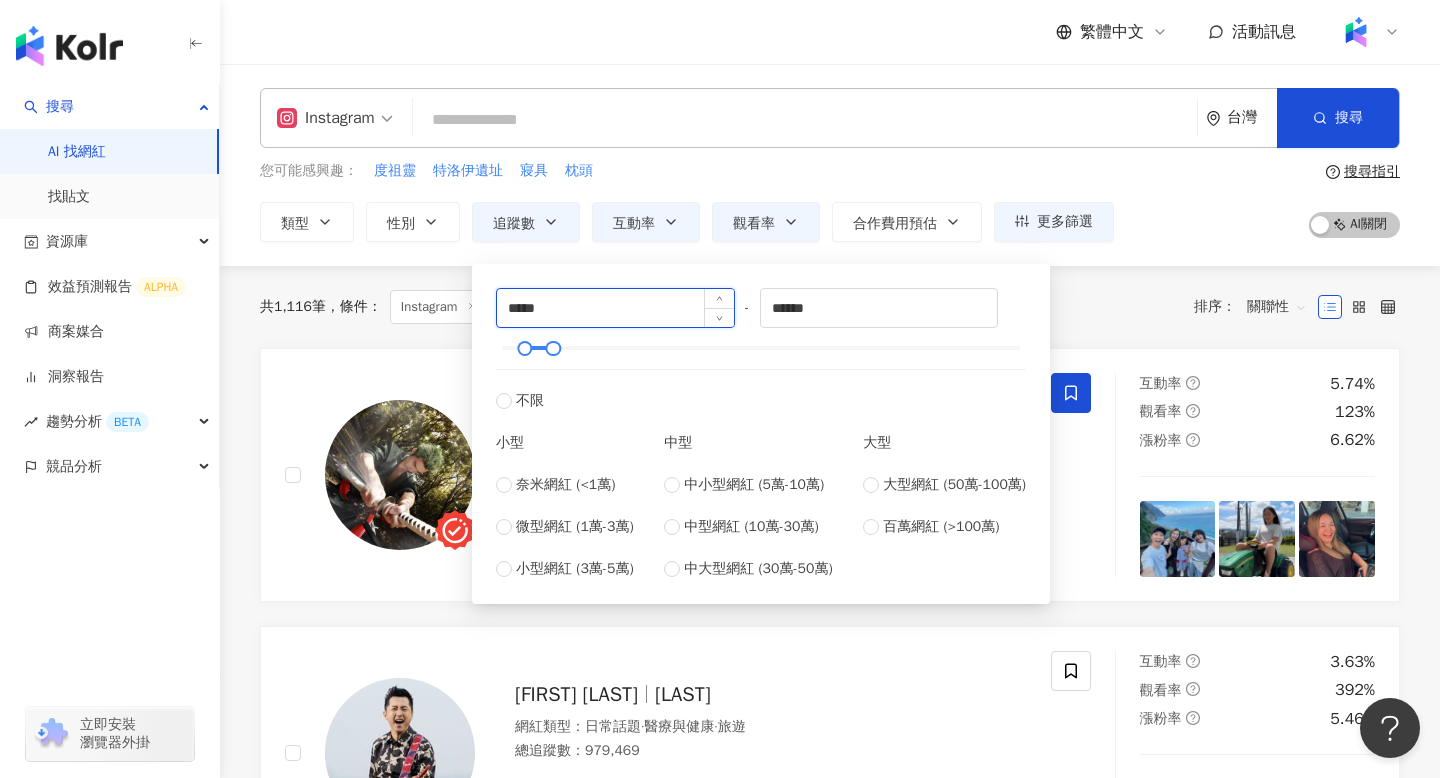 click on "*****" at bounding box center [615, 308] 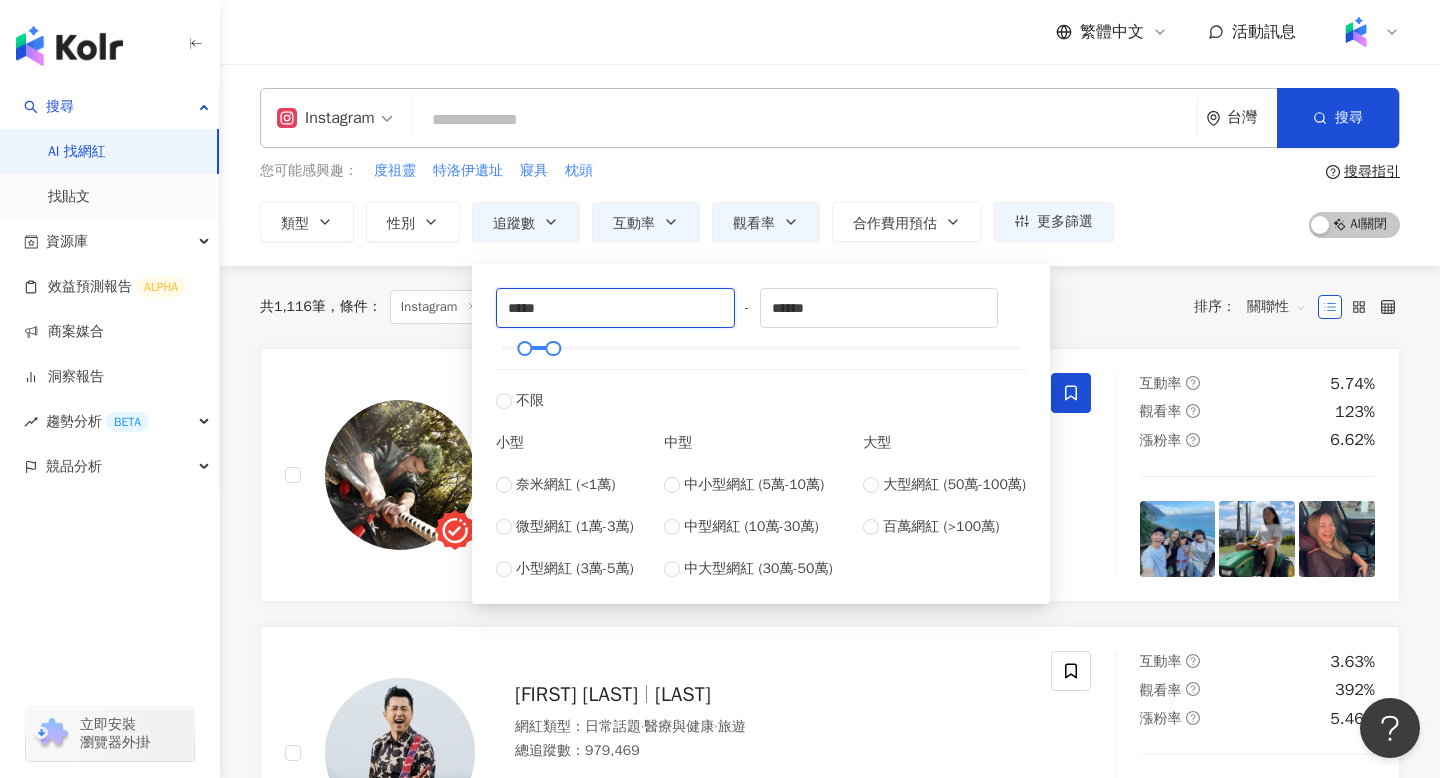 drag, startPoint x: 564, startPoint y: 305, endPoint x: 473, endPoint y: 299, distance: 91.197586 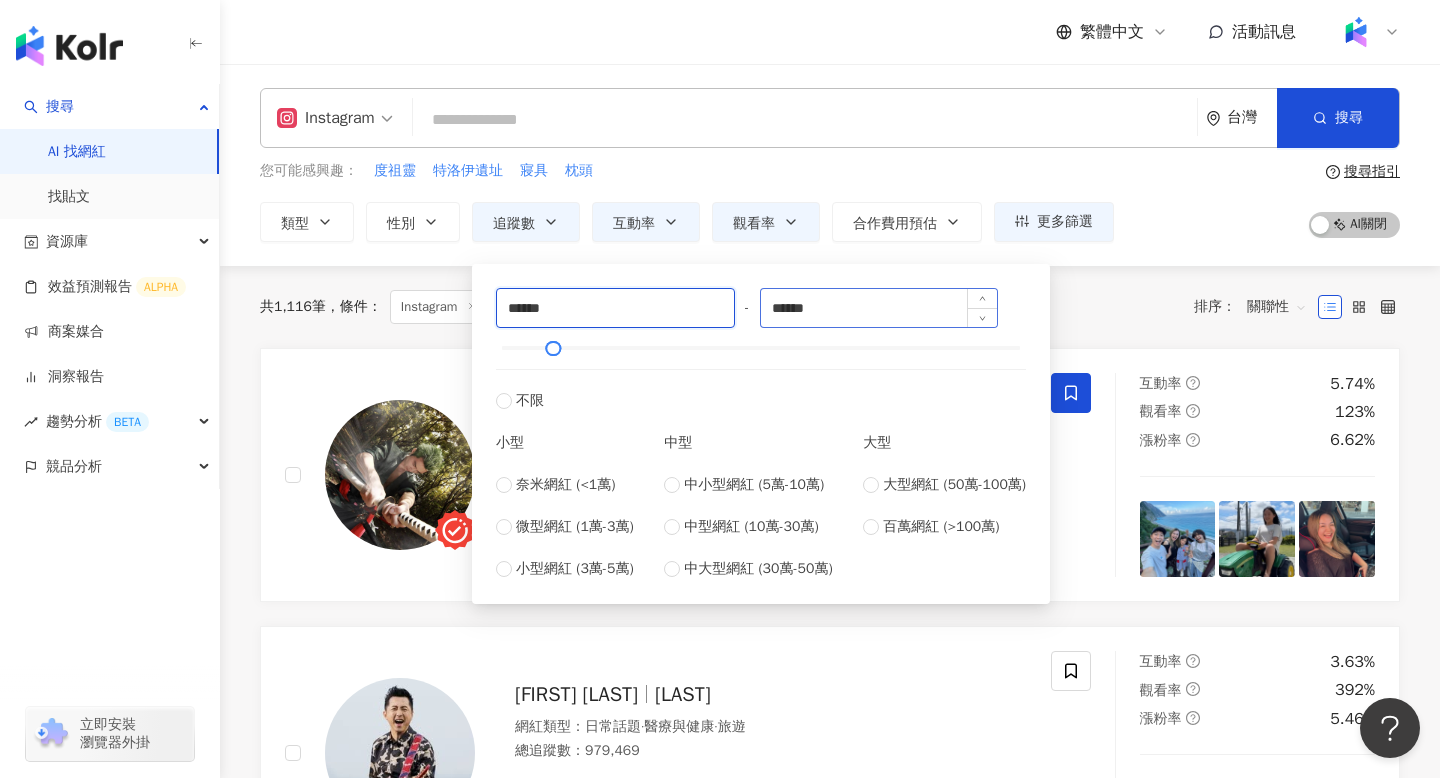 type on "******" 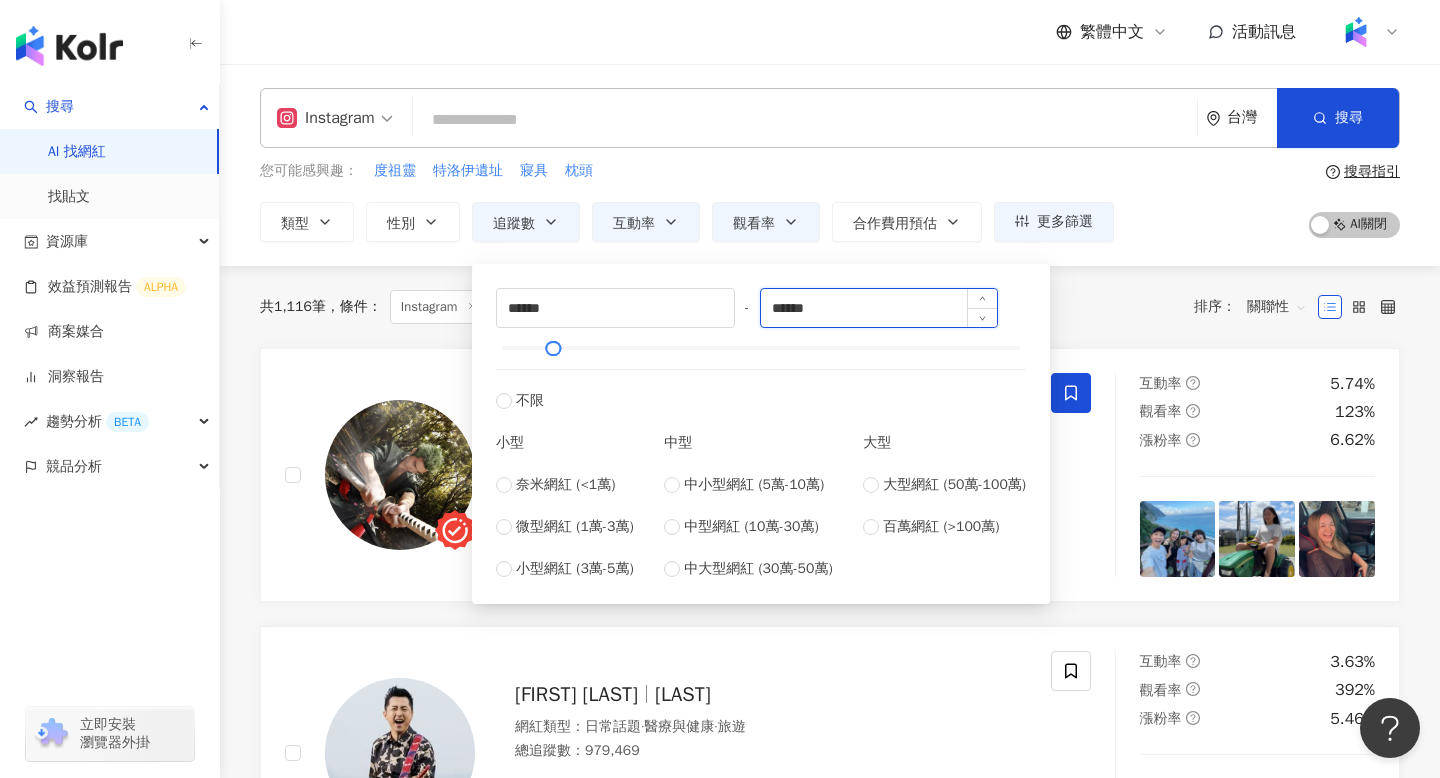 click on "******" at bounding box center (879, 308) 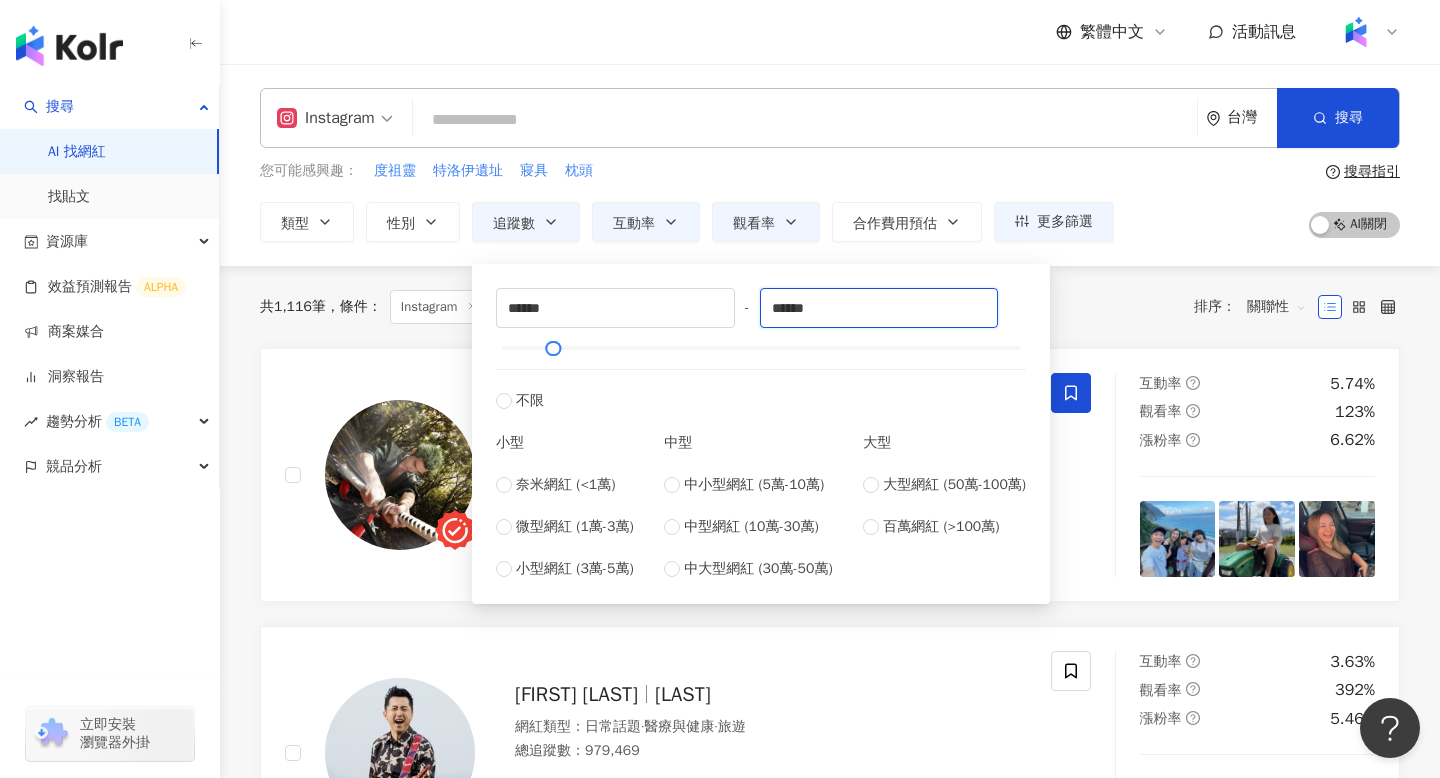 drag, startPoint x: 835, startPoint y: 313, endPoint x: 740, endPoint y: 318, distance: 95.131485 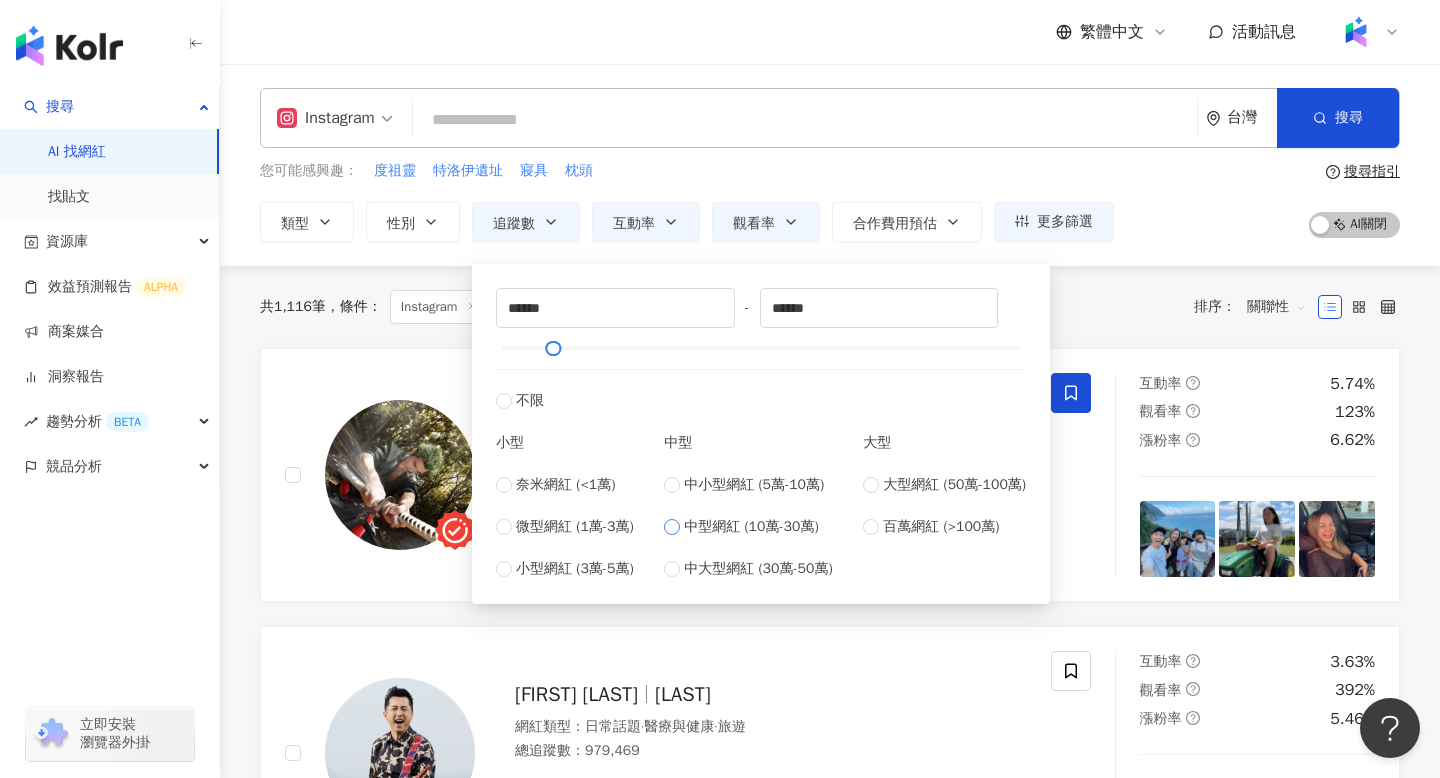 click on "中型網紅 (10萬-30萬)" at bounding box center [751, 527] 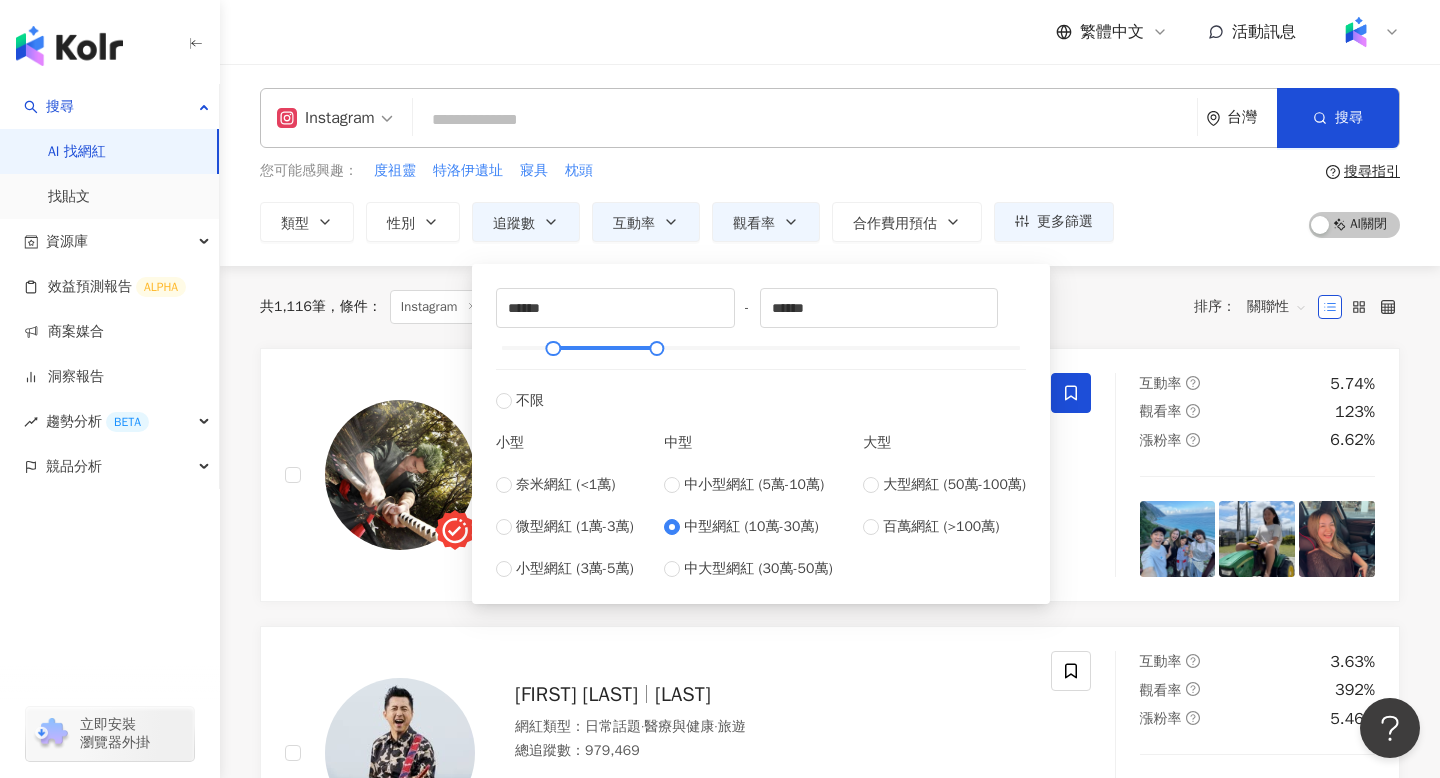 click on "共  1,116  筆 條件 ： Instagram 追蹤數：45,000-100,000 互動率：3% 以上 觀看率：70% 以上 重置 排序： 關聯性" at bounding box center (830, 307) 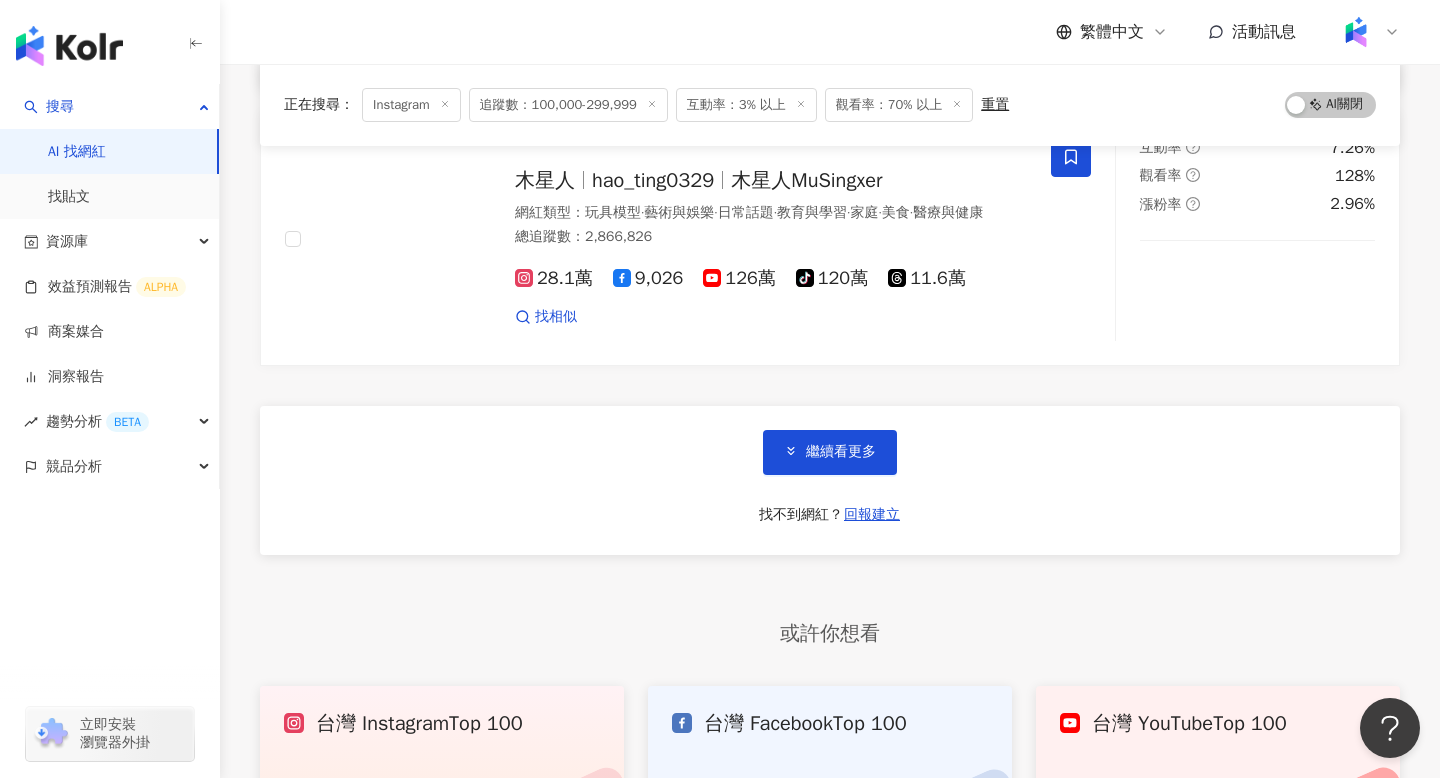 scroll, scrollTop: 3300, scrollLeft: 0, axis: vertical 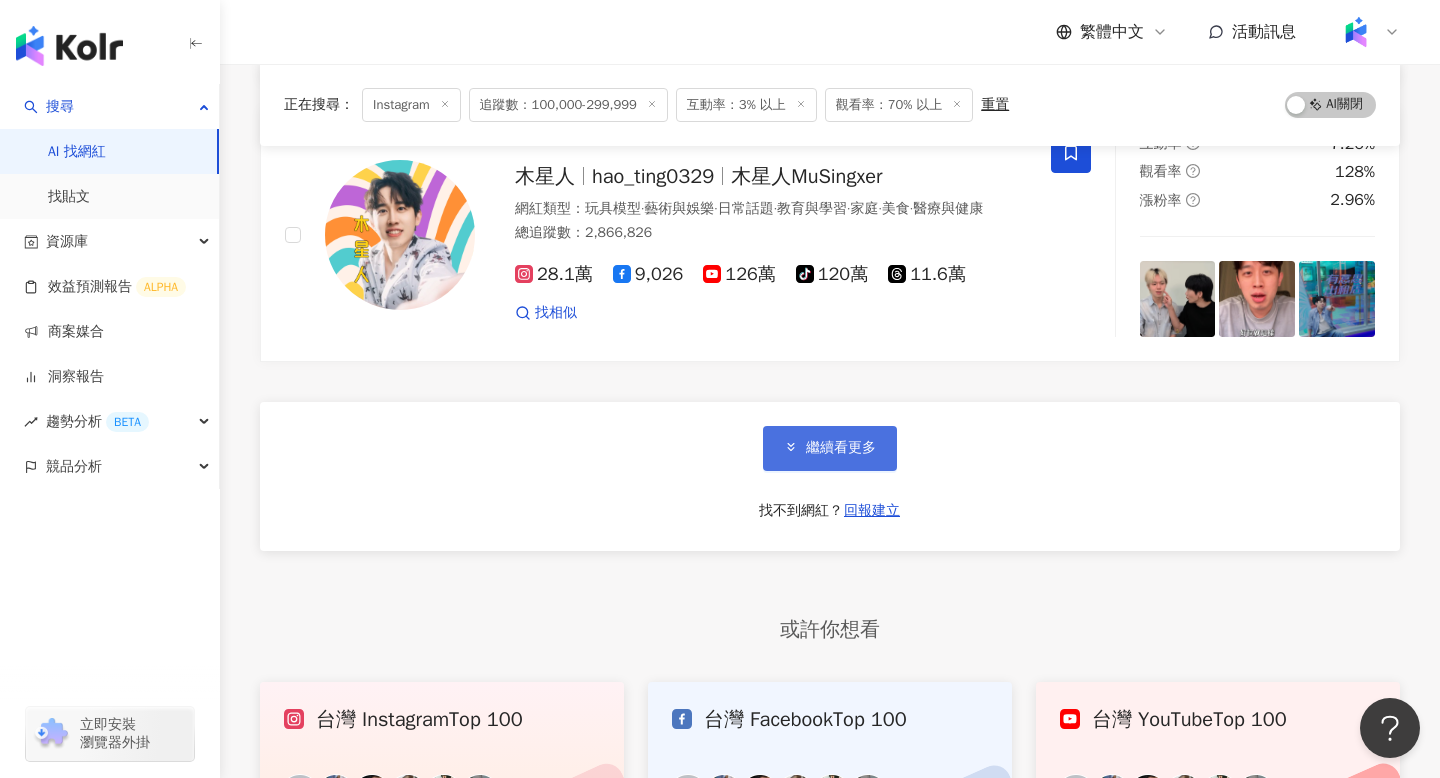 click on "繼續看更多" at bounding box center [841, 448] 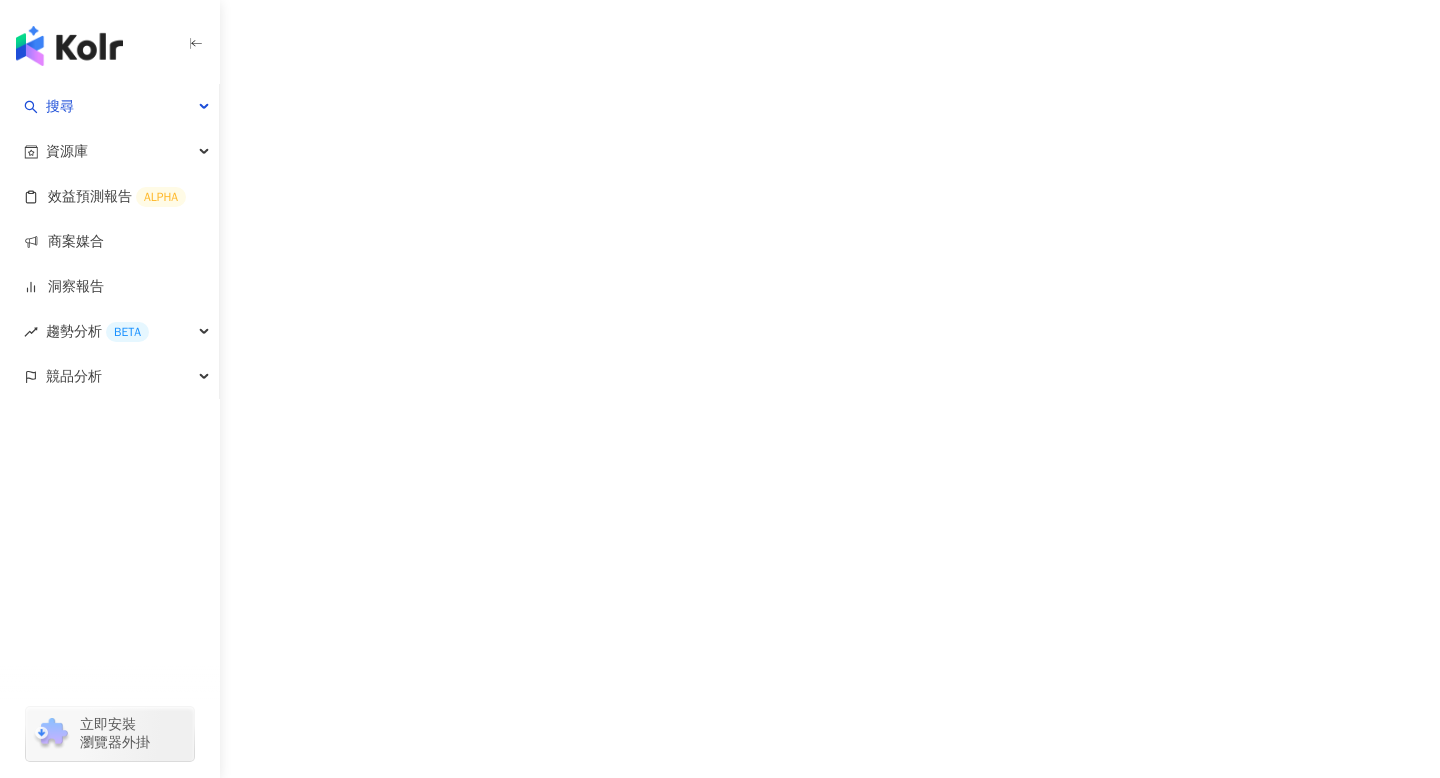 scroll, scrollTop: 0, scrollLeft: 0, axis: both 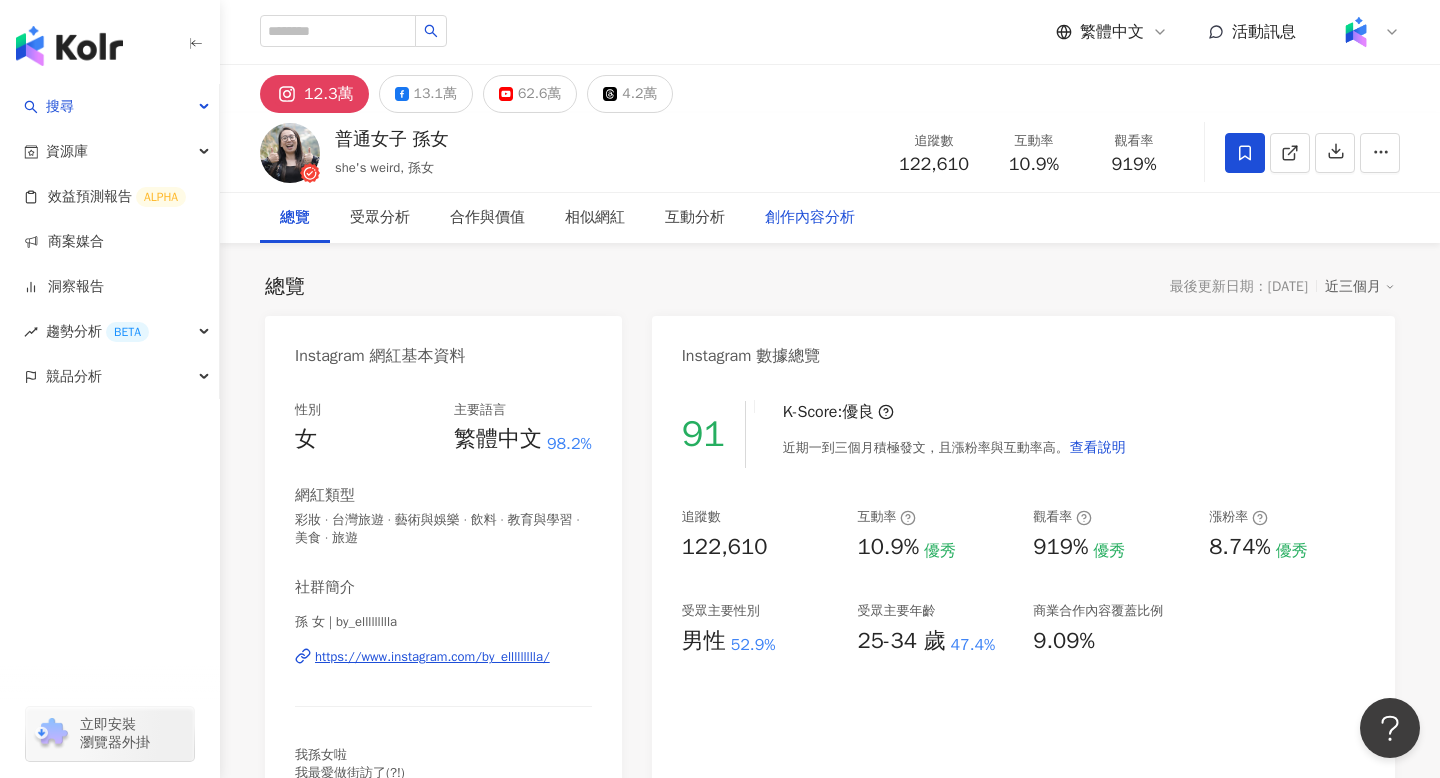 click on "創作內容分析" at bounding box center (810, 218) 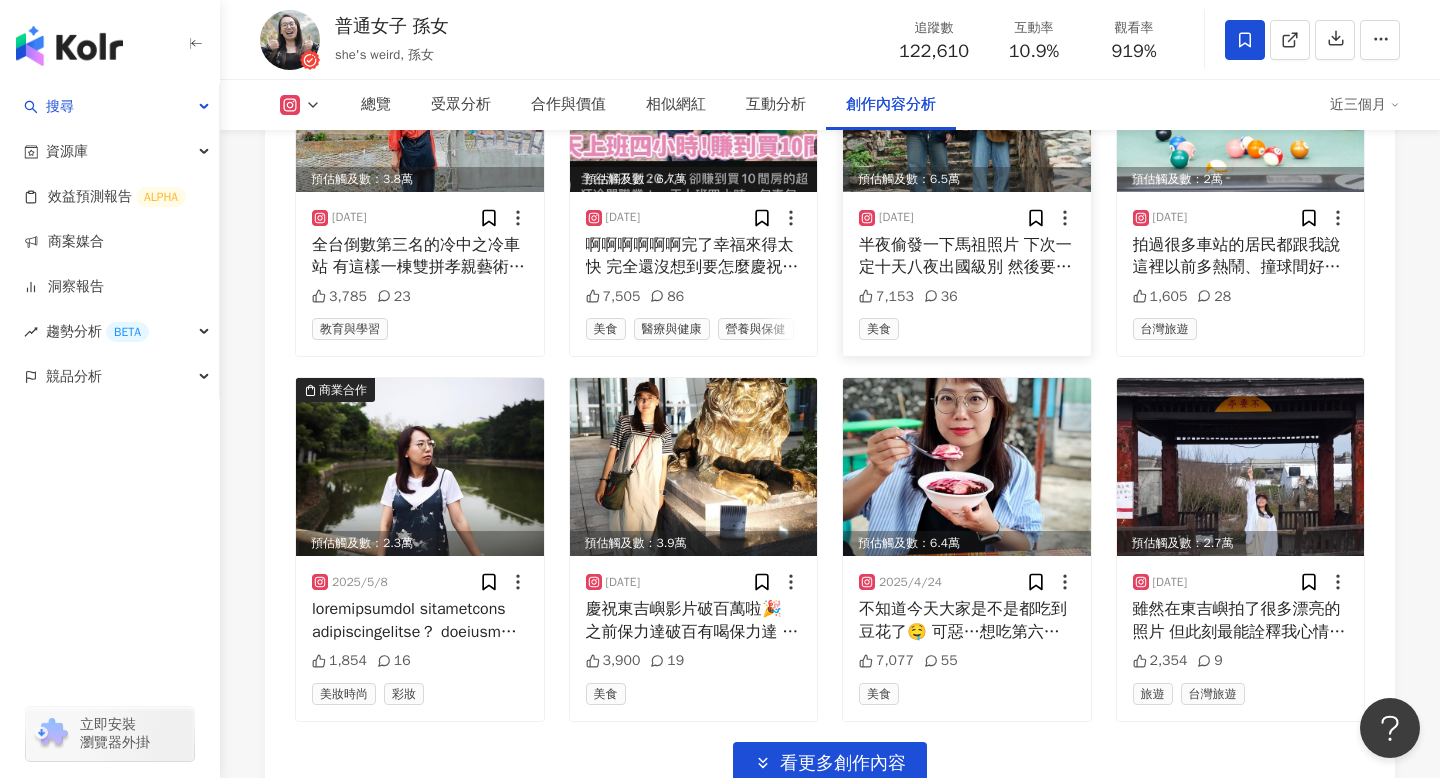 scroll, scrollTop: 6840, scrollLeft: 0, axis: vertical 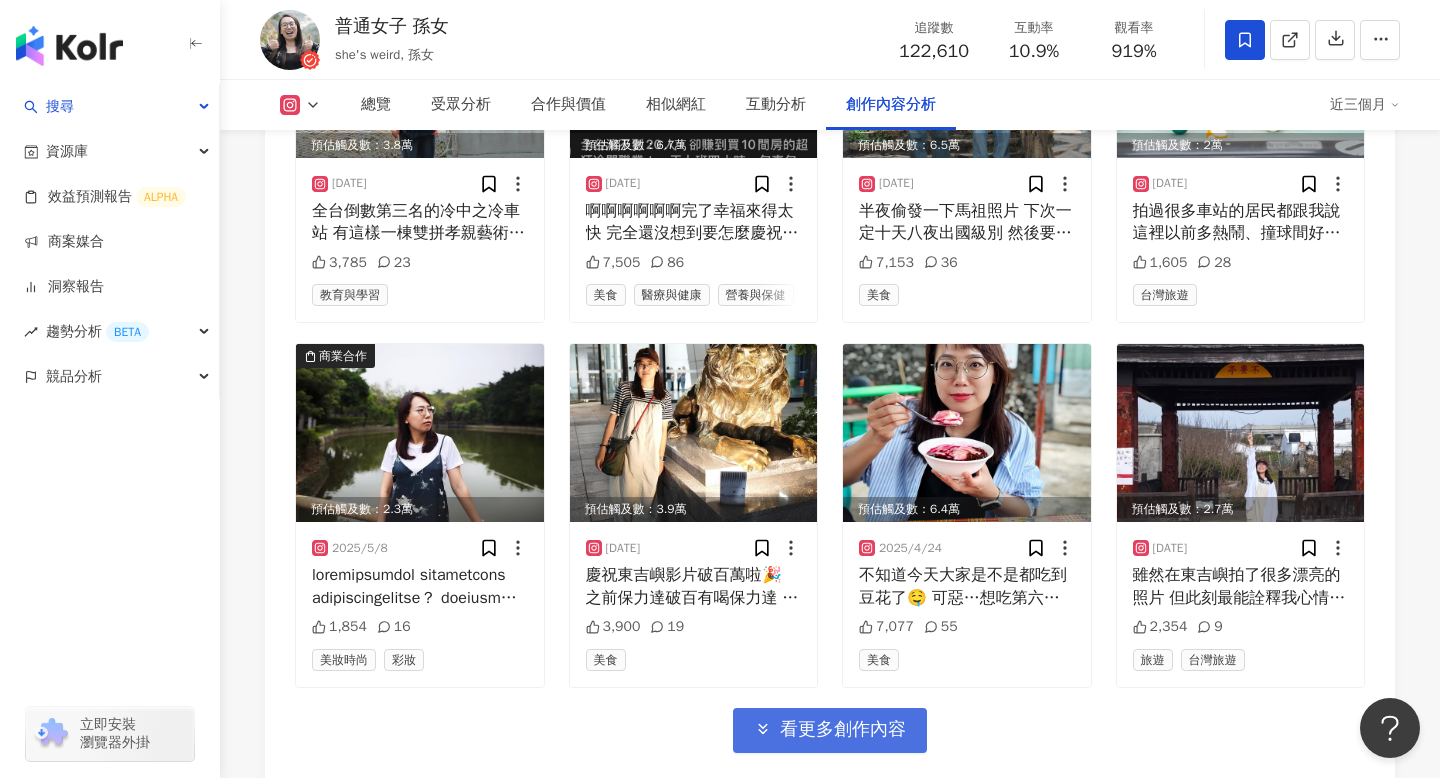 click on "看更多創作內容" at bounding box center (843, 730) 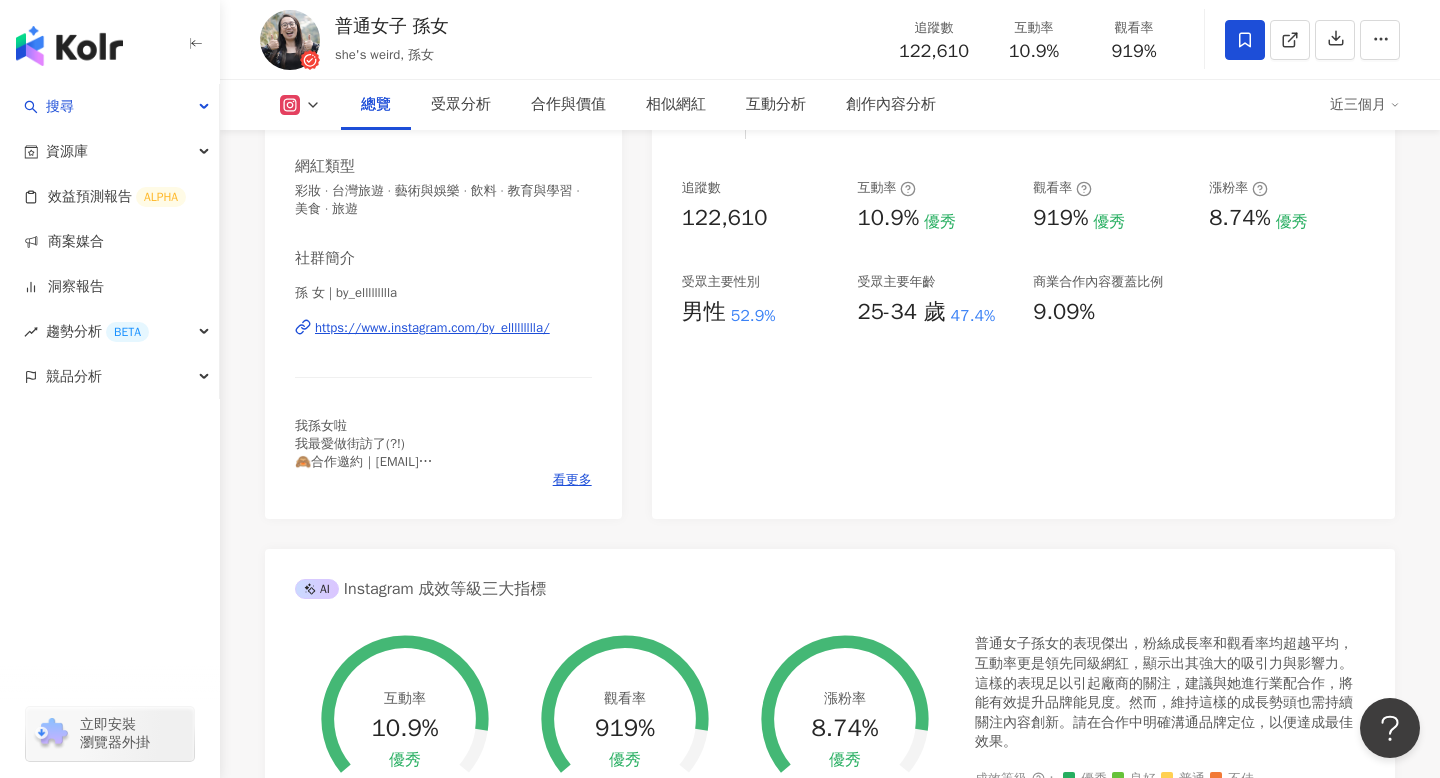scroll, scrollTop: 272, scrollLeft: 0, axis: vertical 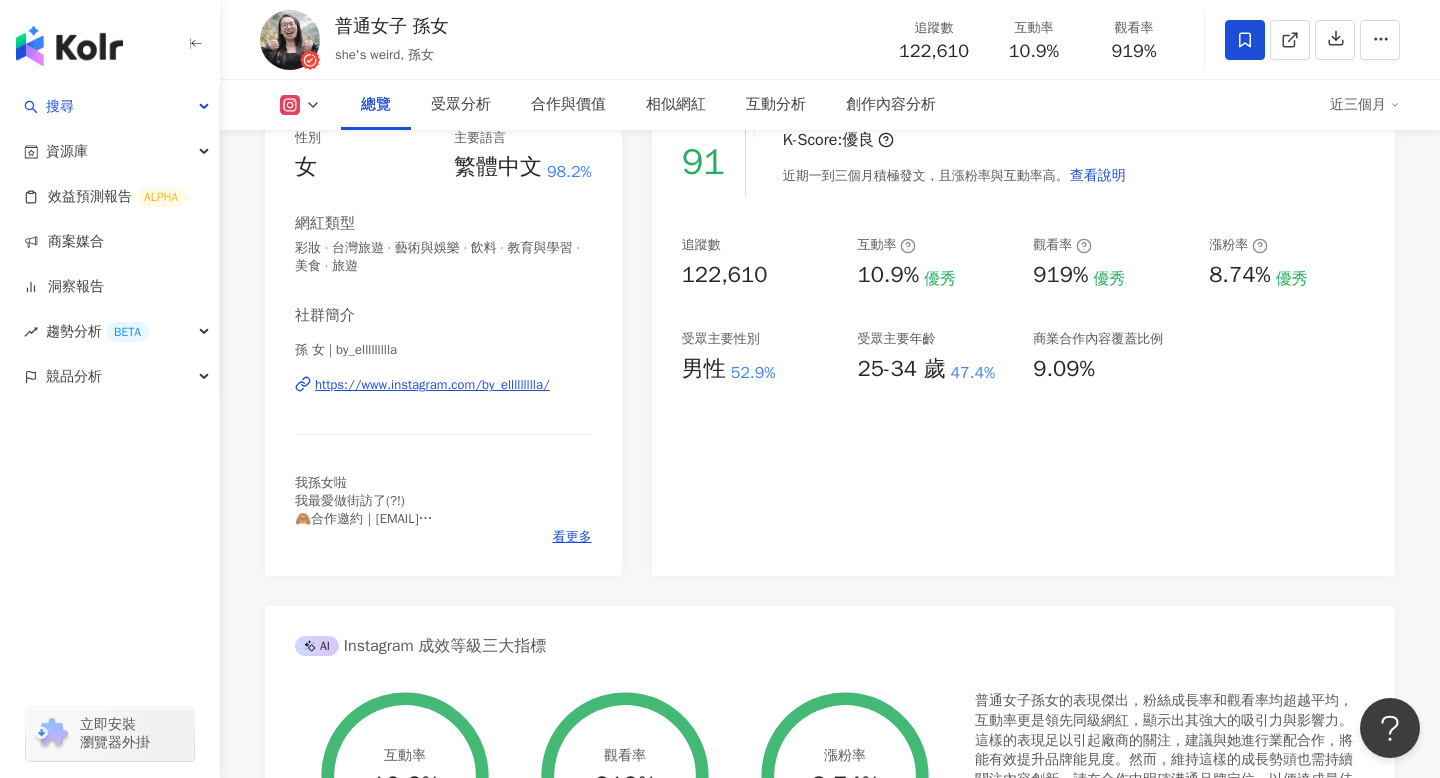 click on "https://www.instagram.com/by_ellllllllla/" at bounding box center (432, 385) 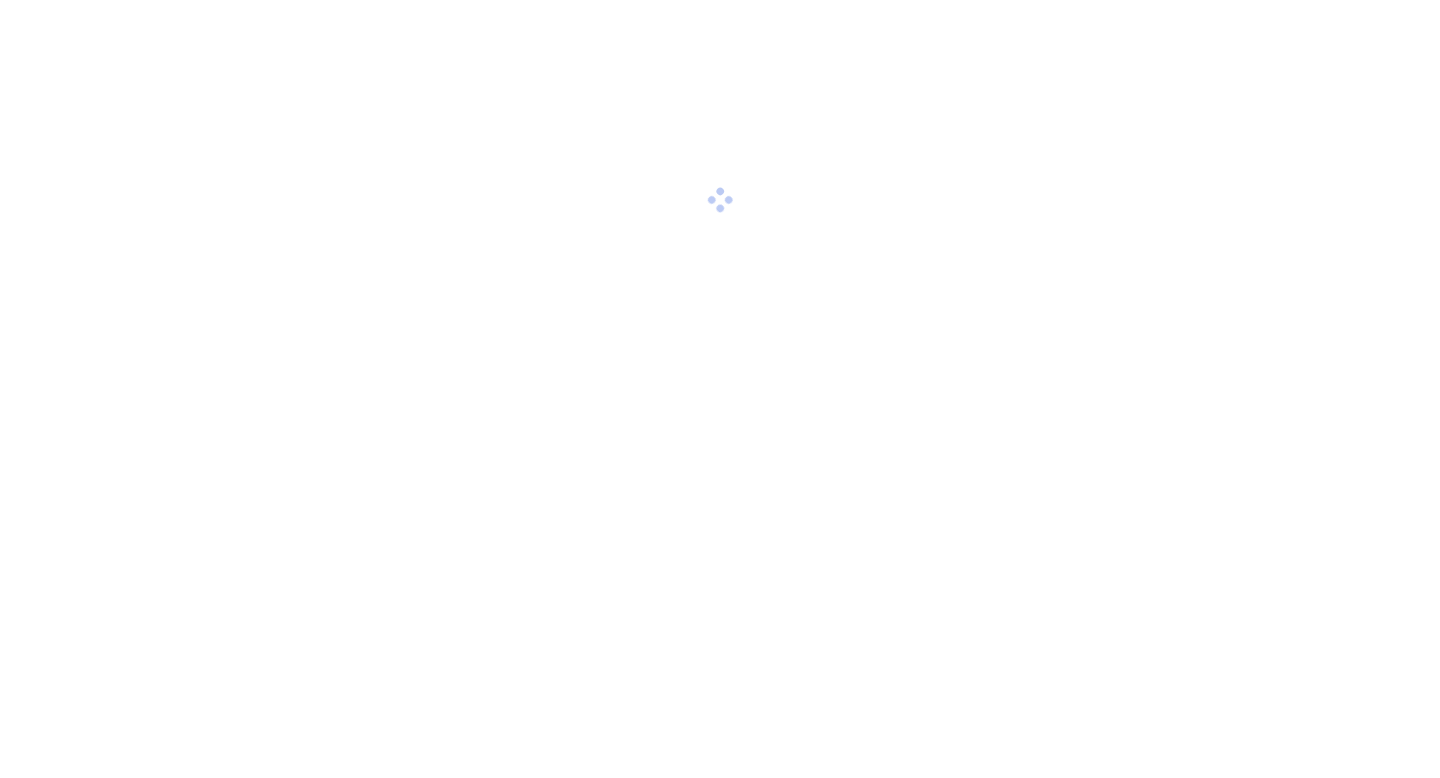 scroll, scrollTop: 0, scrollLeft: 0, axis: both 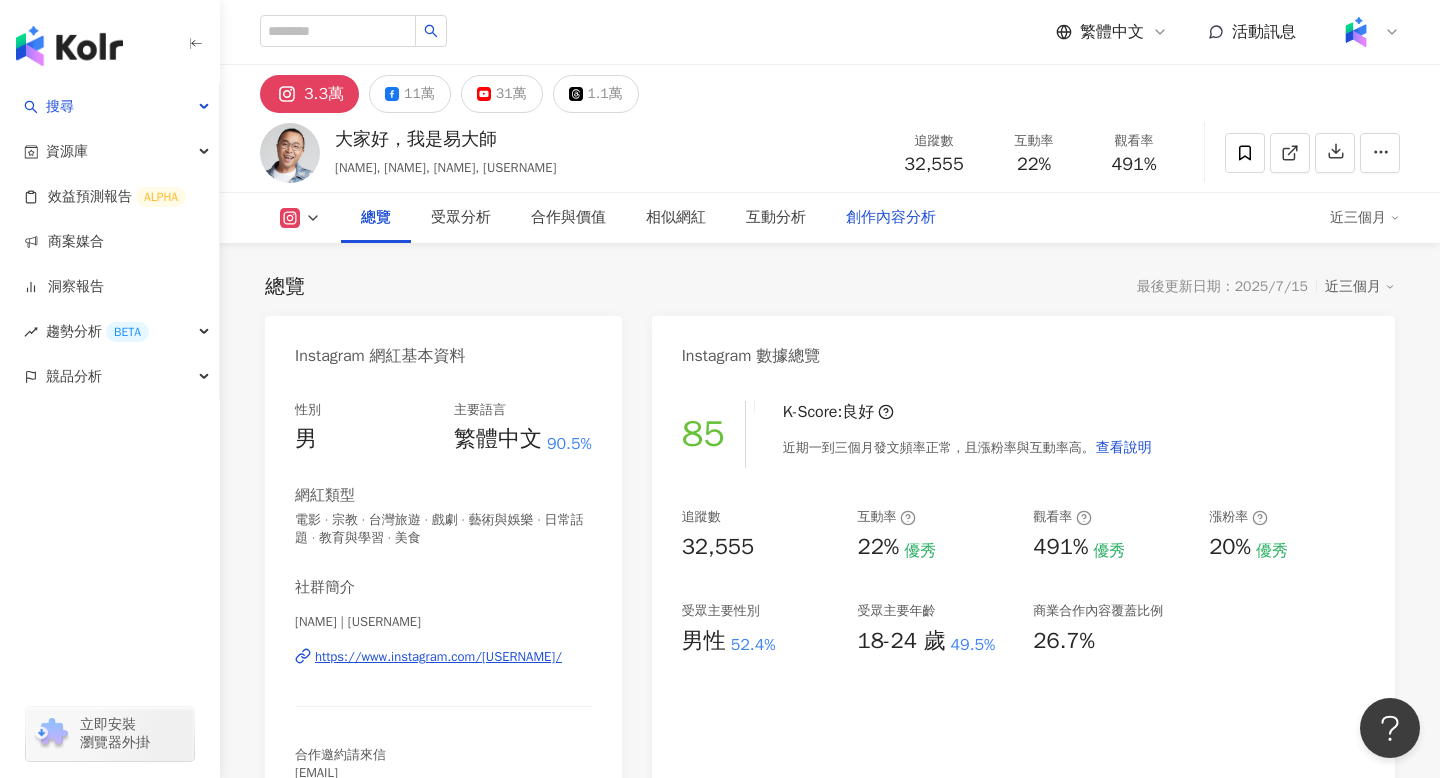 click on "創作內容分析" at bounding box center (891, 218) 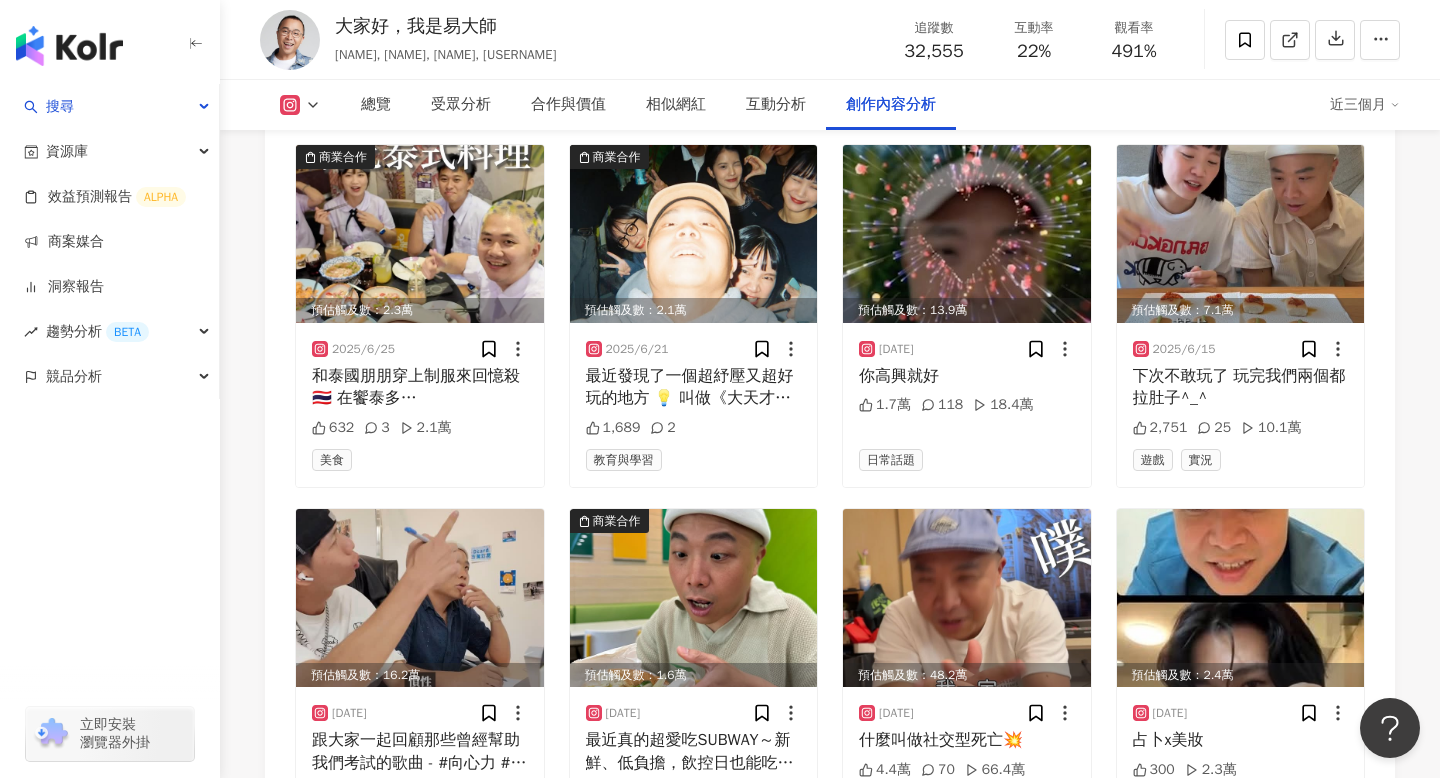 scroll, scrollTop: 6693, scrollLeft: 0, axis: vertical 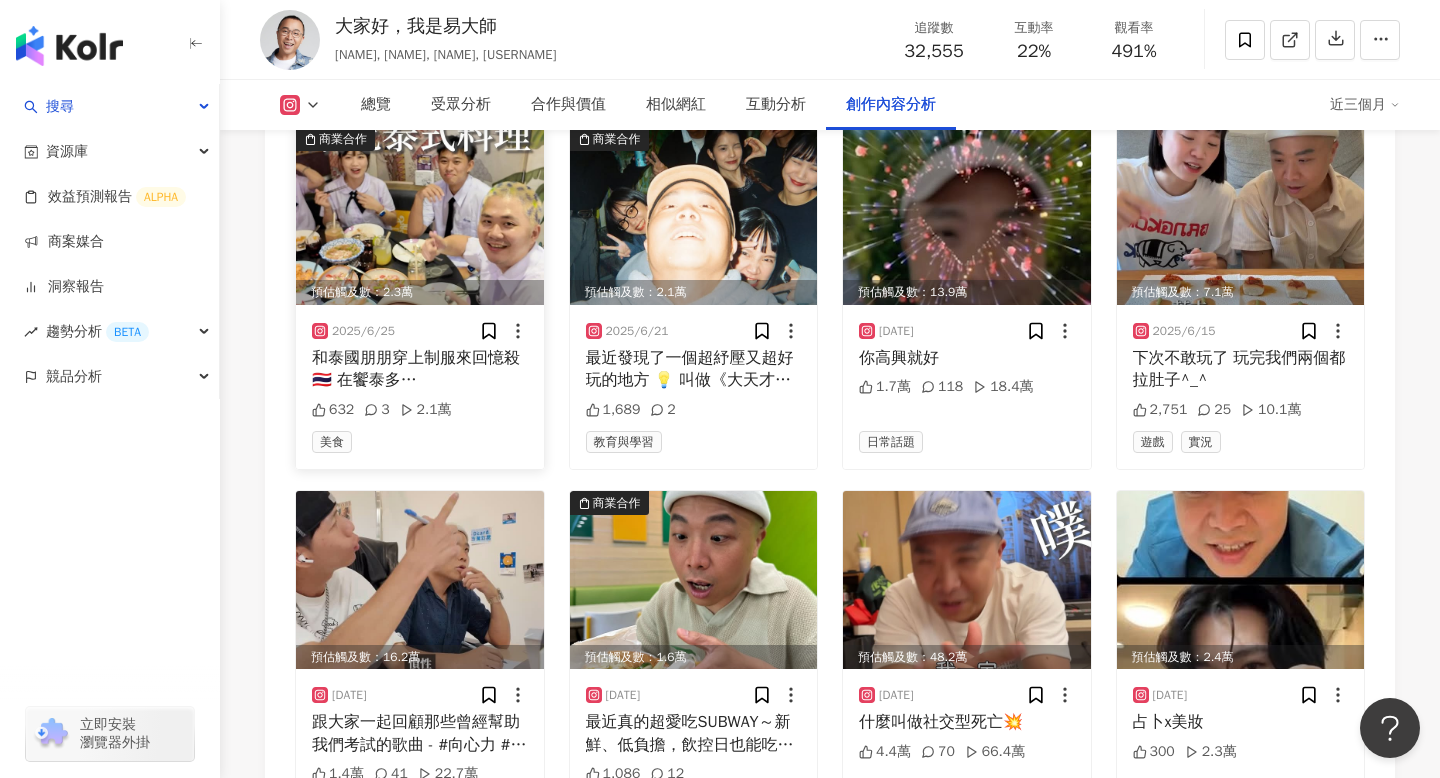 click on "和泰國朋朋穿上制服來回憶殺🇹🇭
在饗泰多 @[BRAND]_[BRAND] 找回那一口酸辣的熟悉感！
熱到沒胃口？這裡直接幫你開！
夏天＝泰式＝超！爽！辣！🌶️
一口下去酸香爆發，直接過癮到失控～
聚會慶祝都非常推薦！
饗泰多全台北北基、桃園、宜蘭、花蓮、新竹、台中、嘉義、高雄都有分店唷！
#饗泰多 #饗泰多泰式風格餐廳 #饗泰多台北松高店" at bounding box center (420, 369) 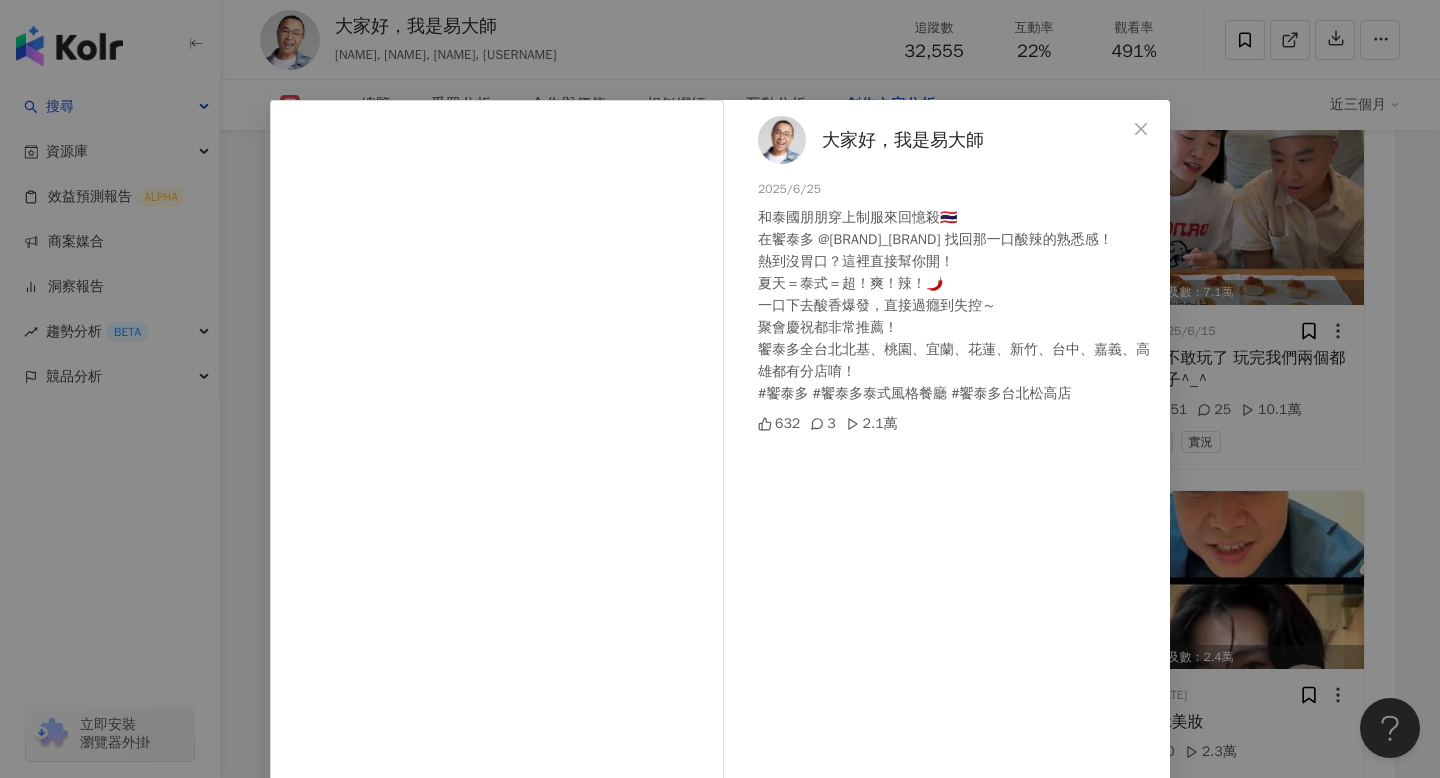 click on "大家好，我是[NAME] [DATE] 和泰國朋朋穿上制服來回憶殺🇹🇭
在饗泰多 @[BRAND]_[BRAND] 找回那一口酸辣的熟悉感！
熱到沒胃口？這裡直接幫你開！
夏天＝泰式＝超！爽！辣！🌶️
一口下去酸香爆發，直接過癮到失控～
聚會慶祝都非常推薦！
饗泰多全台北北基、桃園、宜蘭、花蓮、新竹、台中、嘉義、高雄都有分店唷！
#饗泰多 #饗泰多泰式風格餐廳 #饗泰多台北松高店 632 3 2.1萬 查看原始貼文" at bounding box center (720, 389) 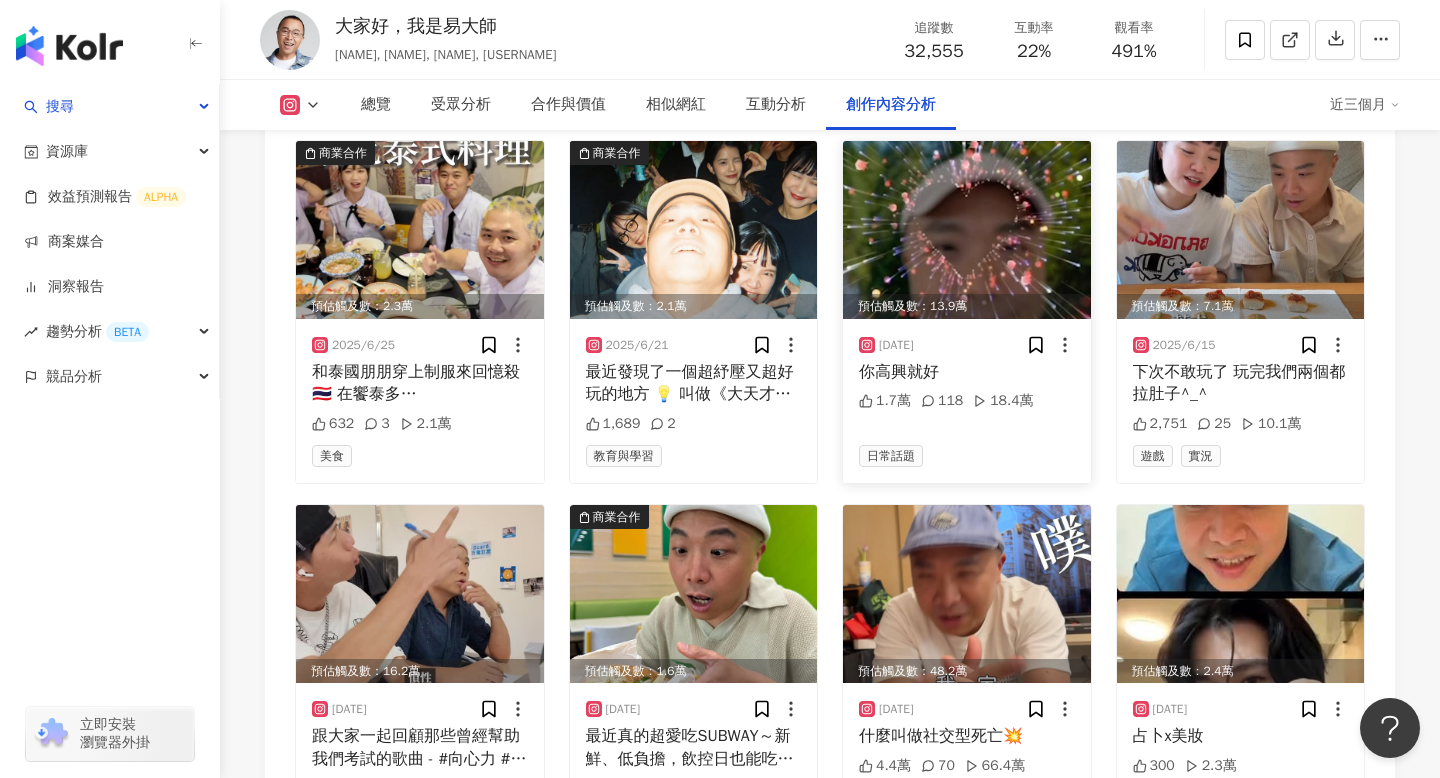 scroll, scrollTop: 6742, scrollLeft: 0, axis: vertical 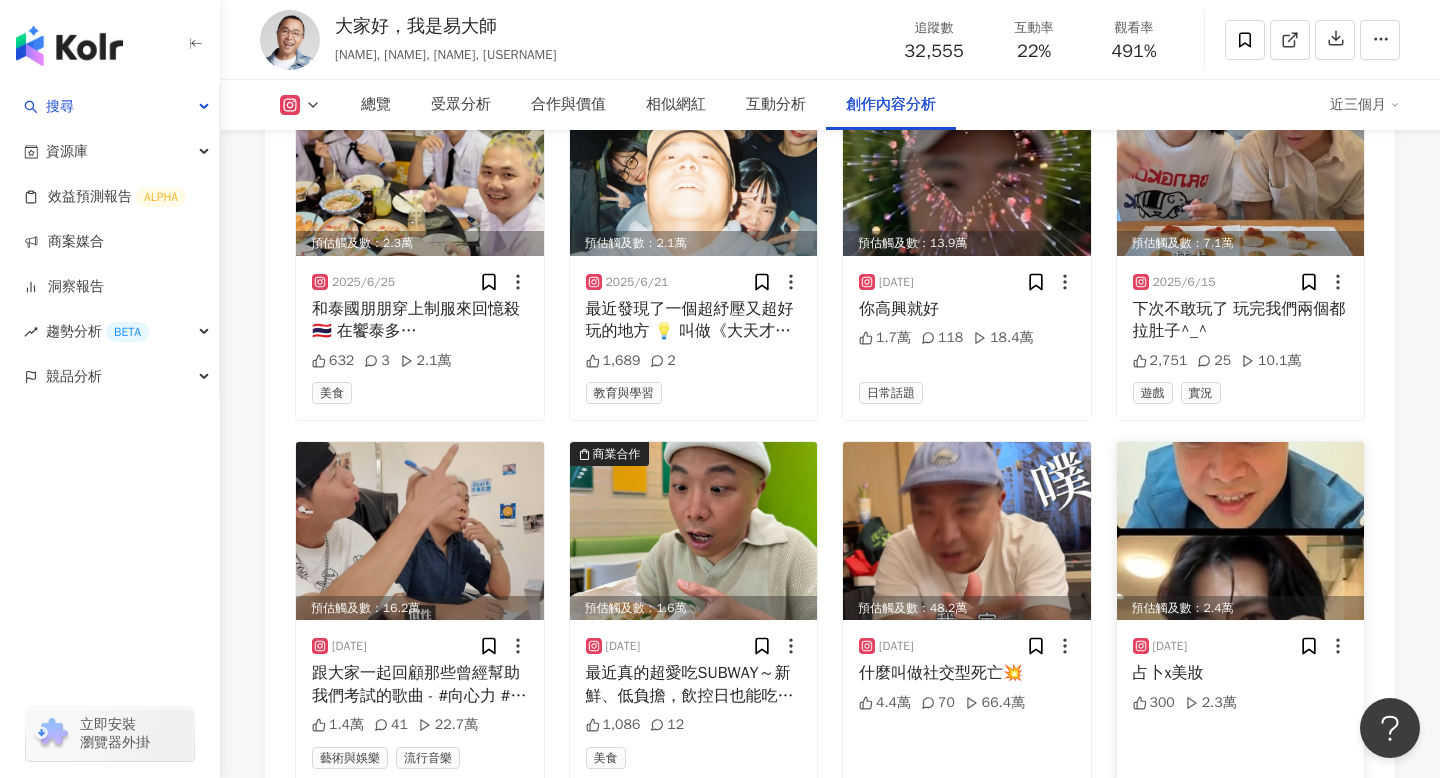 click on "[NAME], [DATE] 占卜x美妝 300 2.3萬" at bounding box center (1241, 702) 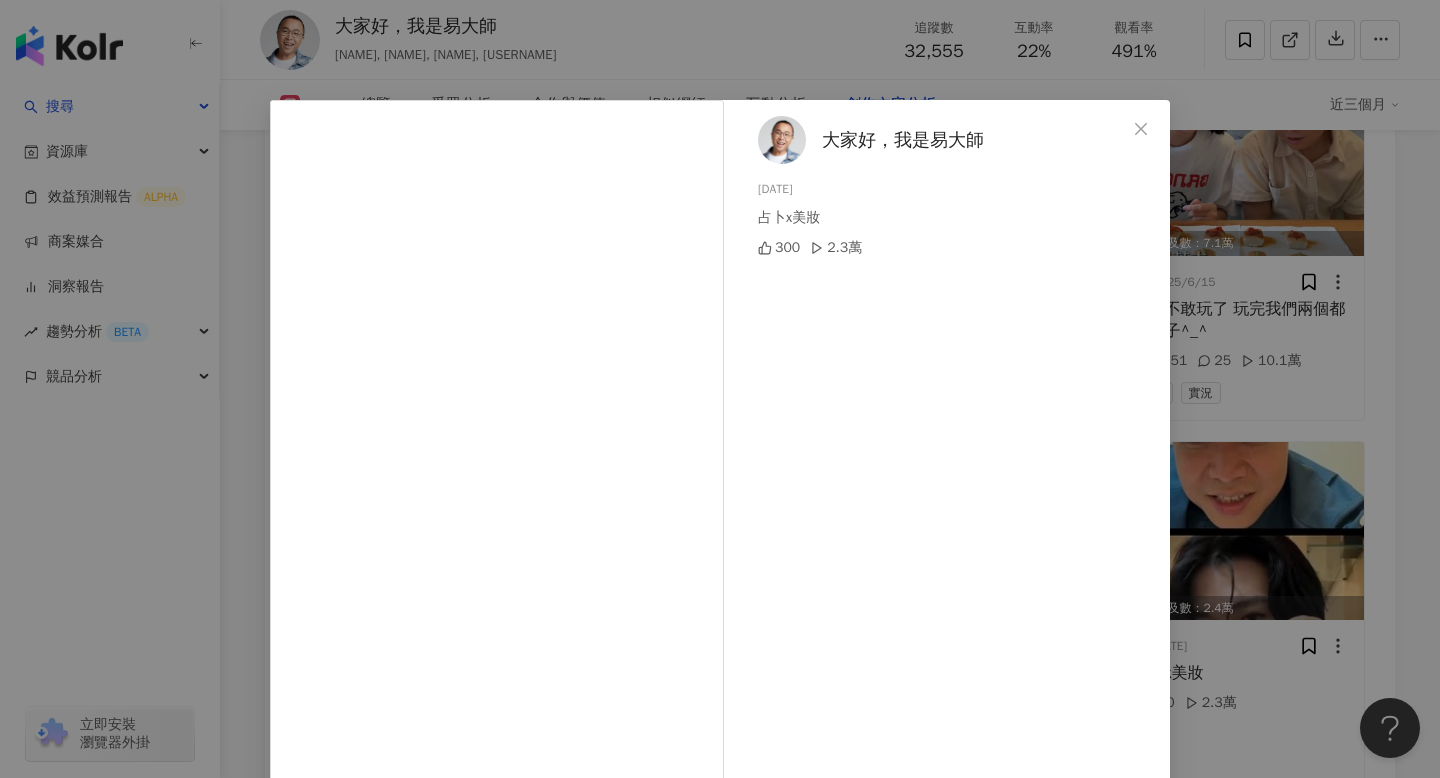 click on "大家好，我是[NAME] [DATE] 占卜x美妝 300 2.3萬 查看原始貼文" at bounding box center [720, 389] 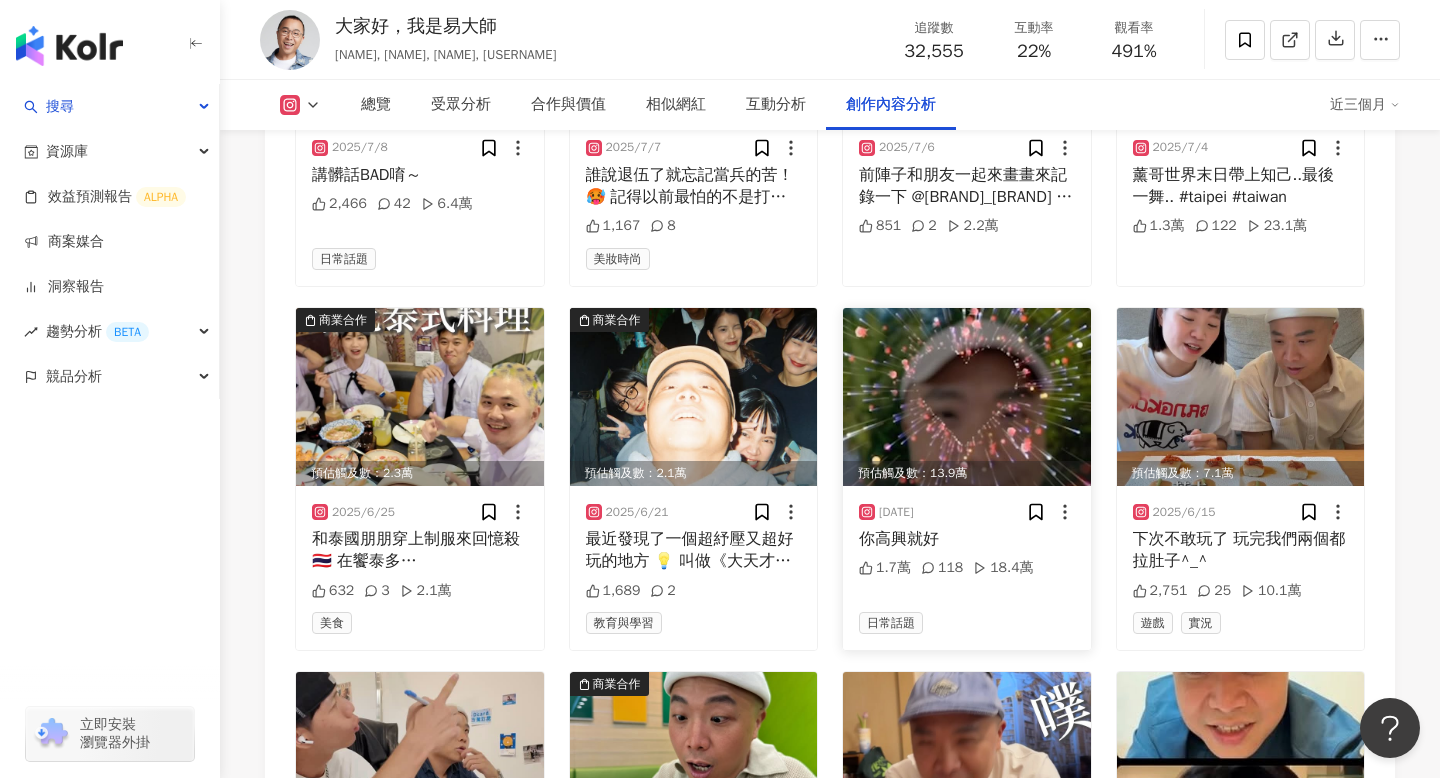 scroll, scrollTop: 6454, scrollLeft: 0, axis: vertical 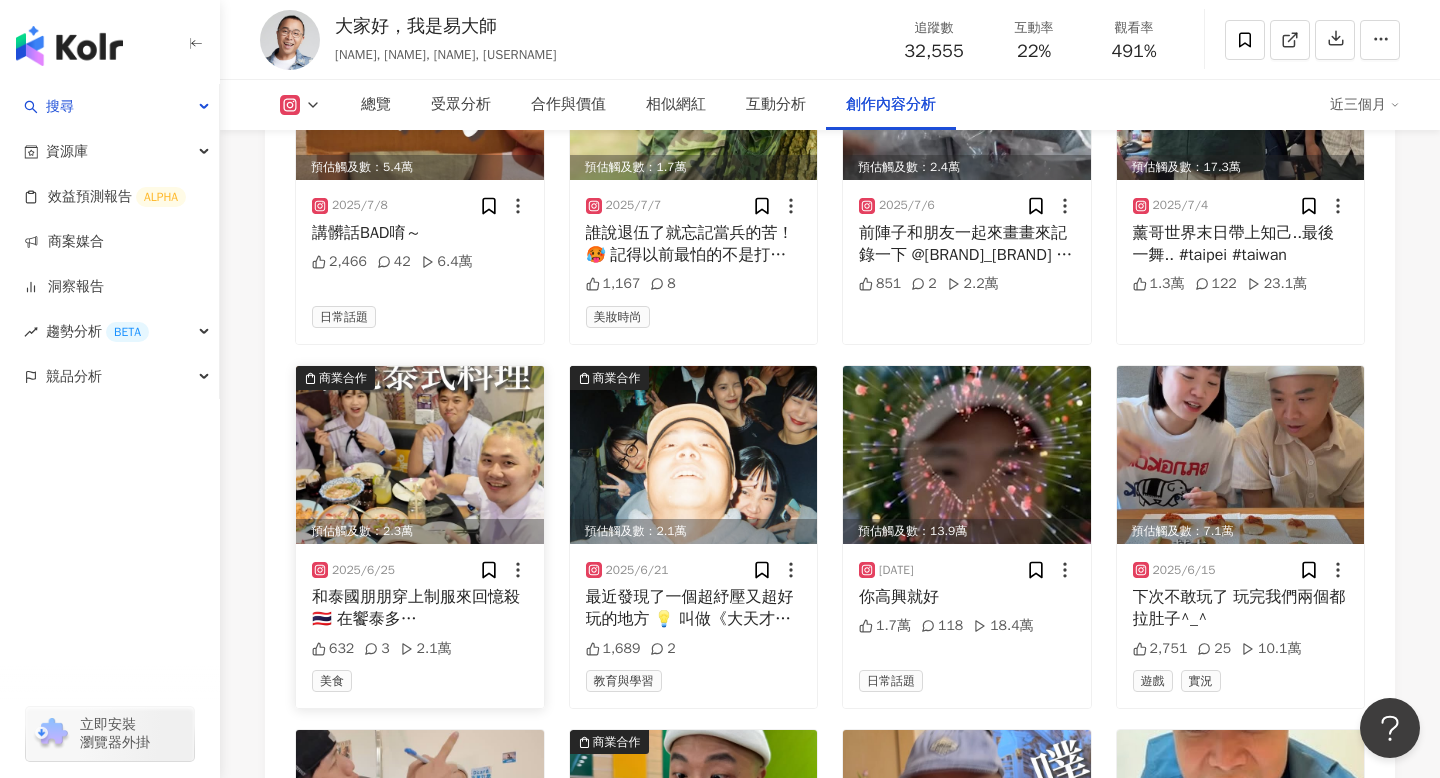 click at bounding box center [420, 455] 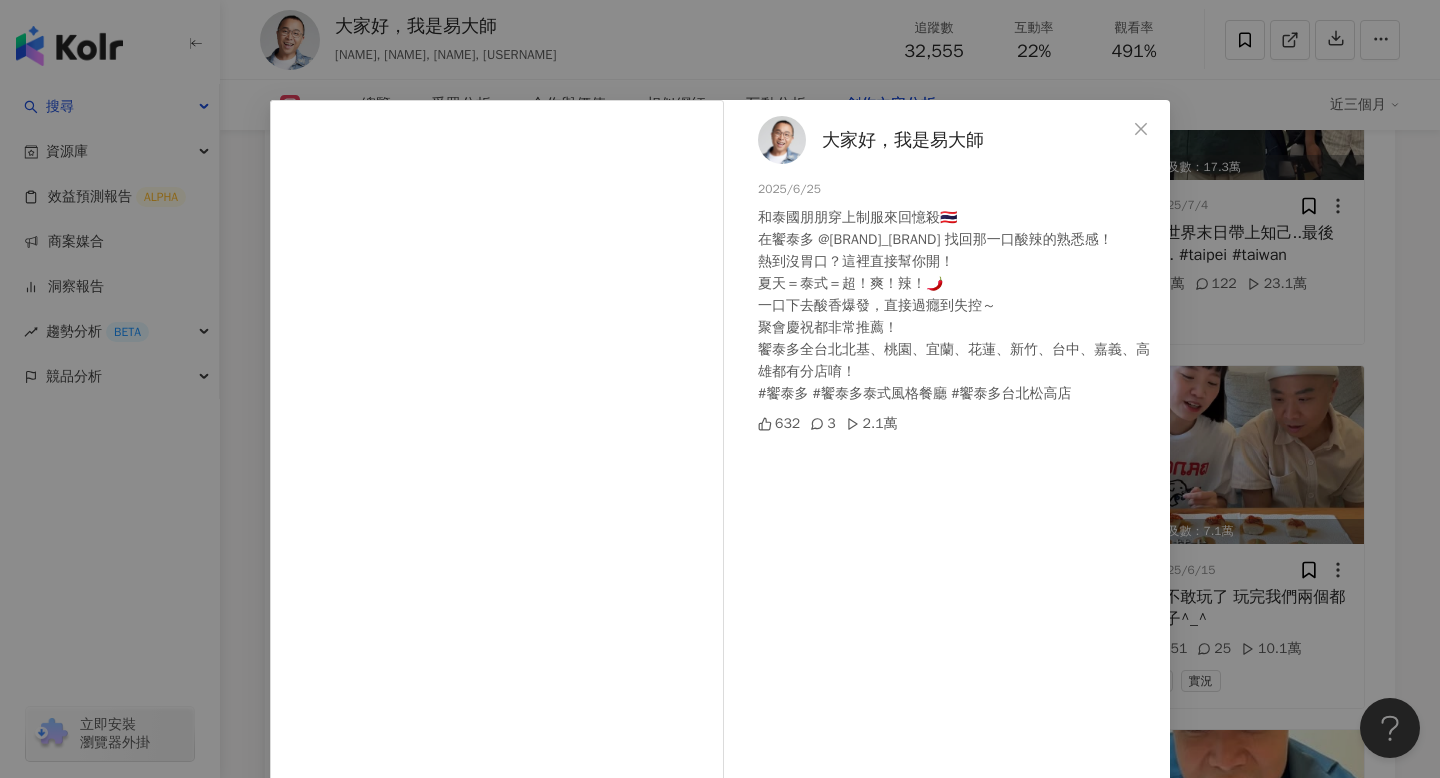 click on "大家好，我是[NAME] [DATE] 和泰國朋朋穿上制服來回憶殺🇹🇭
在饗泰多 @[BRAND]_[BRAND] 找回那一口酸辣的熟悉感！
熱到沒胃口？這裡直接幫你開！
夏天＝泰式＝超！爽！辣！🌶️
一口下去酸香爆發，直接過癮到失控～
聚會慶祝都非常推薦！
饗泰多全台北北基、桃園、宜蘭、花蓮、新竹、台中、嘉義、高雄都有分店唷！
#饗泰多 #饗泰多泰式風格餐廳 #饗泰多台北松高店 632 3 2.1萬 查看原始貼文" at bounding box center (720, 389) 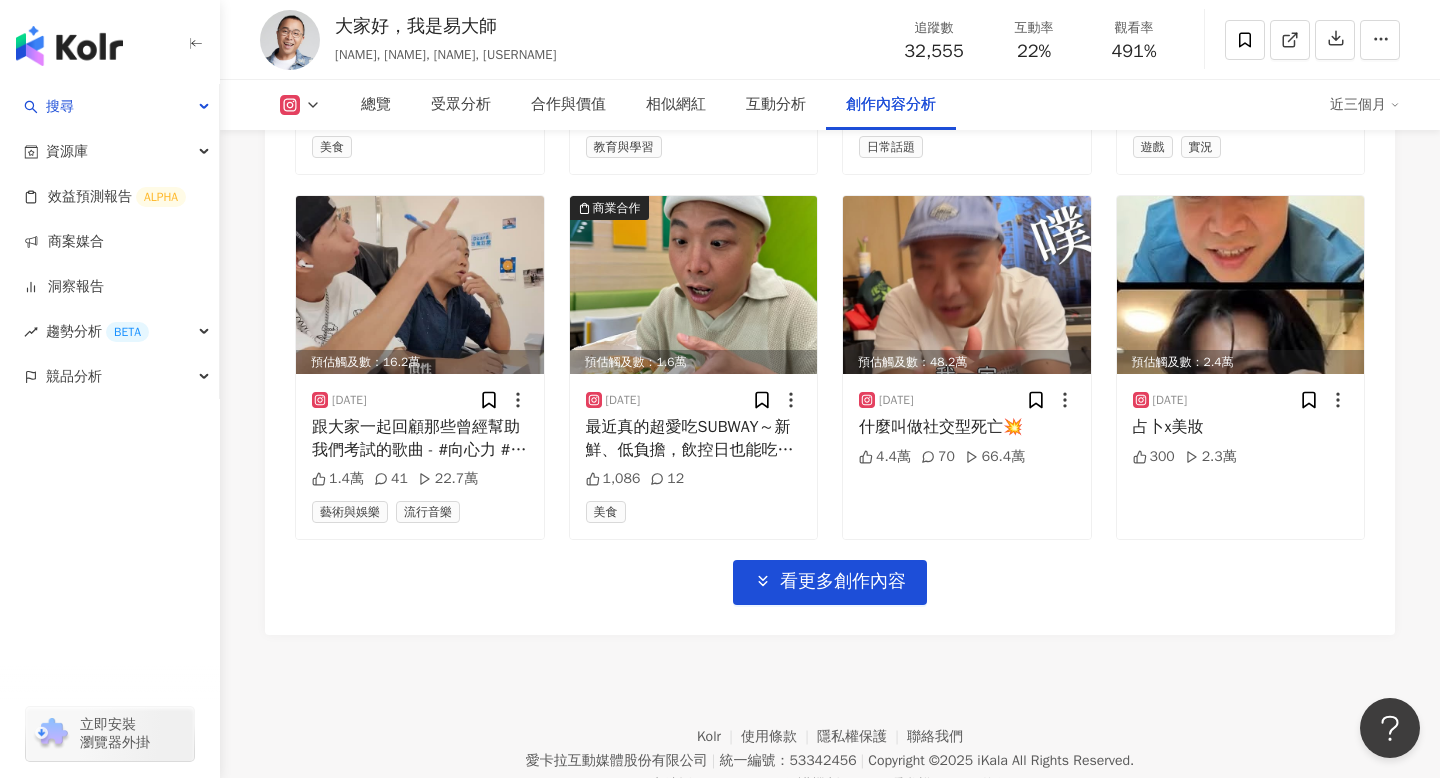 scroll, scrollTop: 7044, scrollLeft: 0, axis: vertical 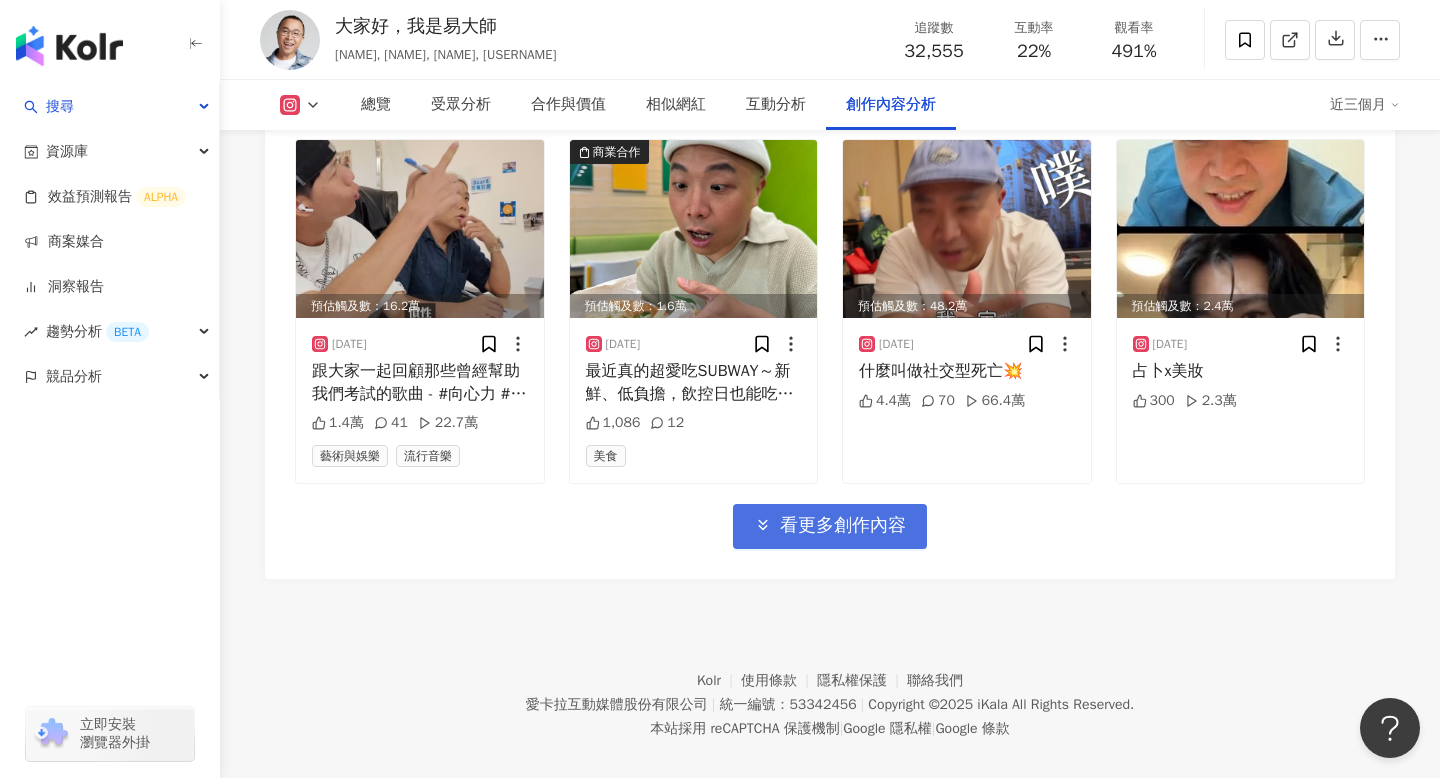click on "看更多創作內容" at bounding box center [830, 526] 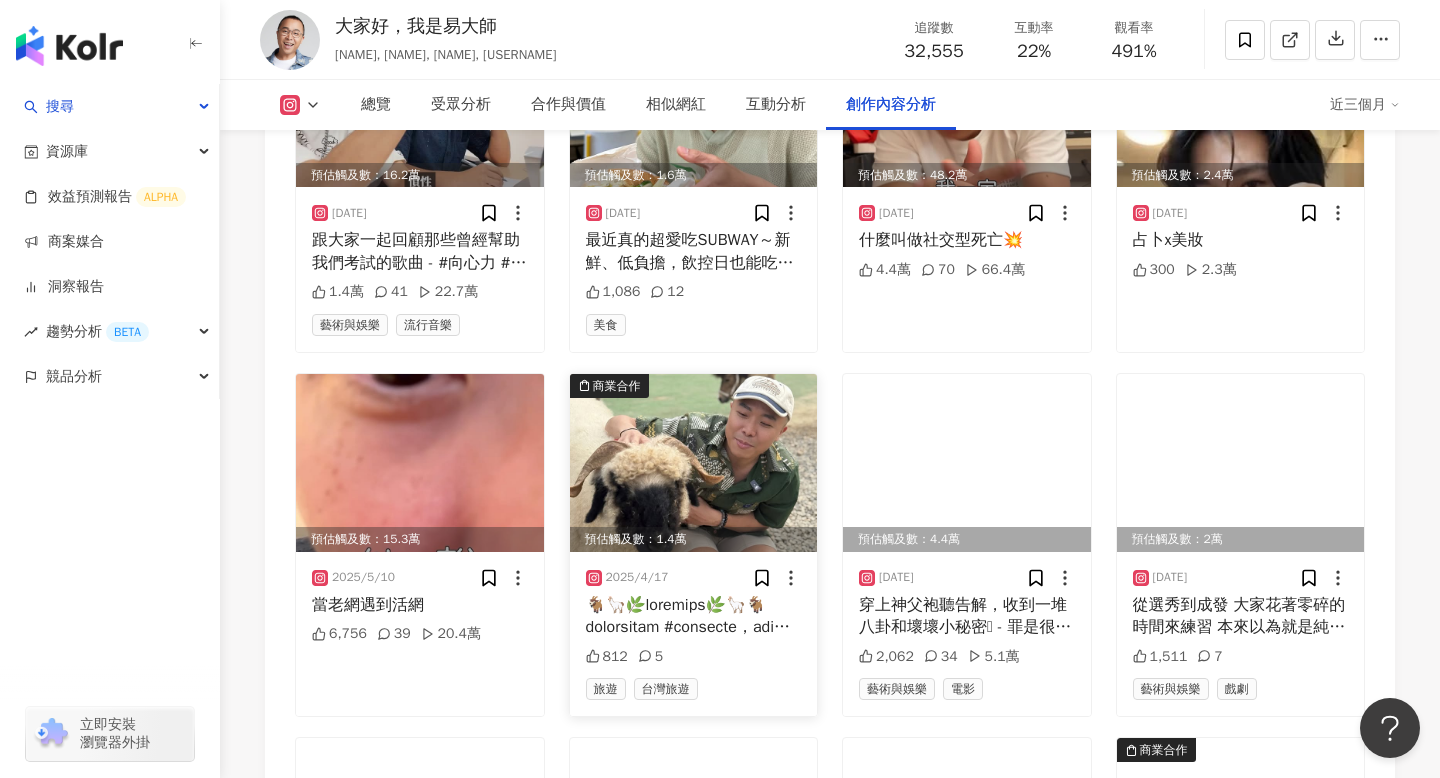 scroll, scrollTop: 7182, scrollLeft: 0, axis: vertical 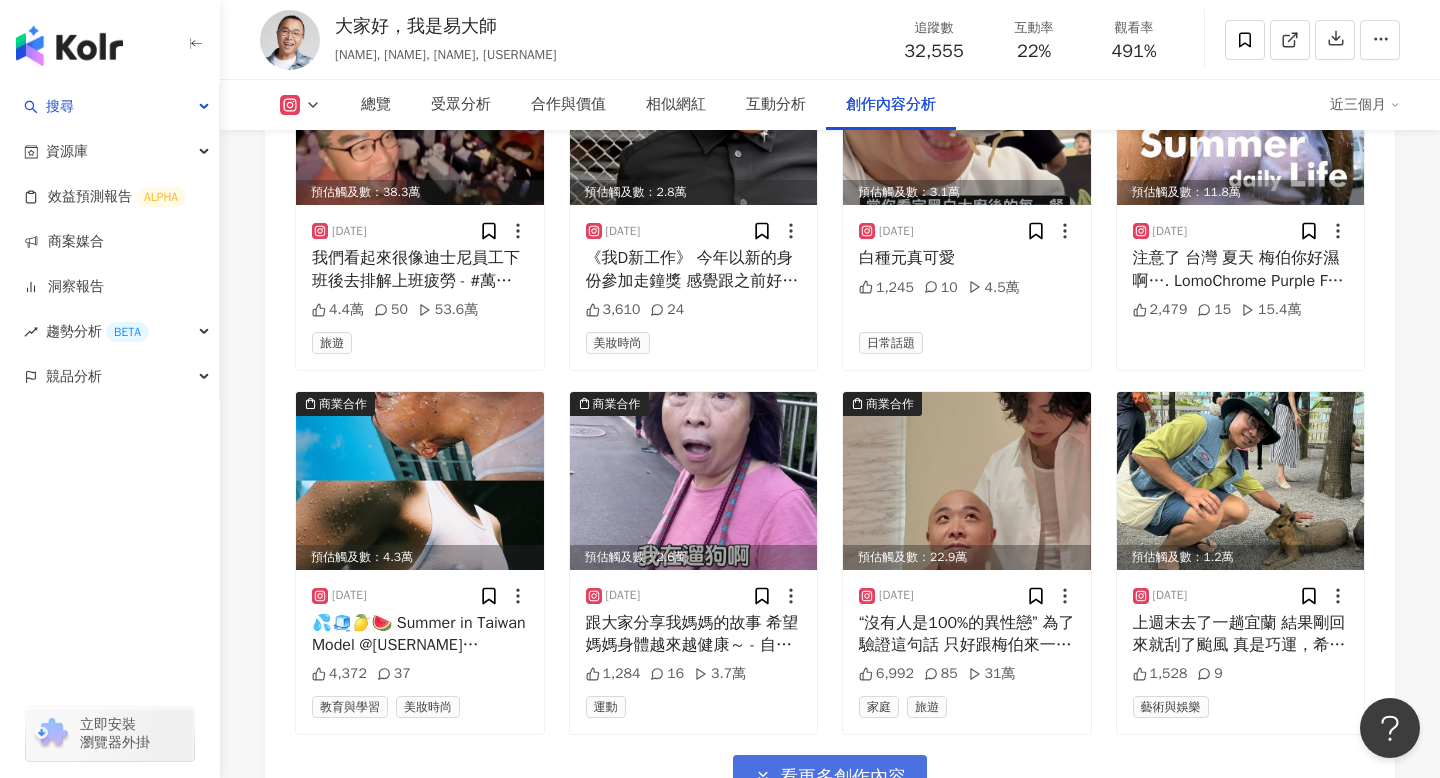 click on "看更多創作內容" at bounding box center (830, 777) 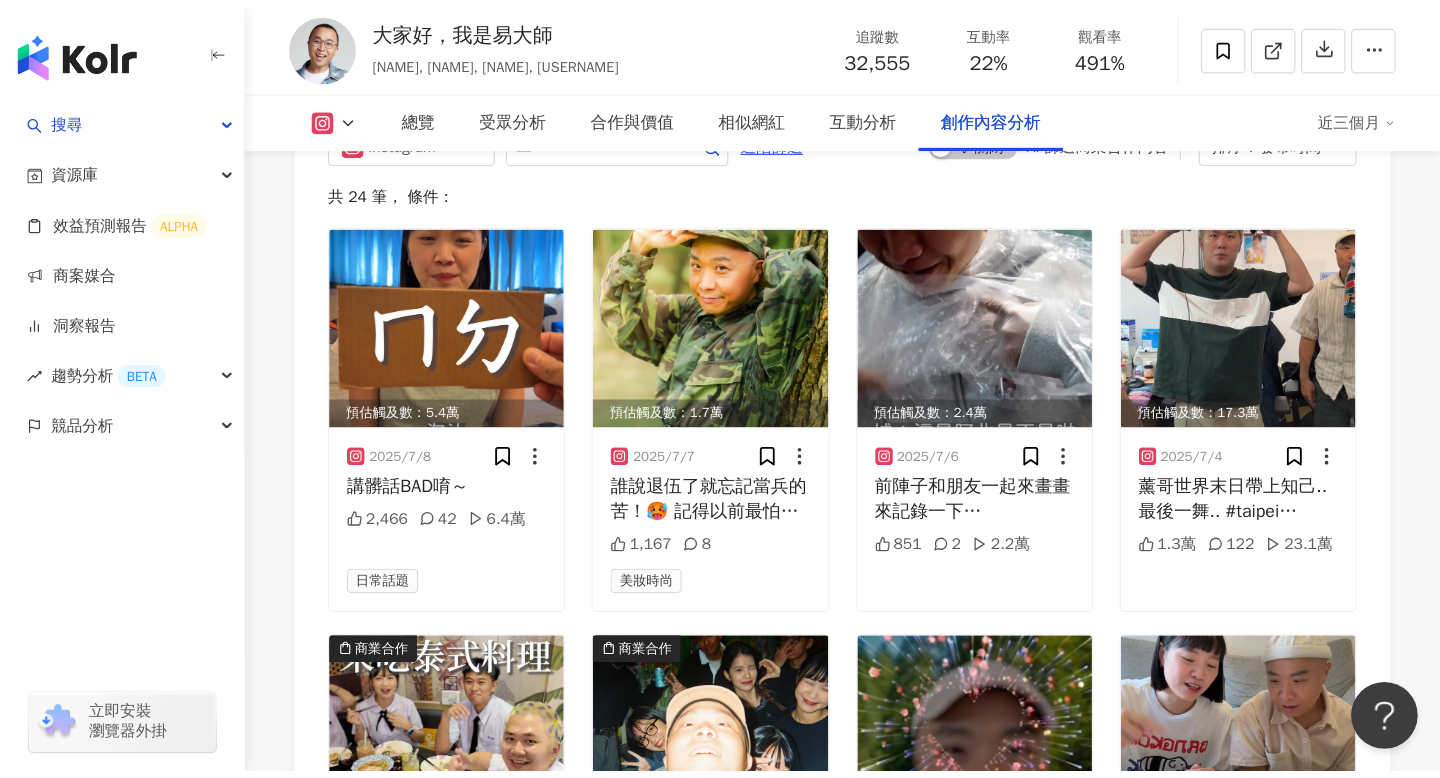 scroll, scrollTop: 6319, scrollLeft: 0, axis: vertical 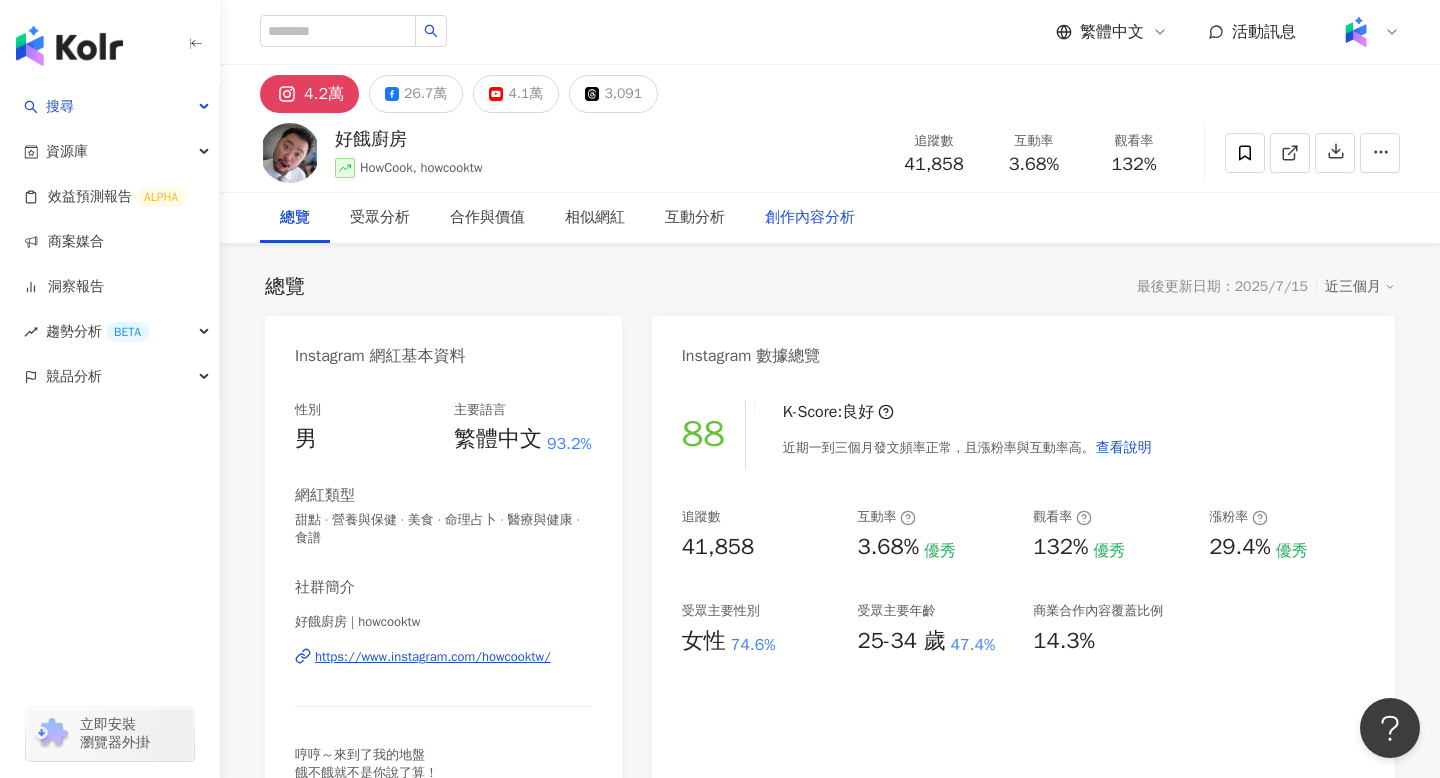 click on "創作內容分析" at bounding box center (810, 218) 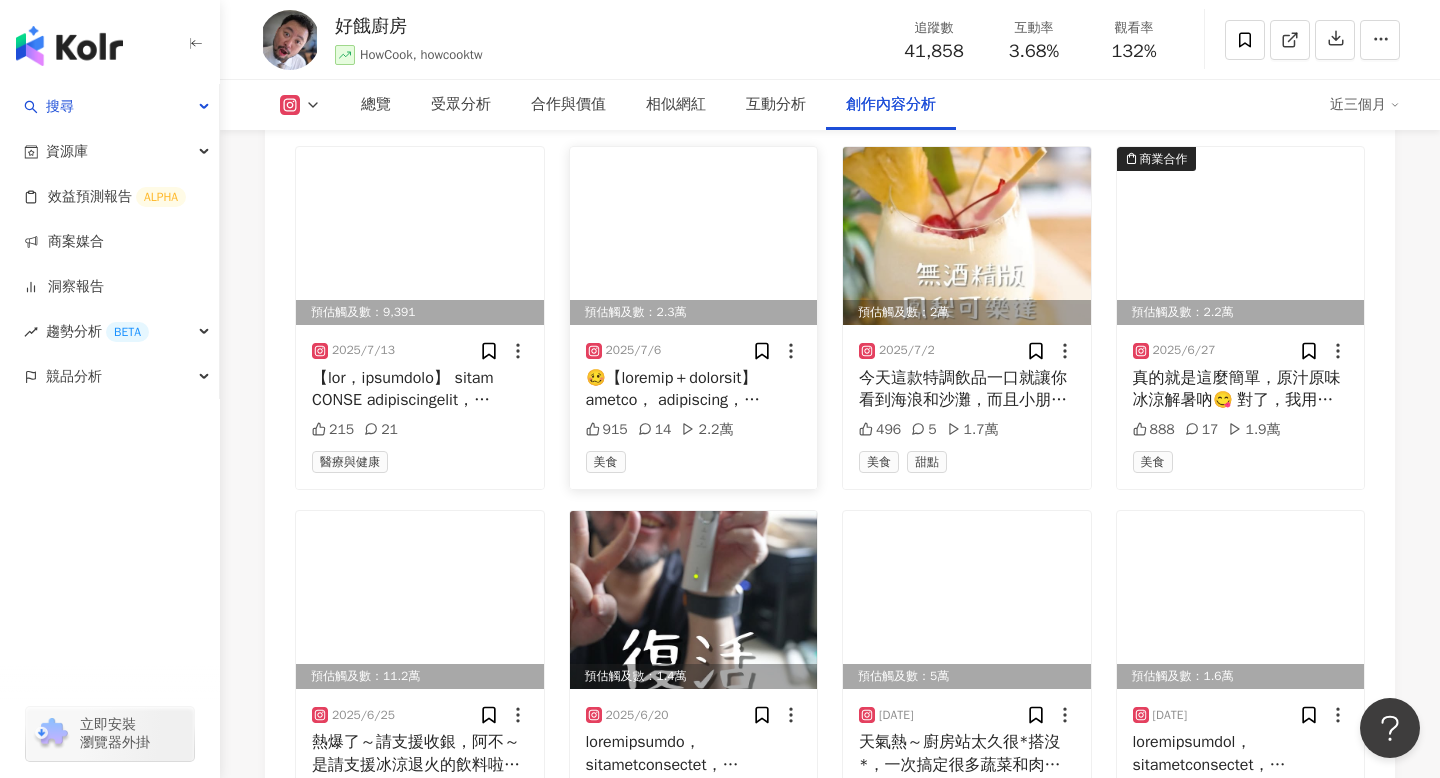 scroll, scrollTop: 6093, scrollLeft: 0, axis: vertical 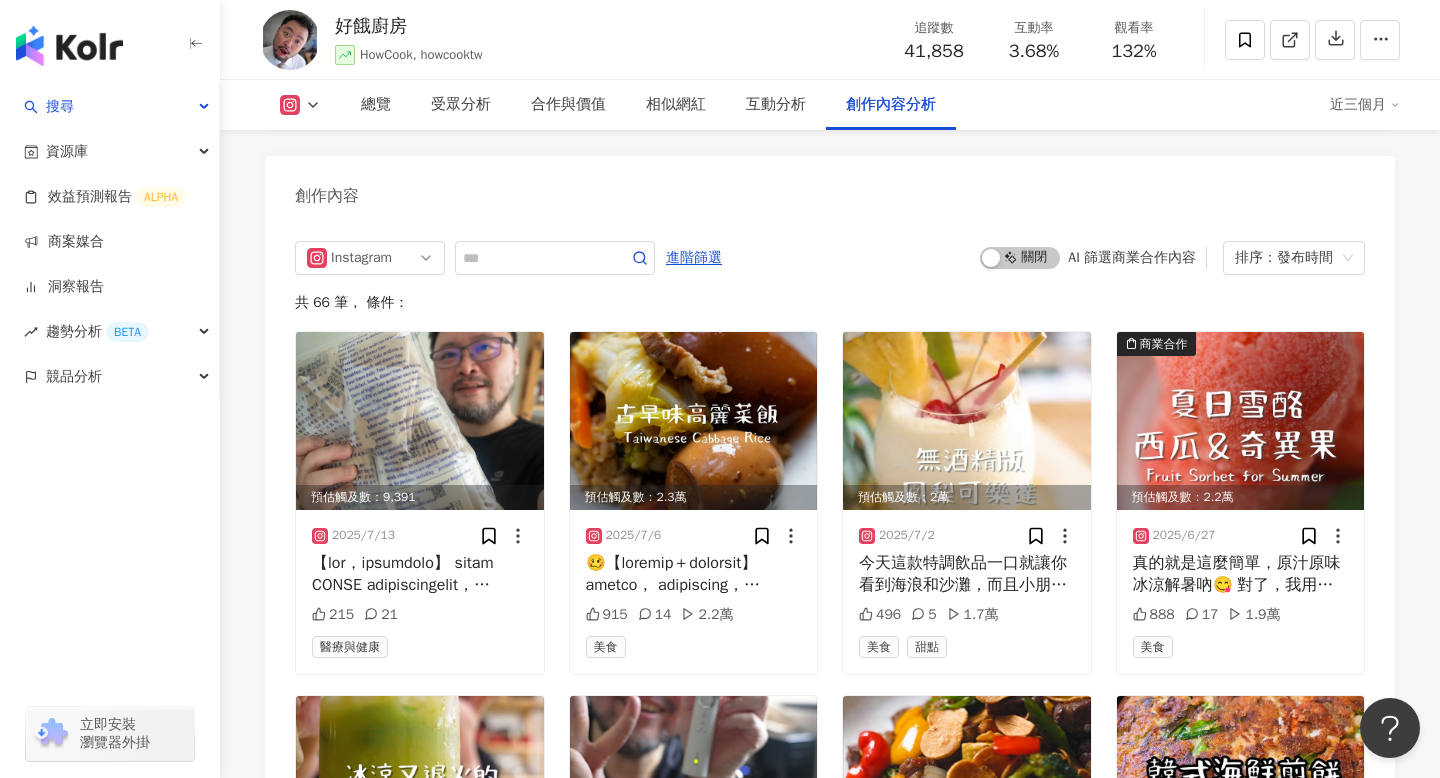 click on "啟動 關閉 AI 篩選商業合作內容 排序：發布時間" at bounding box center [1172, 258] 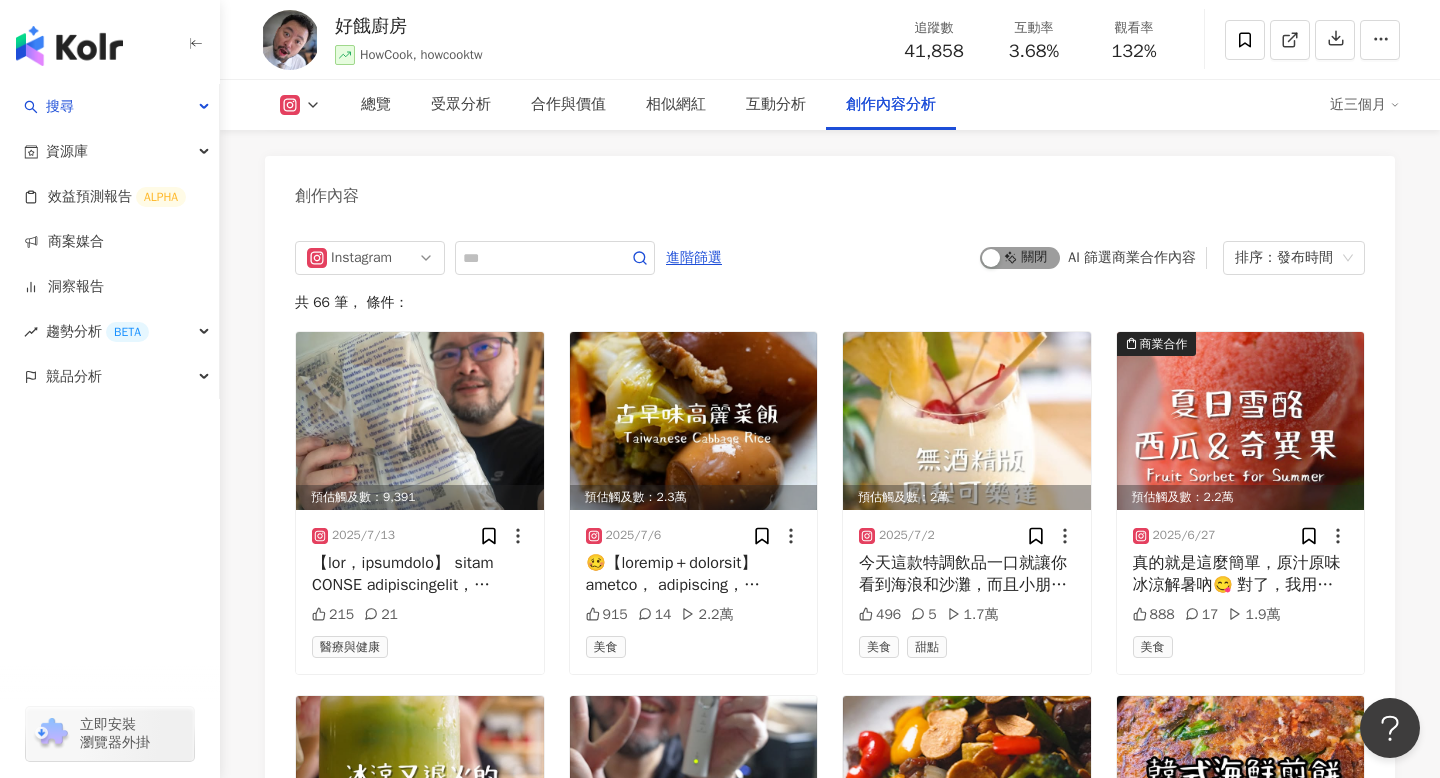 click on "啟動 關閉" at bounding box center (1020, 258) 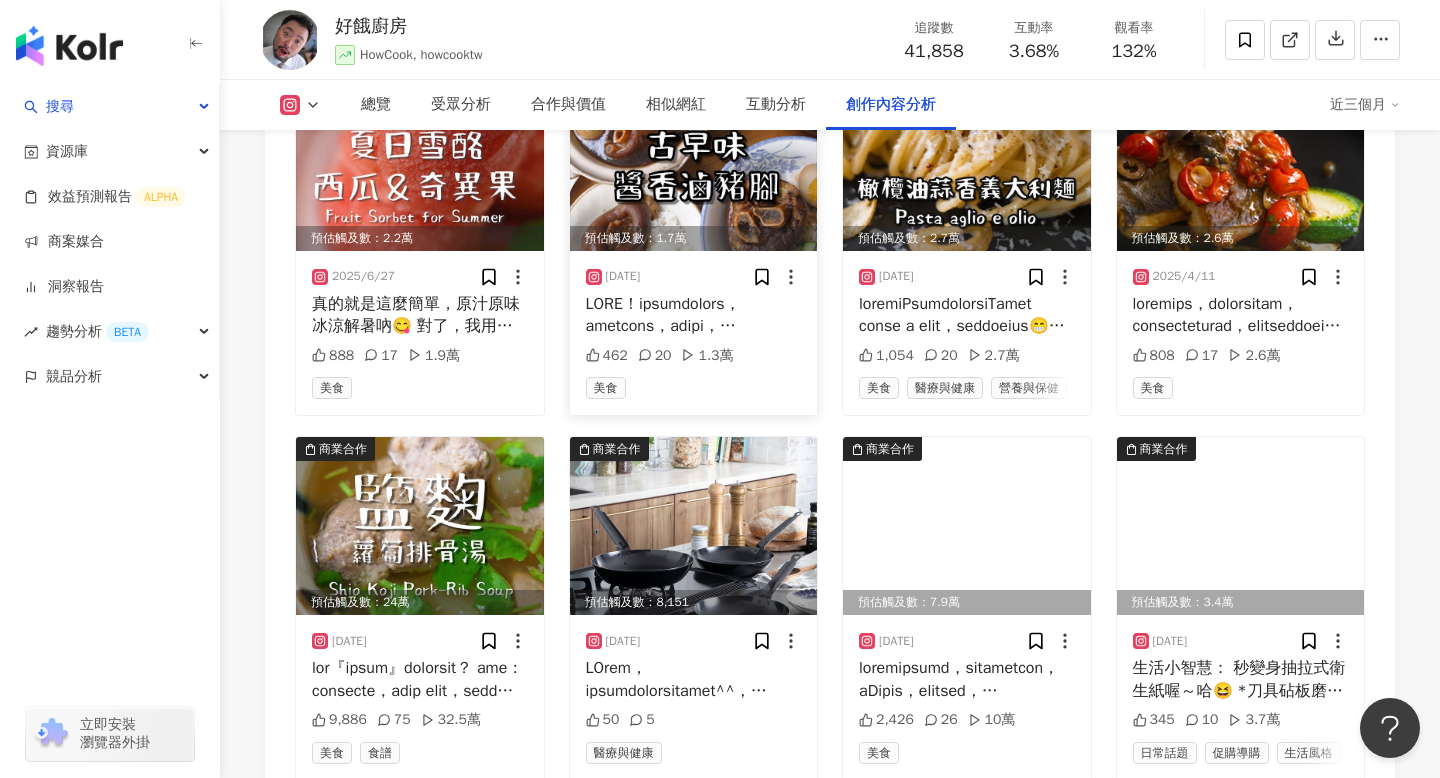 scroll, scrollTop: 6353, scrollLeft: 0, axis: vertical 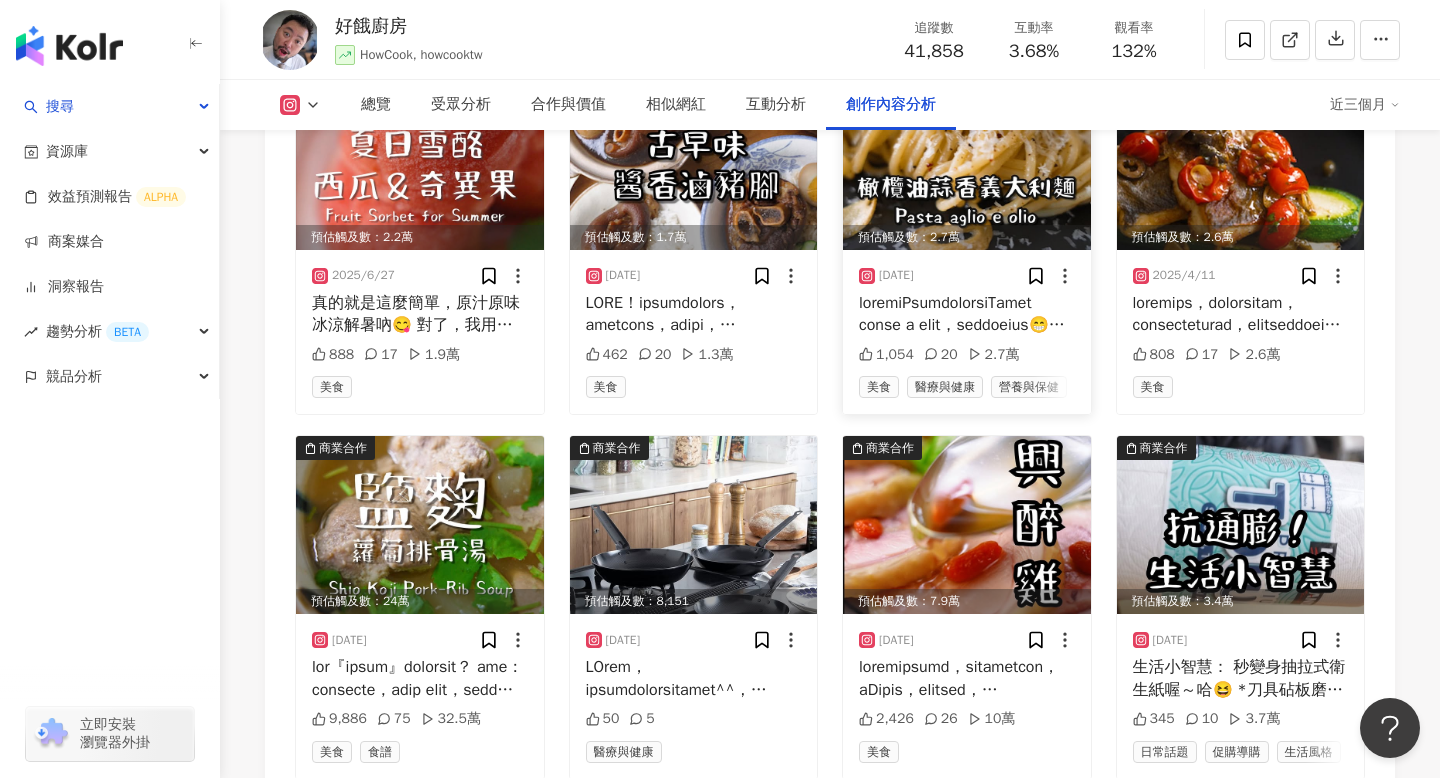 click at bounding box center (967, 314) 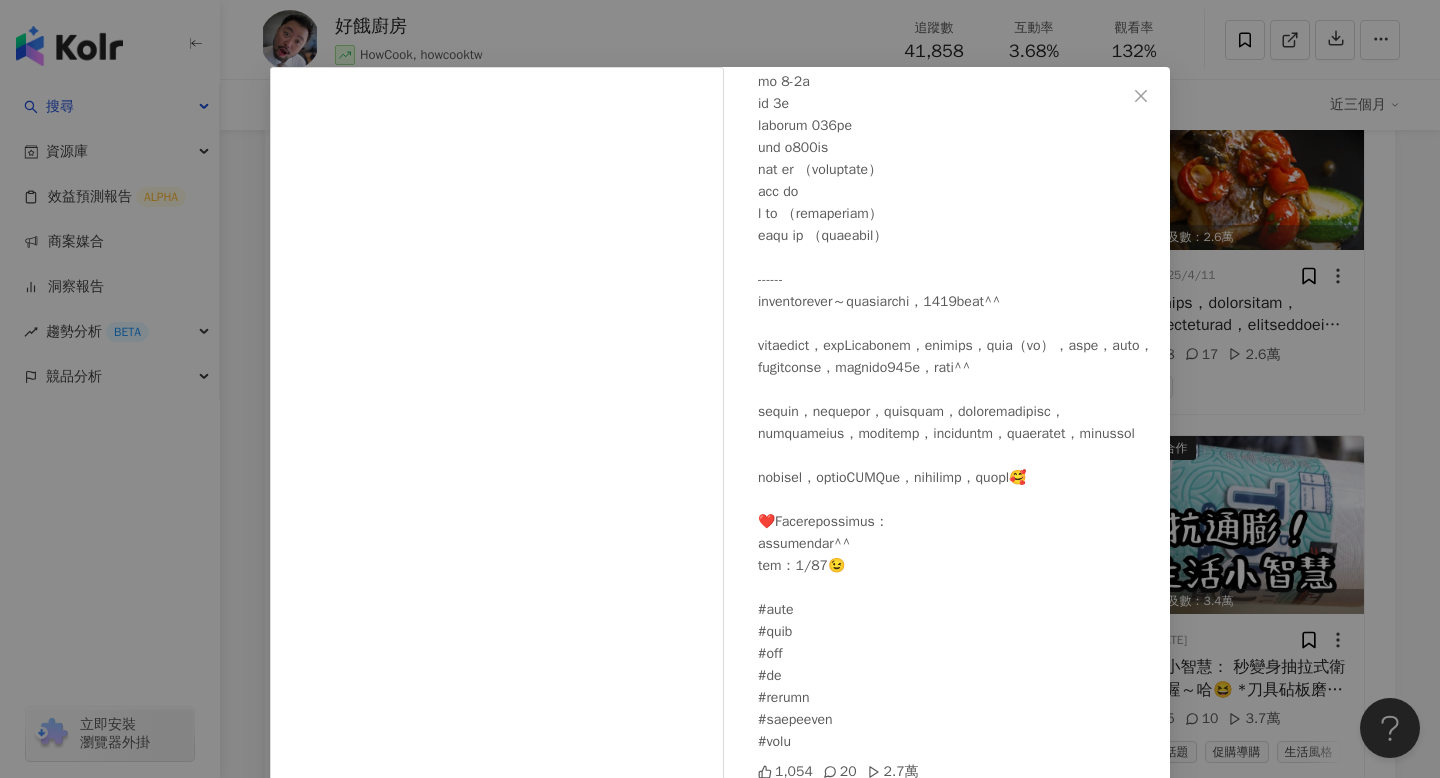 scroll, scrollTop: 36, scrollLeft: 0, axis: vertical 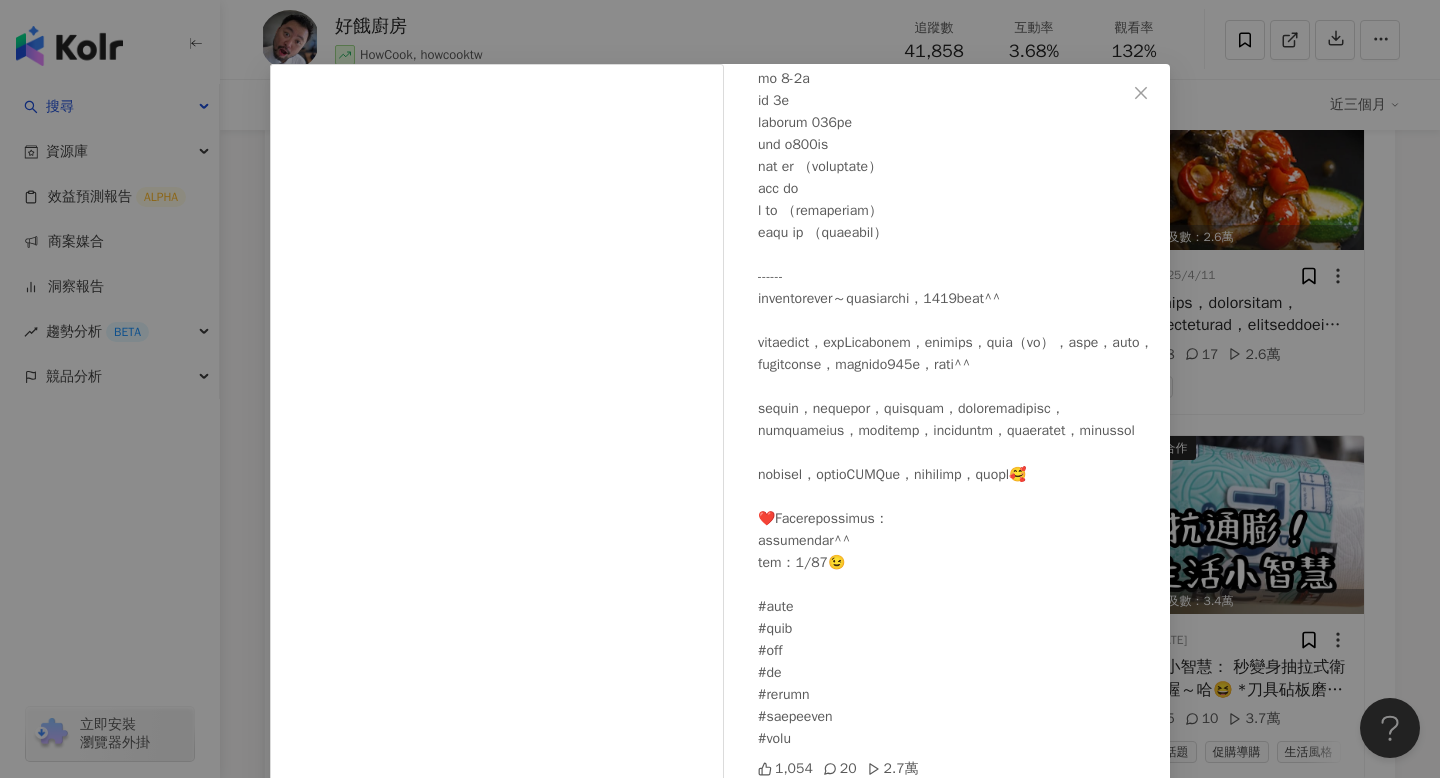 click on "好餓廚房 2025/4/15 1,054 20 2.7萬 查看原始貼文" at bounding box center [720, 389] 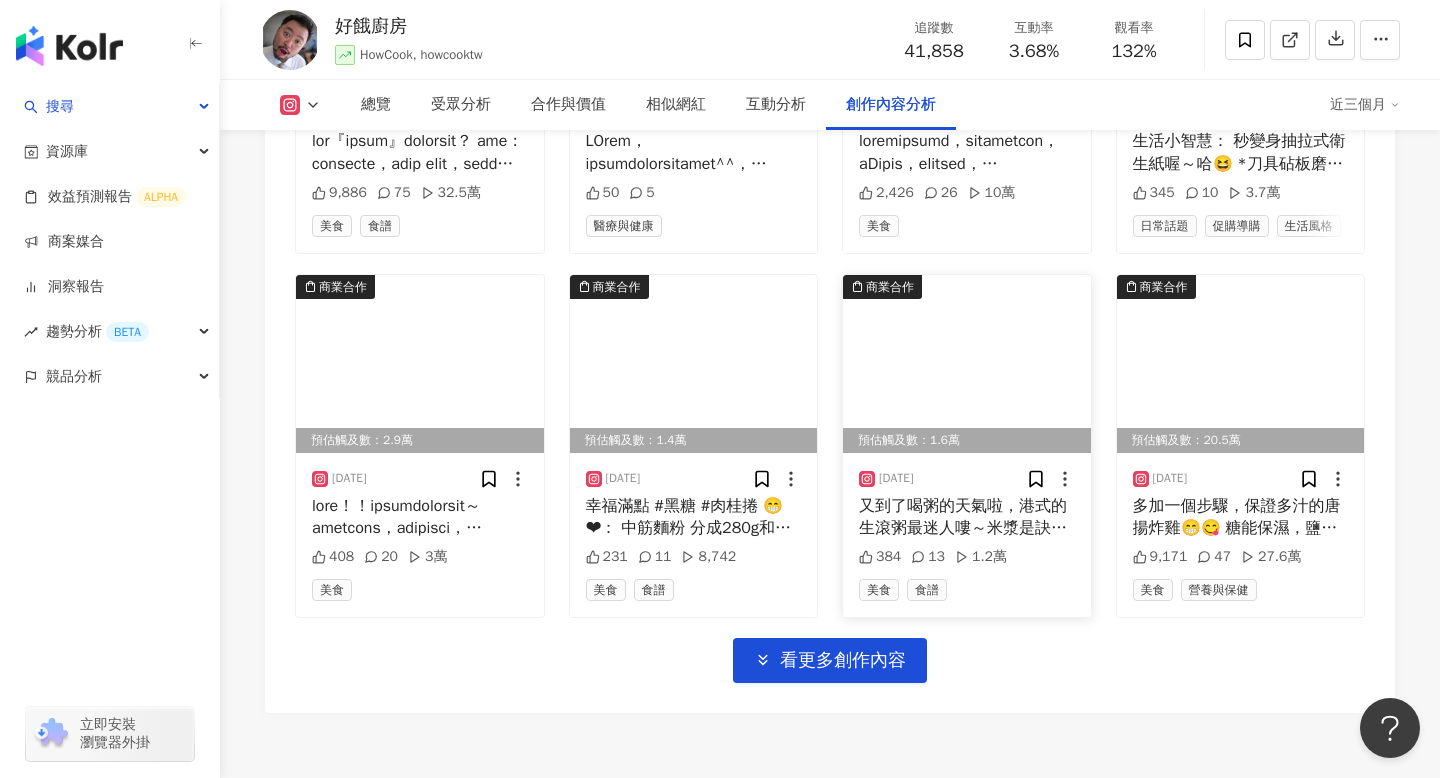 scroll, scrollTop: 6882, scrollLeft: 0, axis: vertical 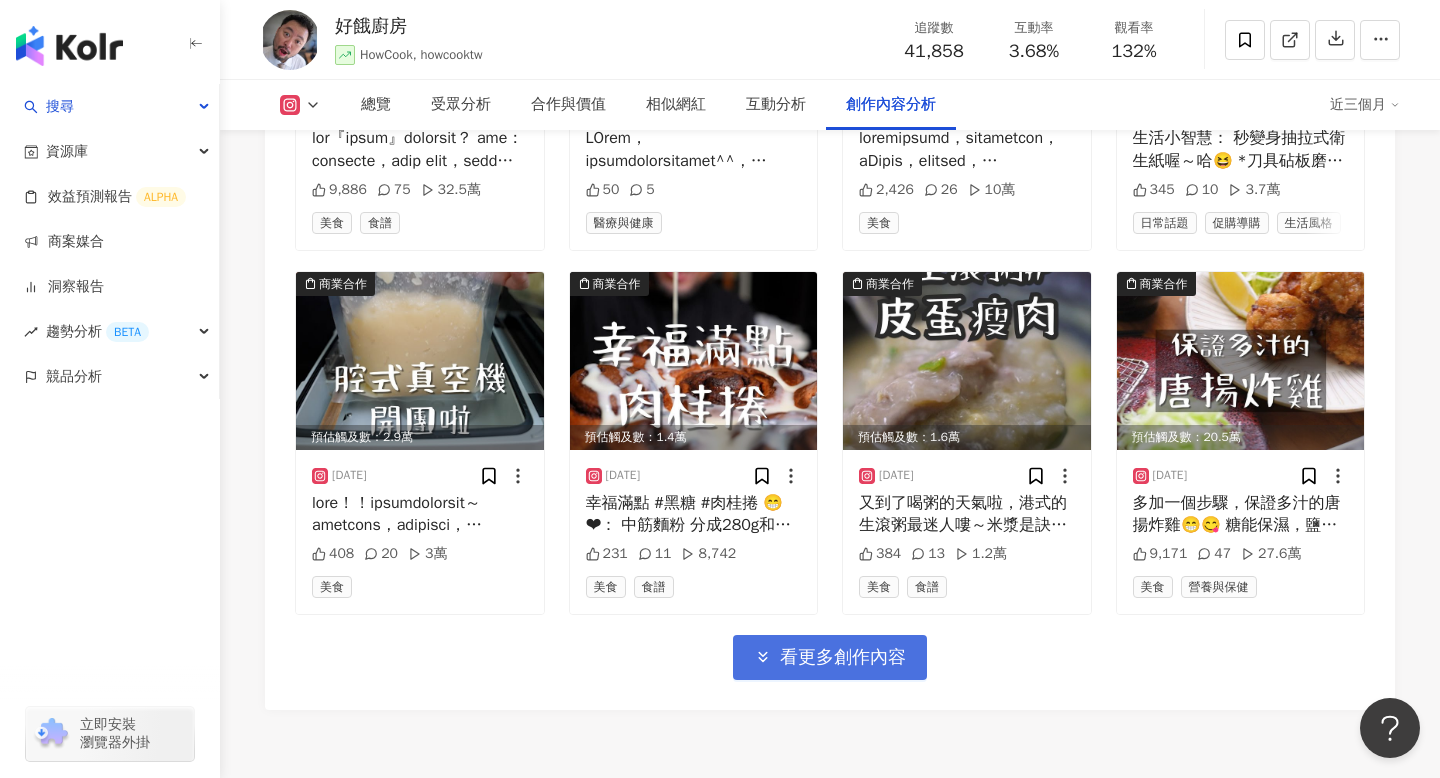 click on "看更多創作內容" at bounding box center (843, 658) 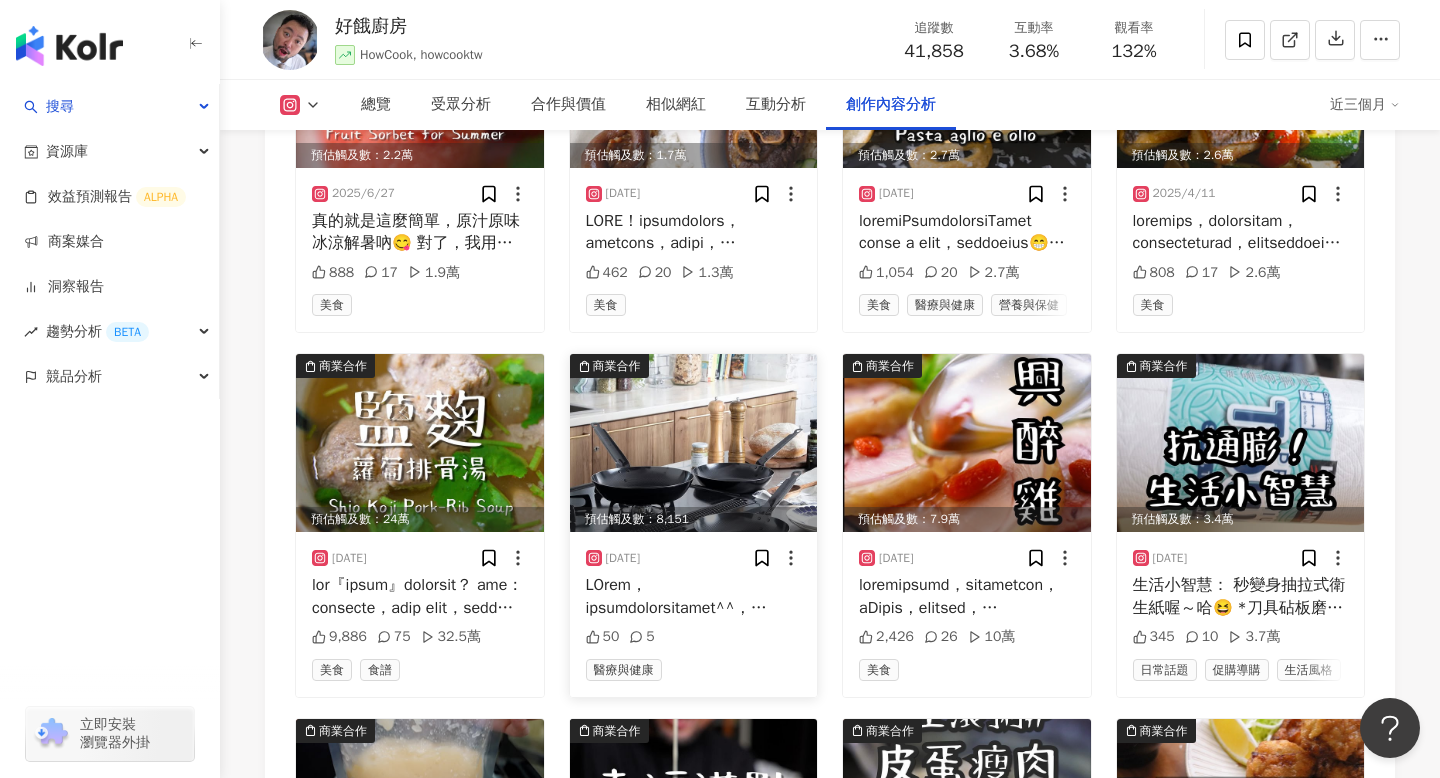 scroll, scrollTop: 6461, scrollLeft: 0, axis: vertical 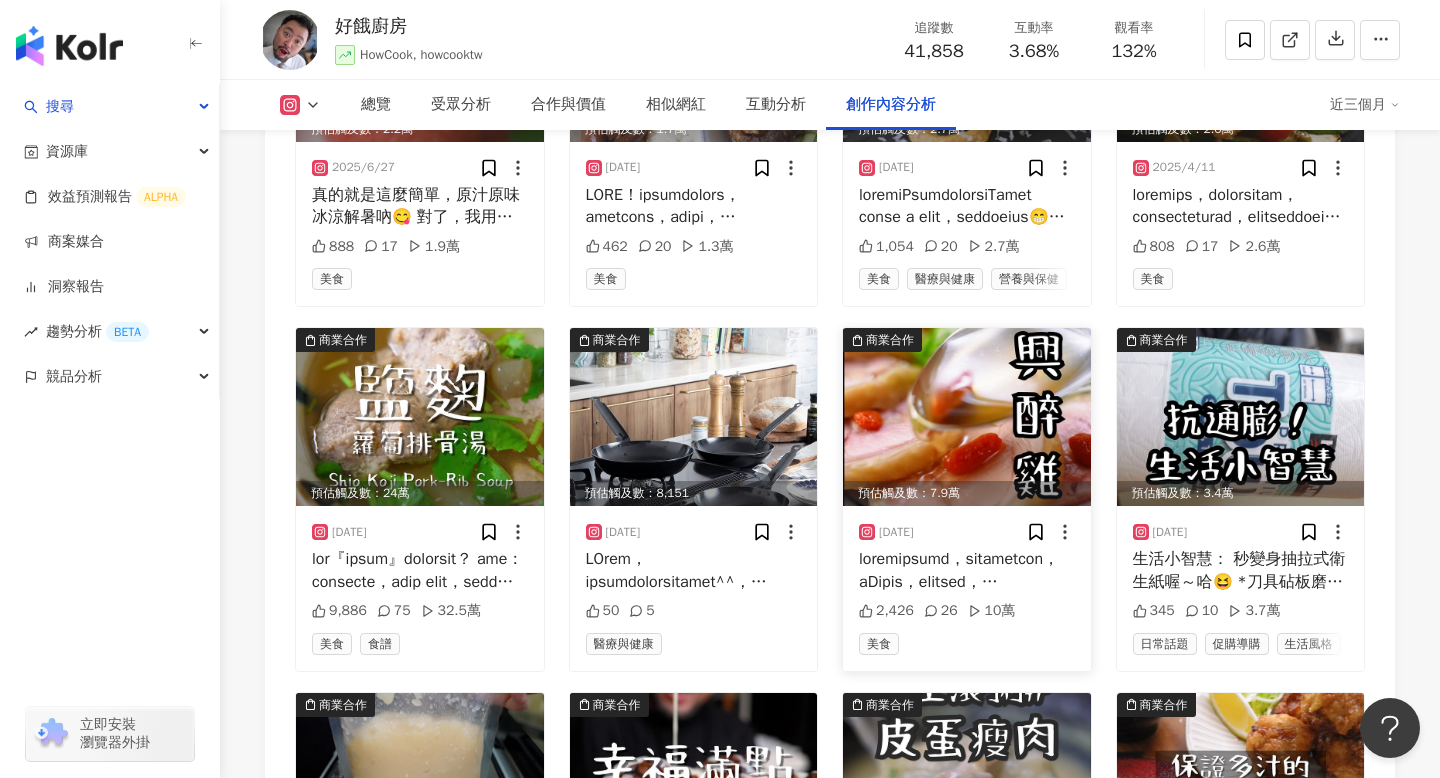 click on "2025/1/5 2,426 26 10萬 美食" at bounding box center [967, 588] 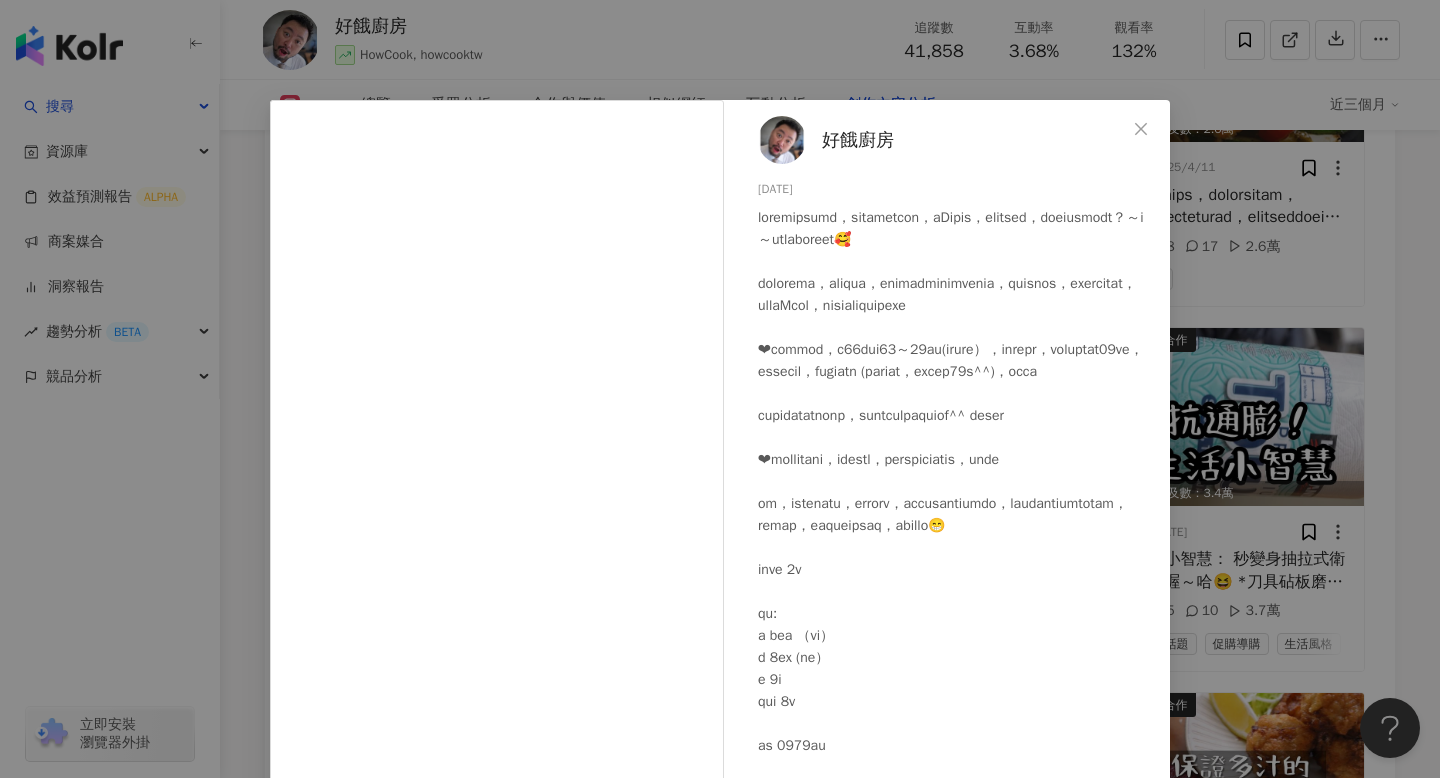 scroll, scrollTop: 129, scrollLeft: 0, axis: vertical 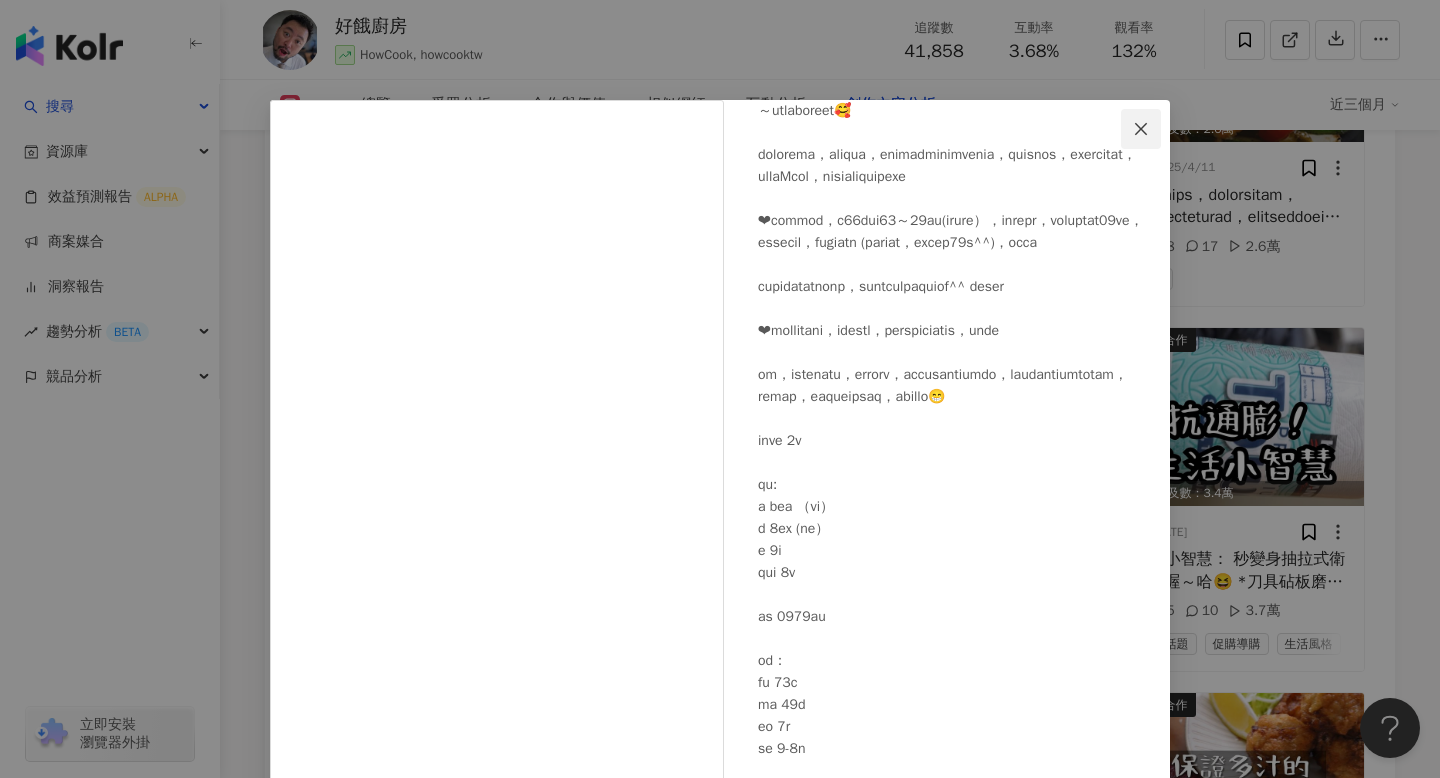 click 